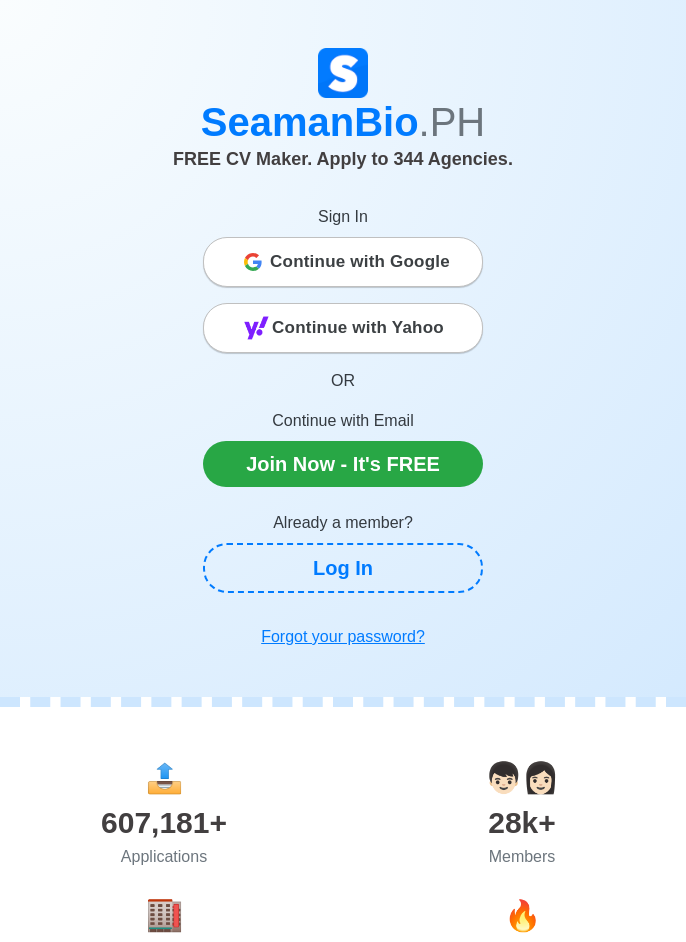 scroll, scrollTop: 0, scrollLeft: 0, axis: both 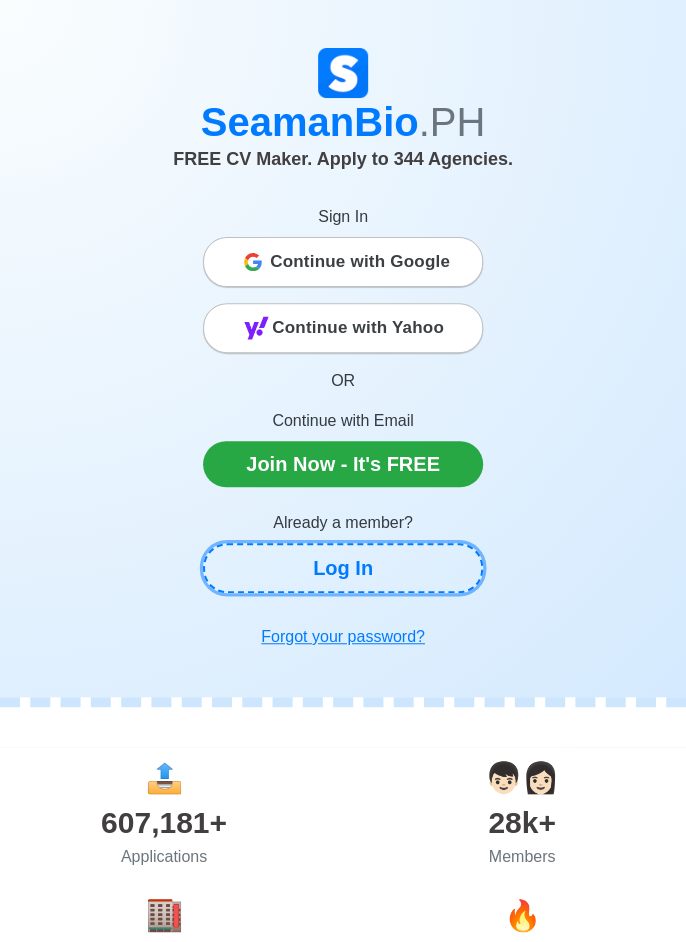click on "Log In" at bounding box center (343, 568) 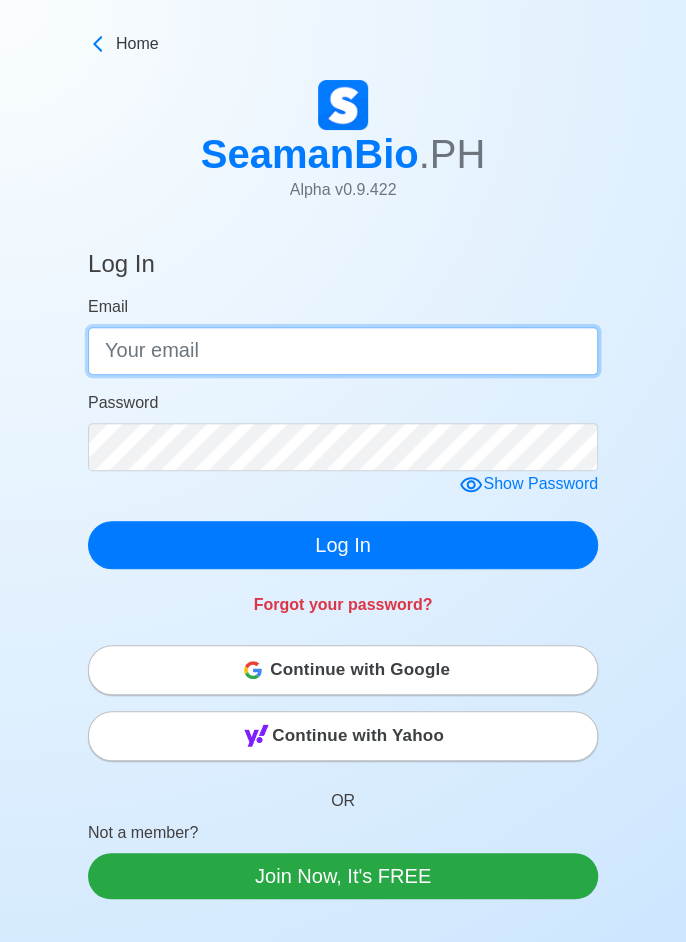 click on "Email" at bounding box center (343, 351) 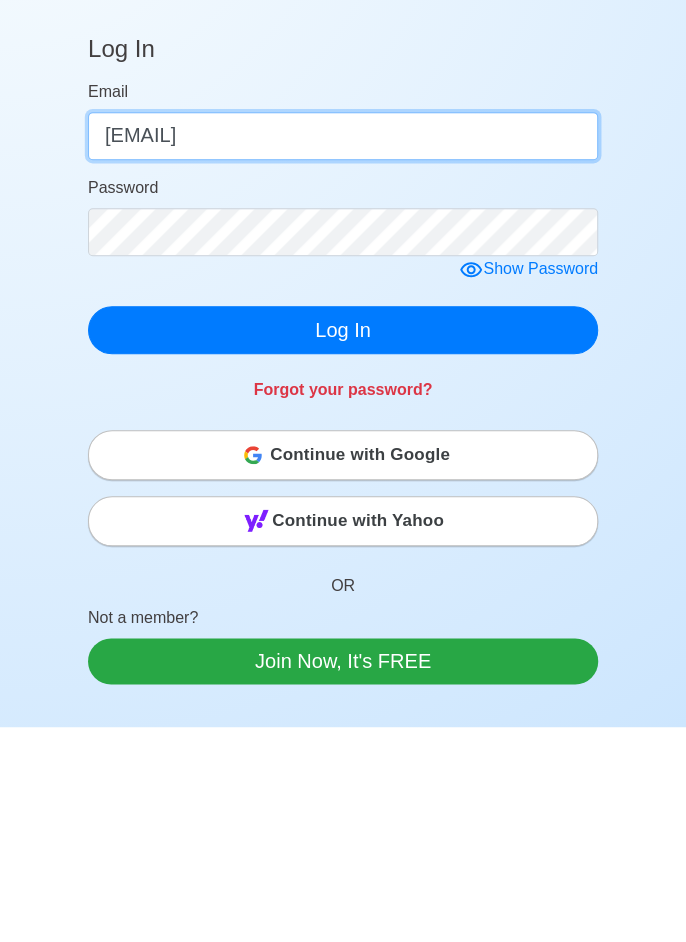type on "[EMAIL]" 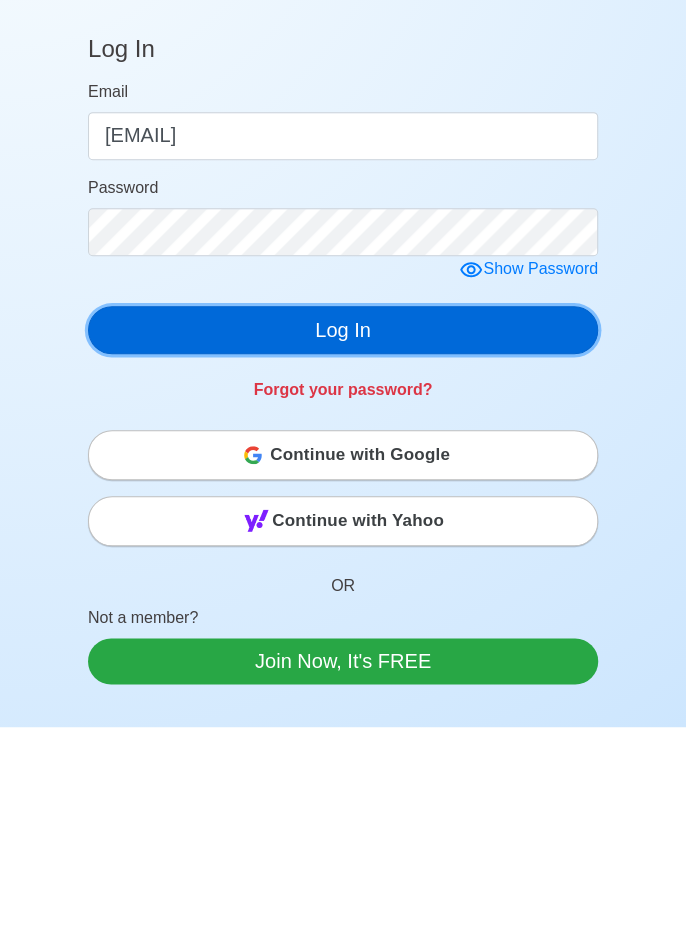 click on "Log In" at bounding box center (343, 545) 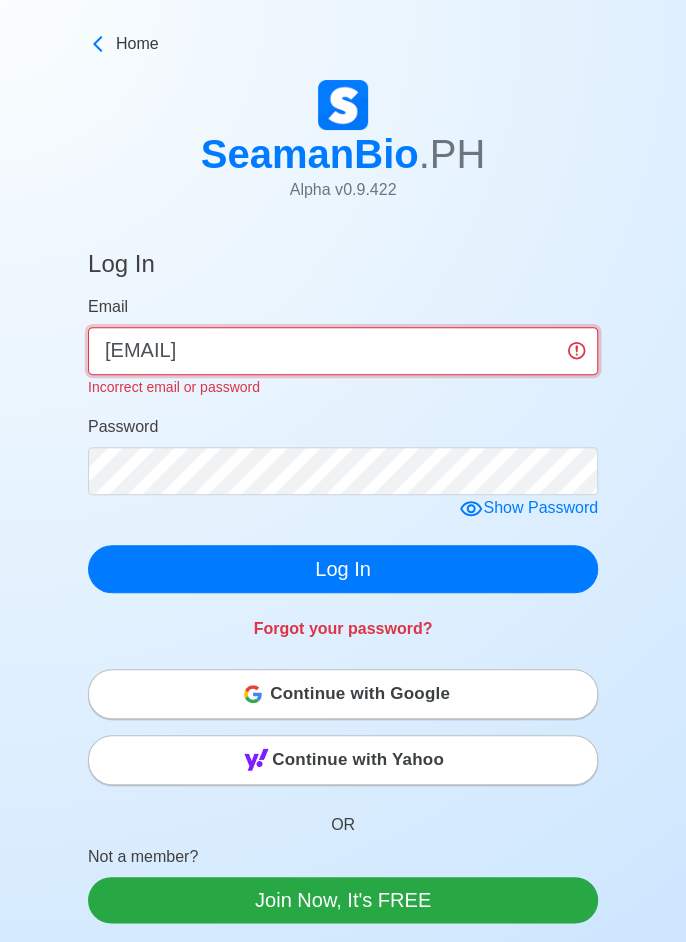 click on "[EMAIL]" at bounding box center (343, 351) 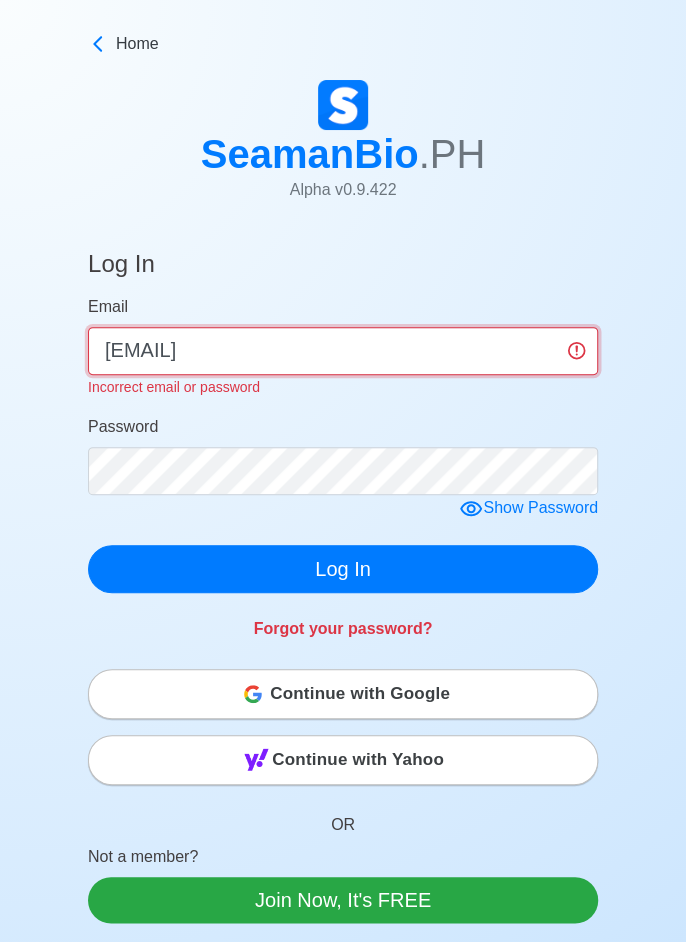 click on "[EMAIL]" at bounding box center (343, 351) 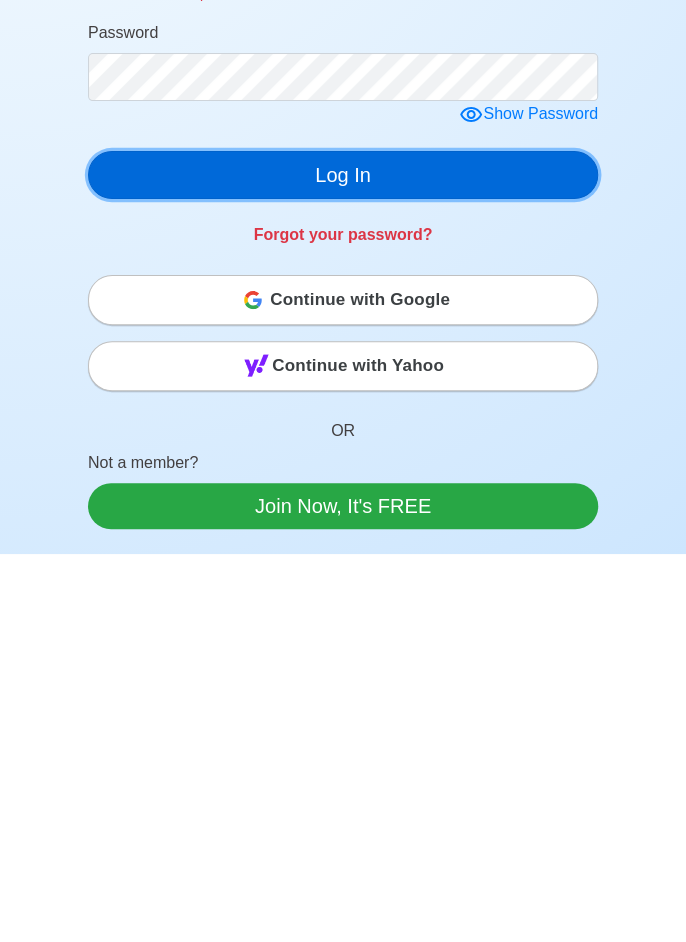 click on "Log In Email albertalilay12@gmail.com Incorrect email or password Password  Show Password Log In Forgot your password?" at bounding box center (343, 435) 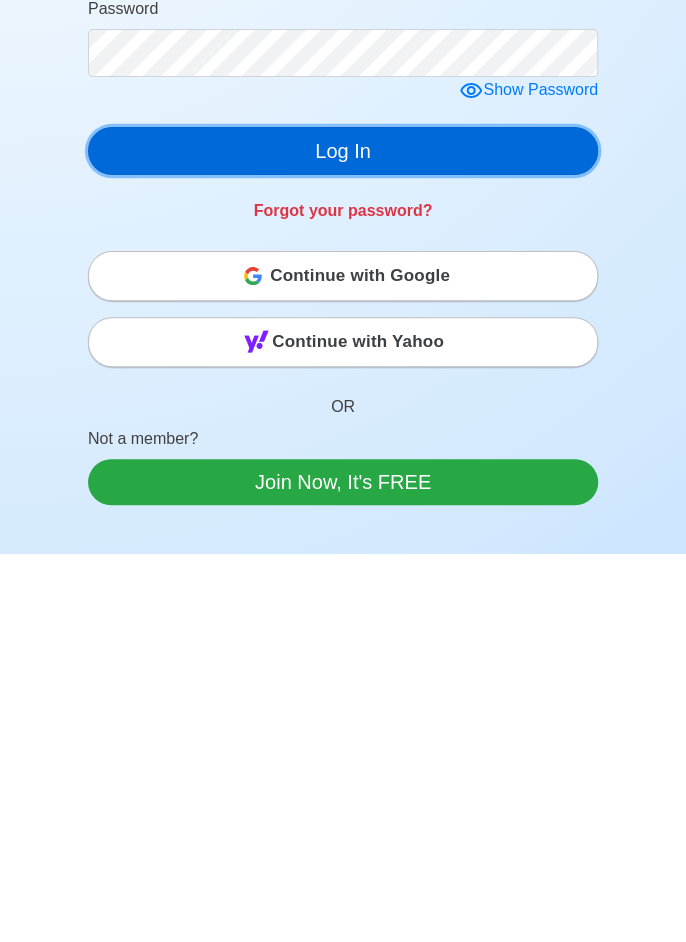 scroll, scrollTop: 6, scrollLeft: 0, axis: vertical 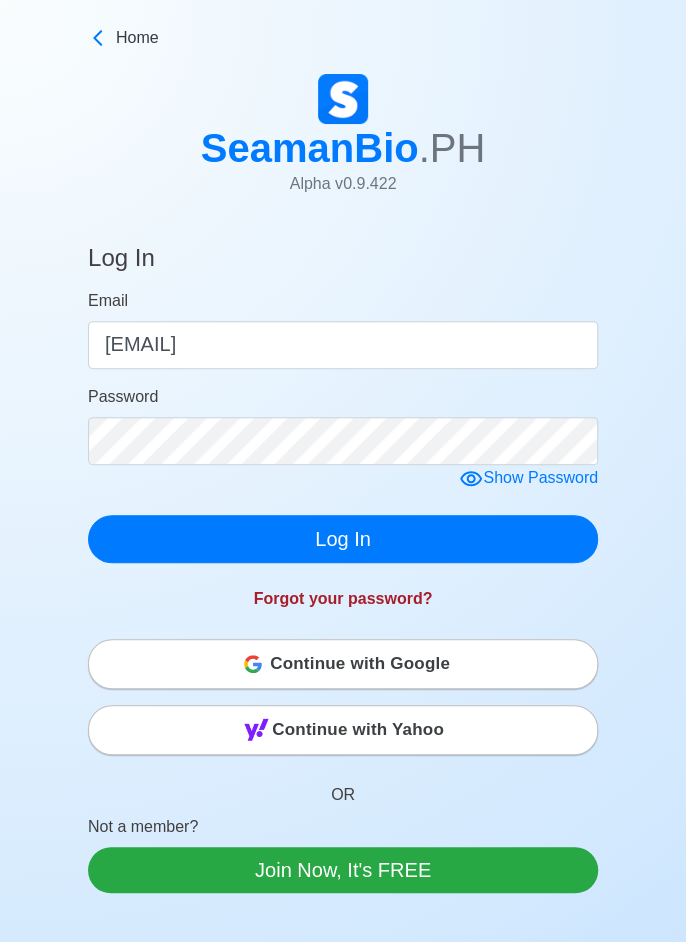 click on "Forgot your password?" at bounding box center [343, 598] 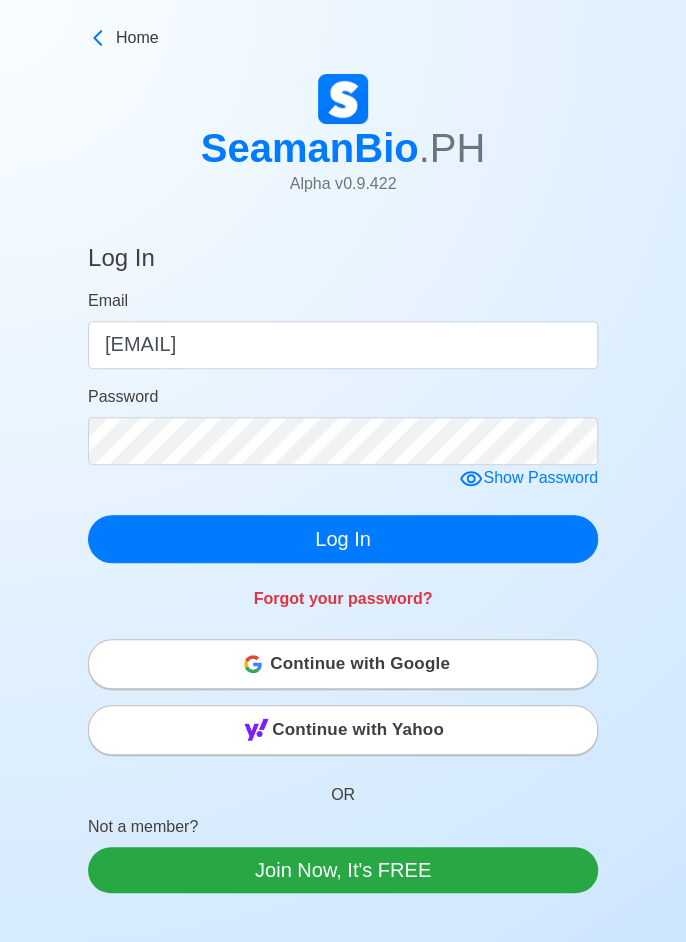 scroll, scrollTop: 0, scrollLeft: 0, axis: both 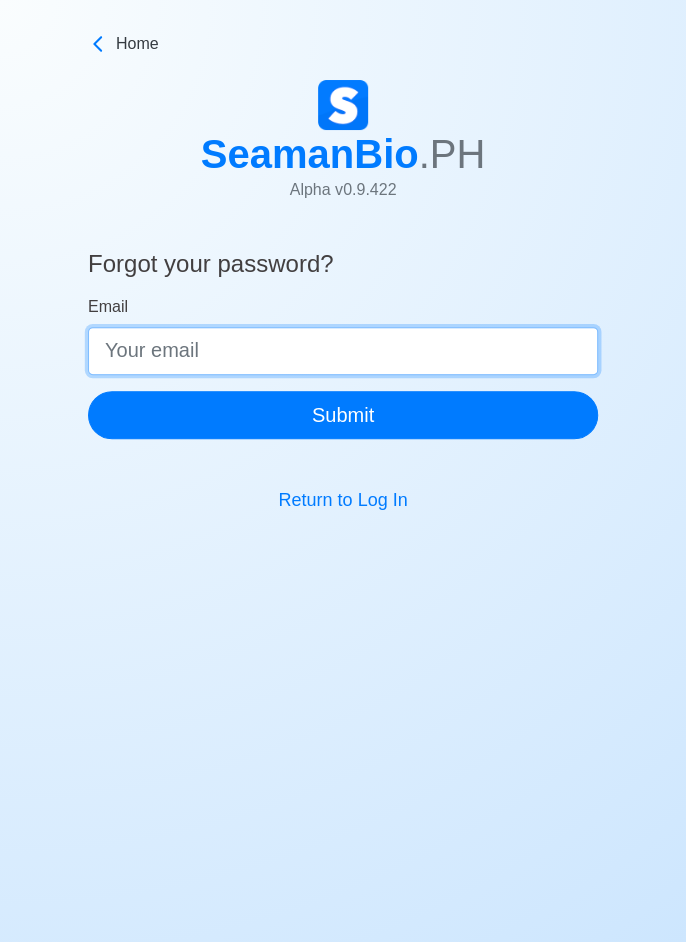 click on "Email" at bounding box center (343, 351) 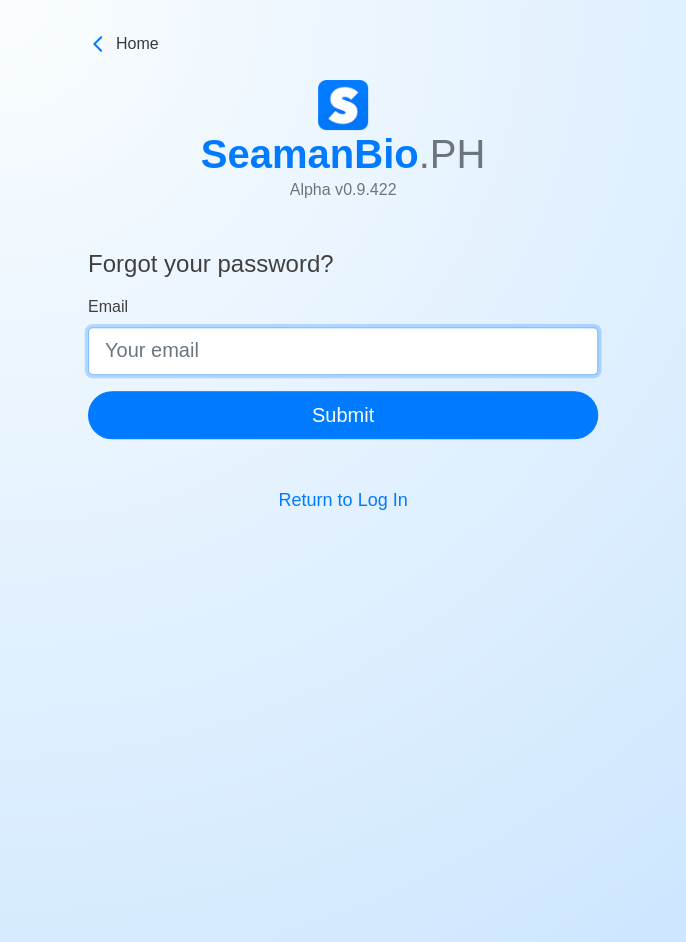 type on "[EMAIL]" 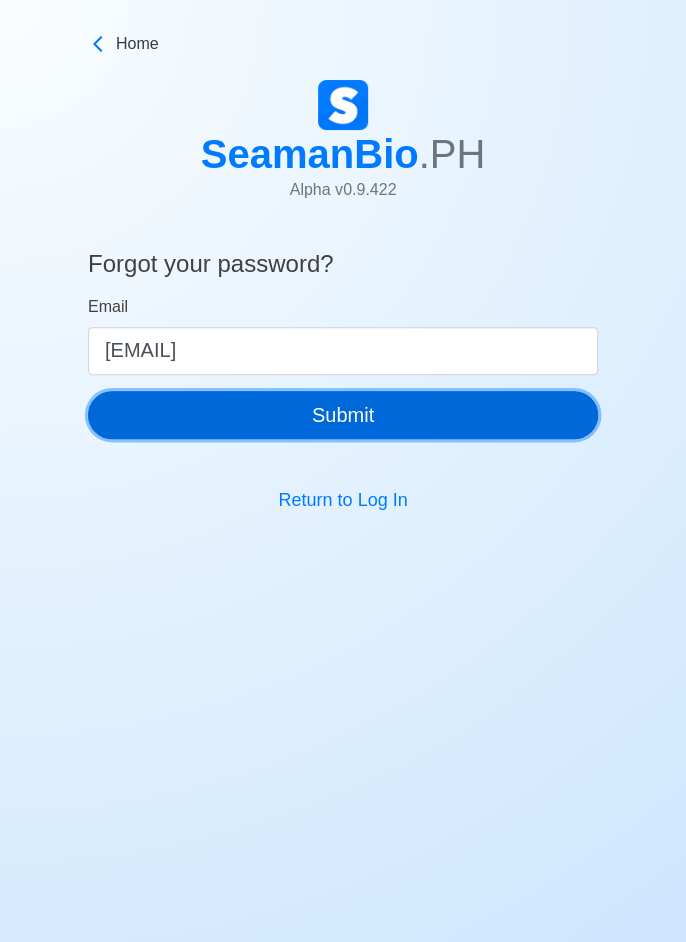 click on "Email albertalilay12@gmail.com Submit" at bounding box center (343, 367) 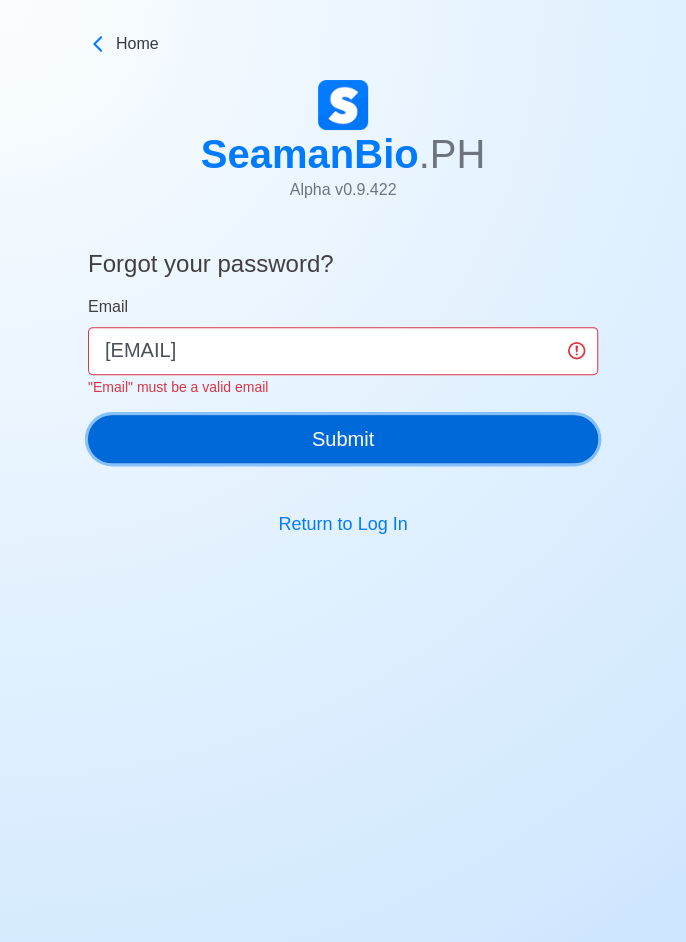click on "Submit" at bounding box center [343, 439] 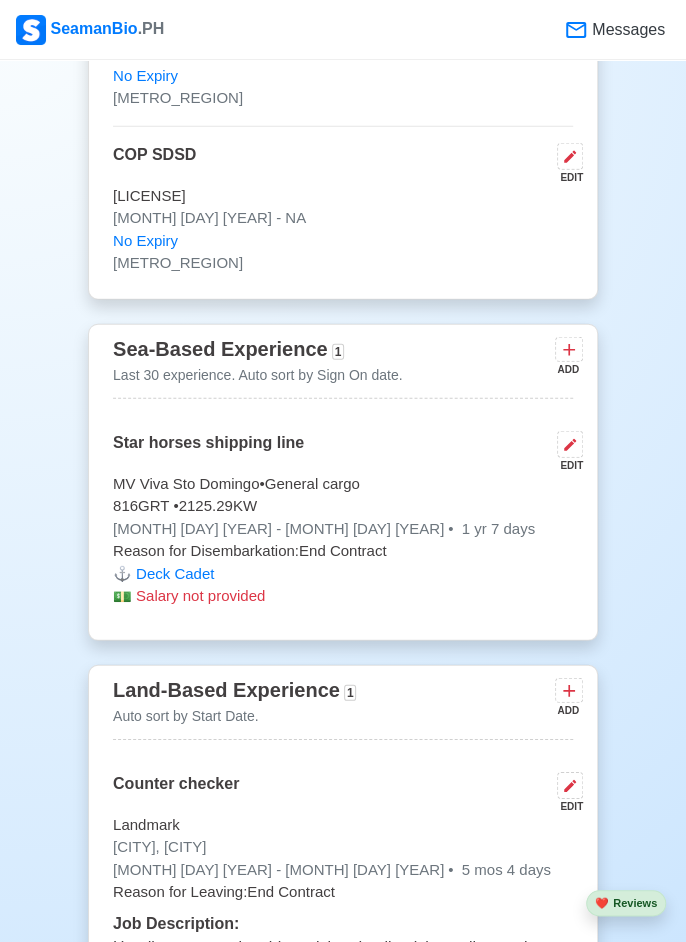 scroll, scrollTop: 3782, scrollLeft: 0, axis: vertical 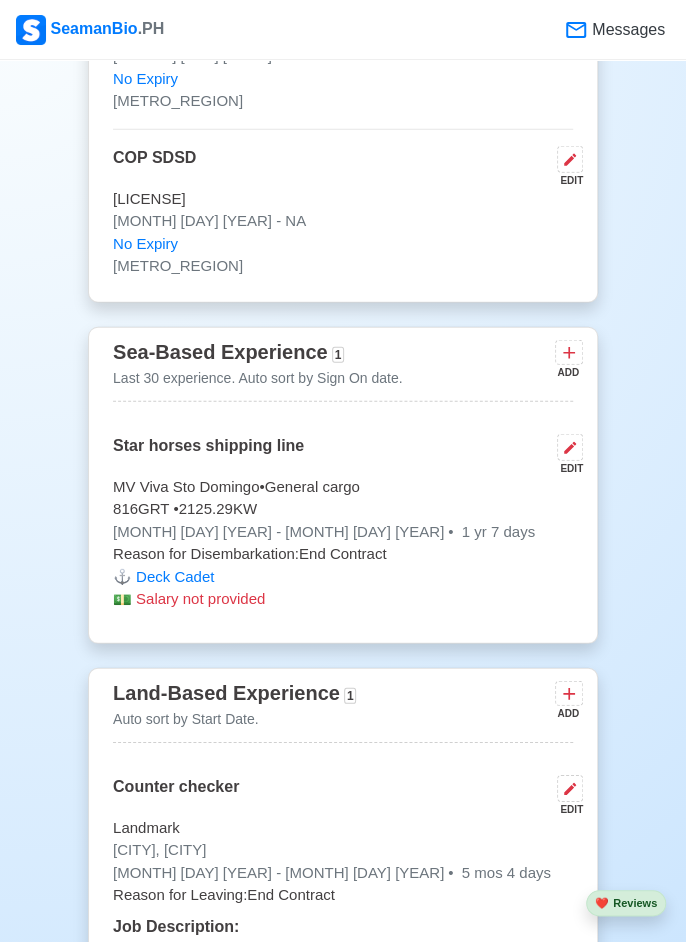 click at bounding box center [569, 352] 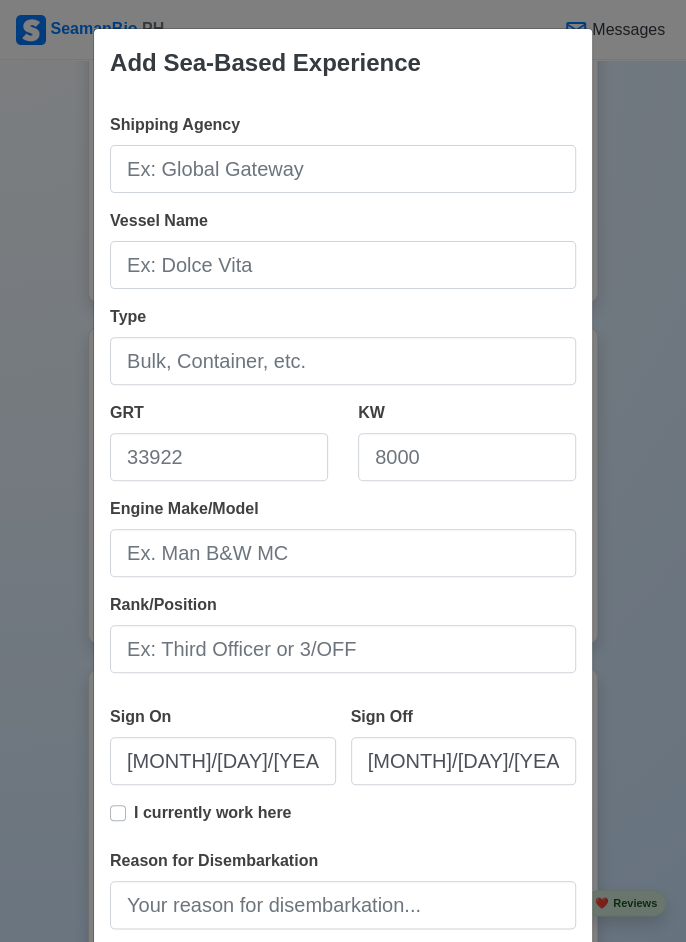click on "Add Sea-Based Experience Shipping Agency Vessel Name Type GRT KW Engine Make/Model Rank/Position Sign On [DATE] Sign Off [DATE] I currently work here Reason for Disembarkation 🔒 Salary (USD) Cancel Save" at bounding box center [343, 471] 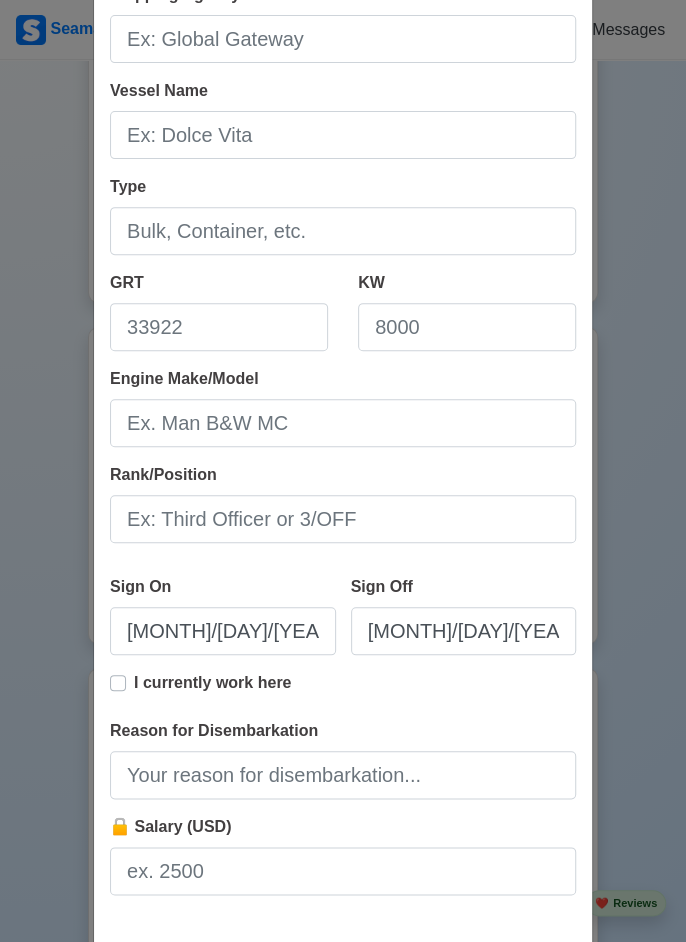 scroll, scrollTop: 132, scrollLeft: 0, axis: vertical 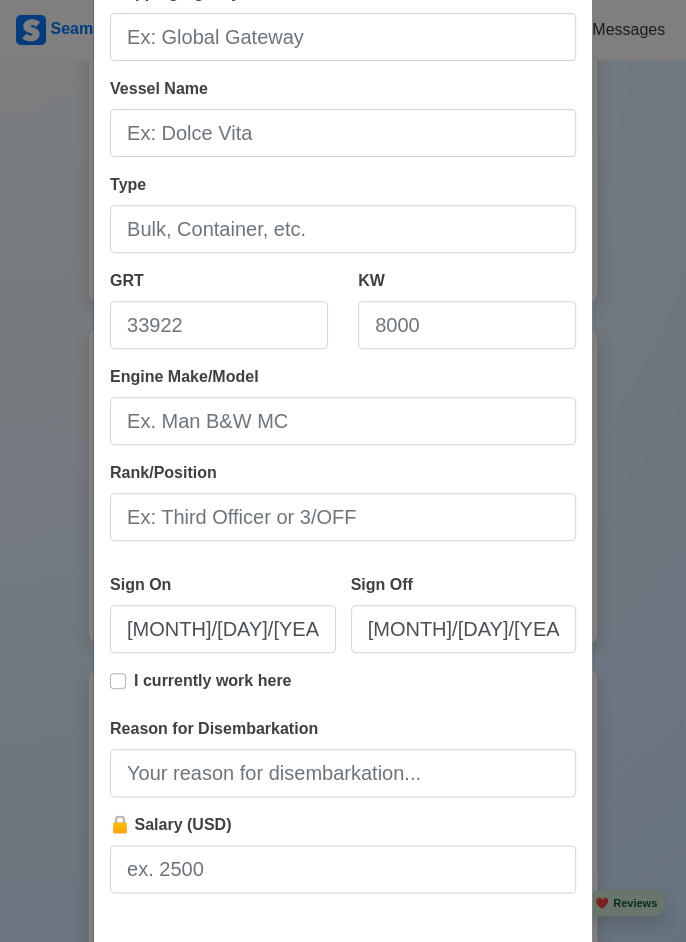 click on "Cancel" at bounding box center [436, 967] 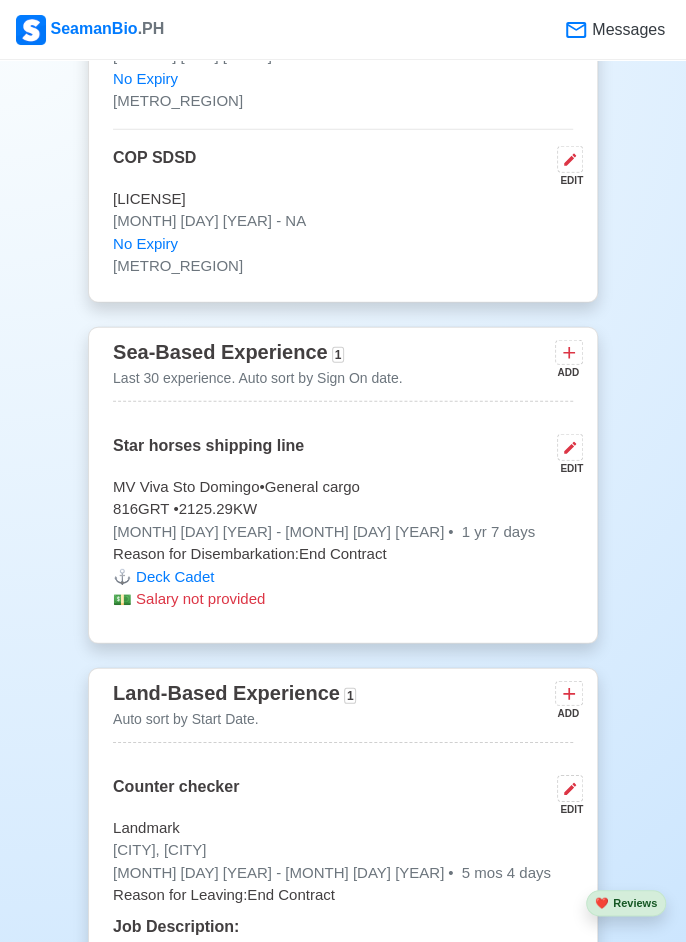 click on "EDIT" at bounding box center [566, 468] 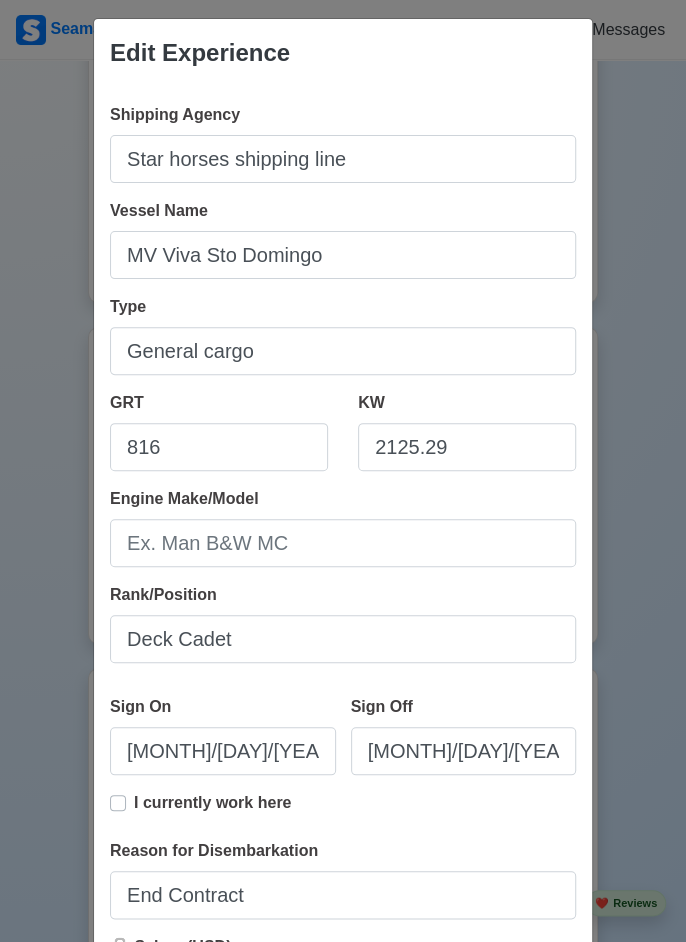 scroll, scrollTop: 132, scrollLeft: 0, axis: vertical 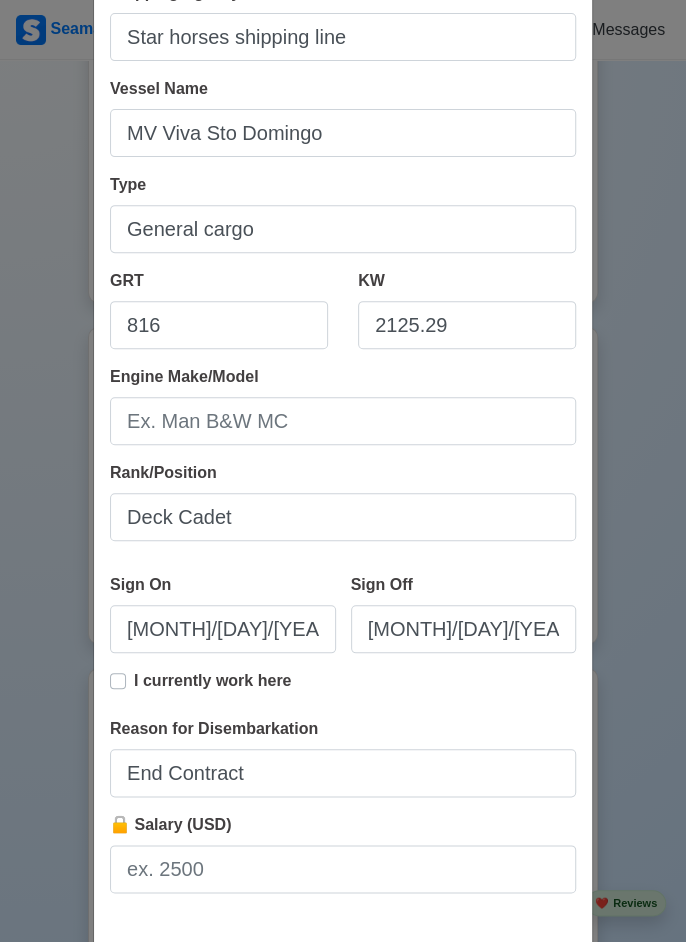 click on "Cancel" at bounding box center (436, 967) 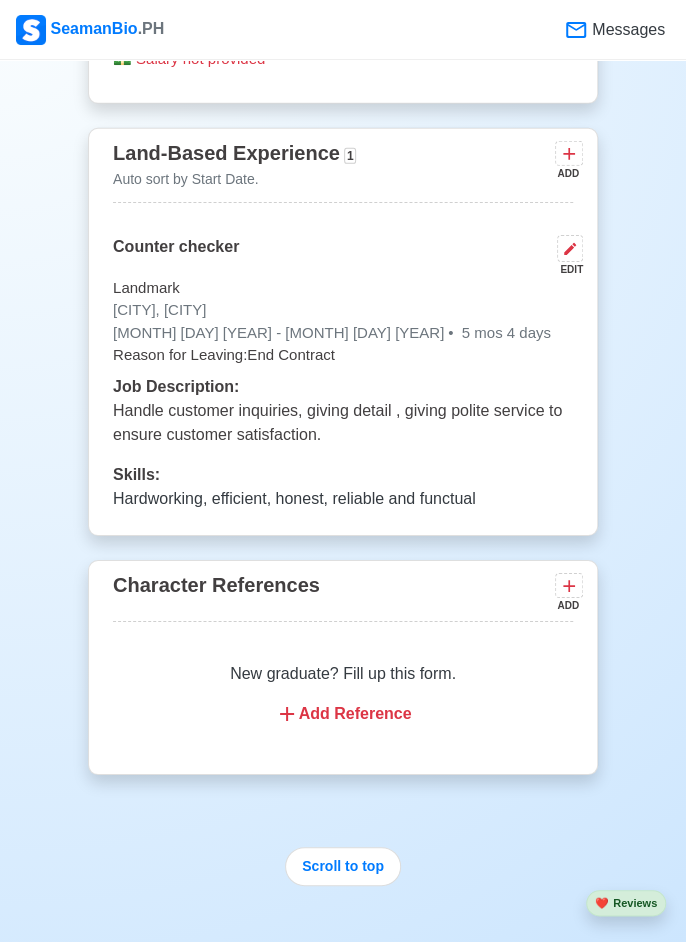 scroll, scrollTop: 4321, scrollLeft: 0, axis: vertical 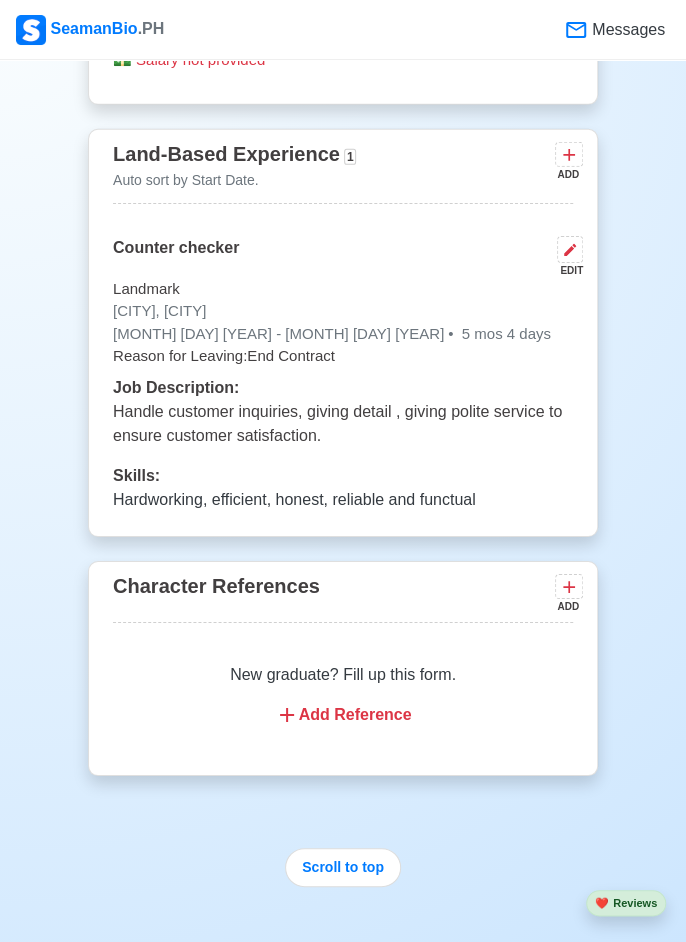 click 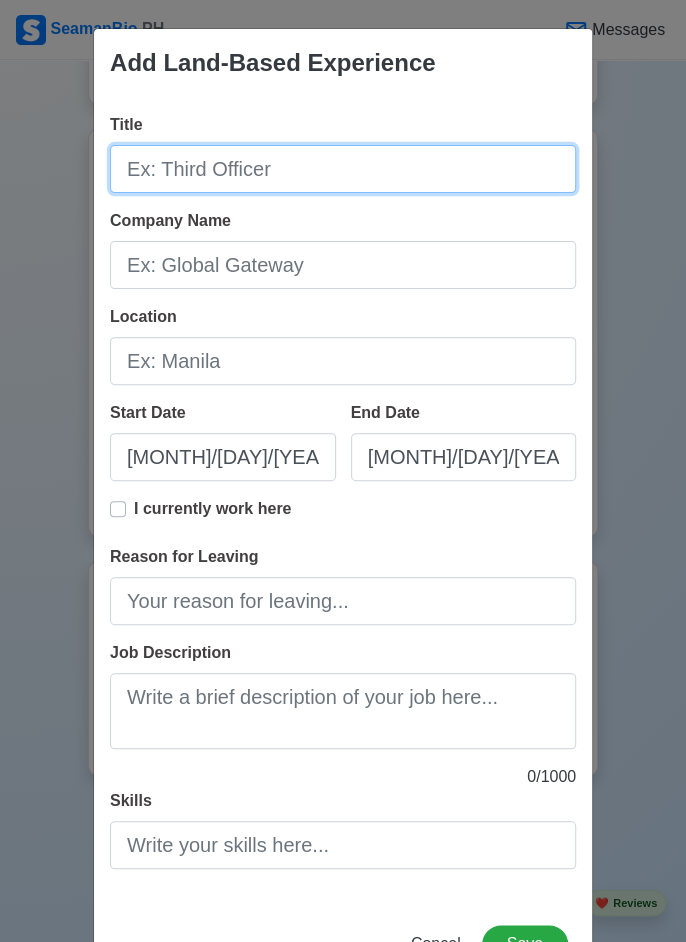 click on "Title" at bounding box center [343, 169] 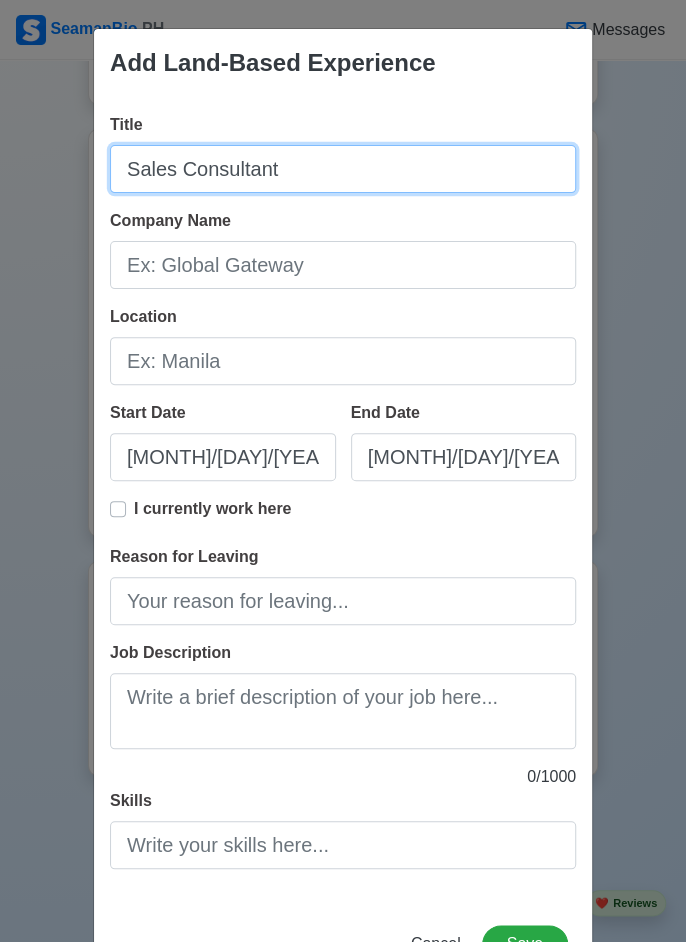 type on "Sales Consultant" 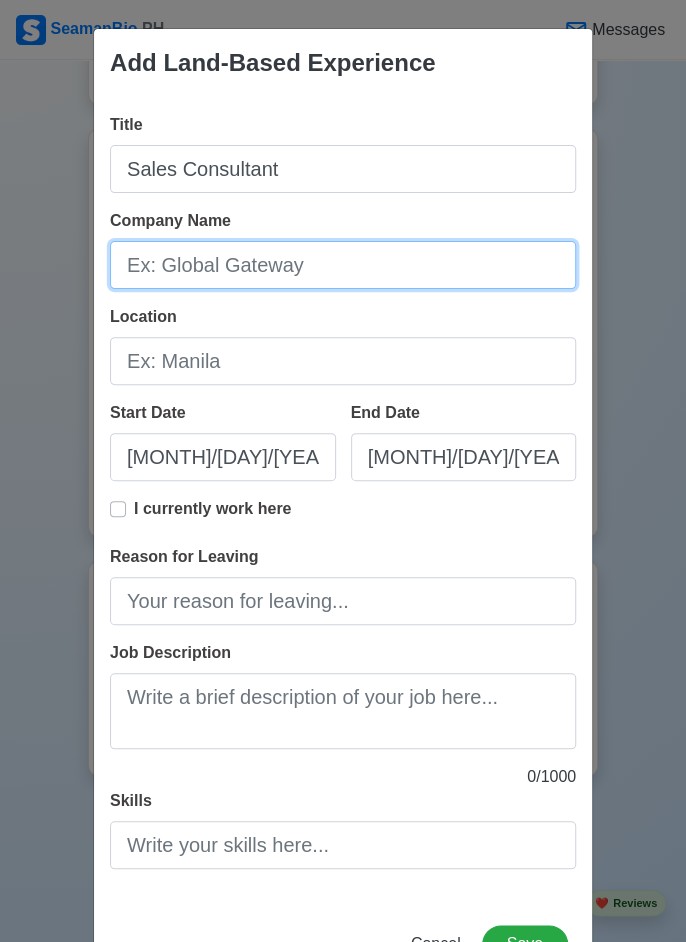 click on "Company Name" at bounding box center [343, 265] 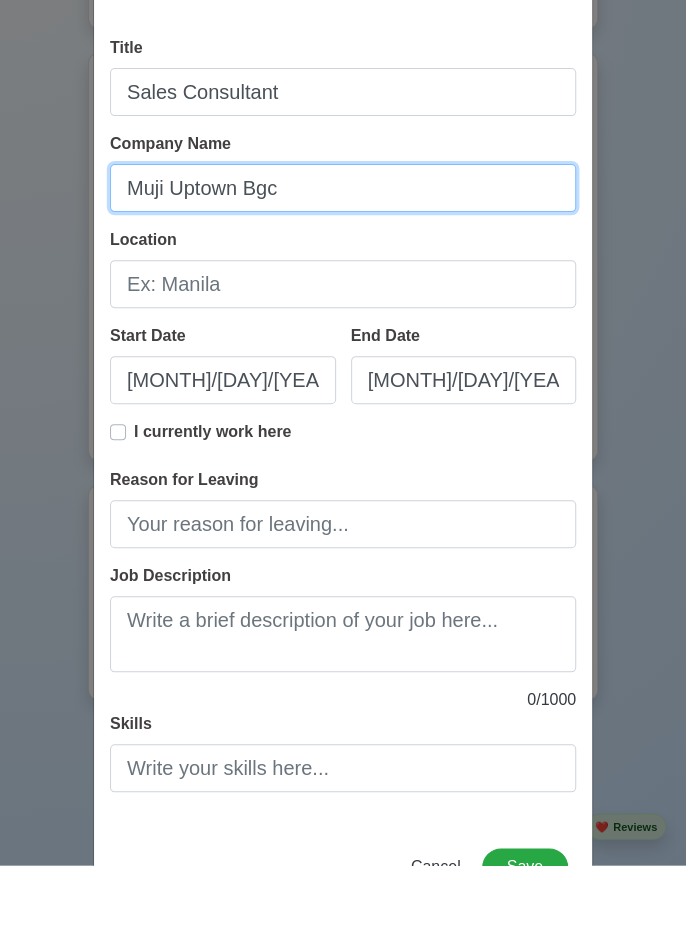 scroll, scrollTop: 4321, scrollLeft: 0, axis: vertical 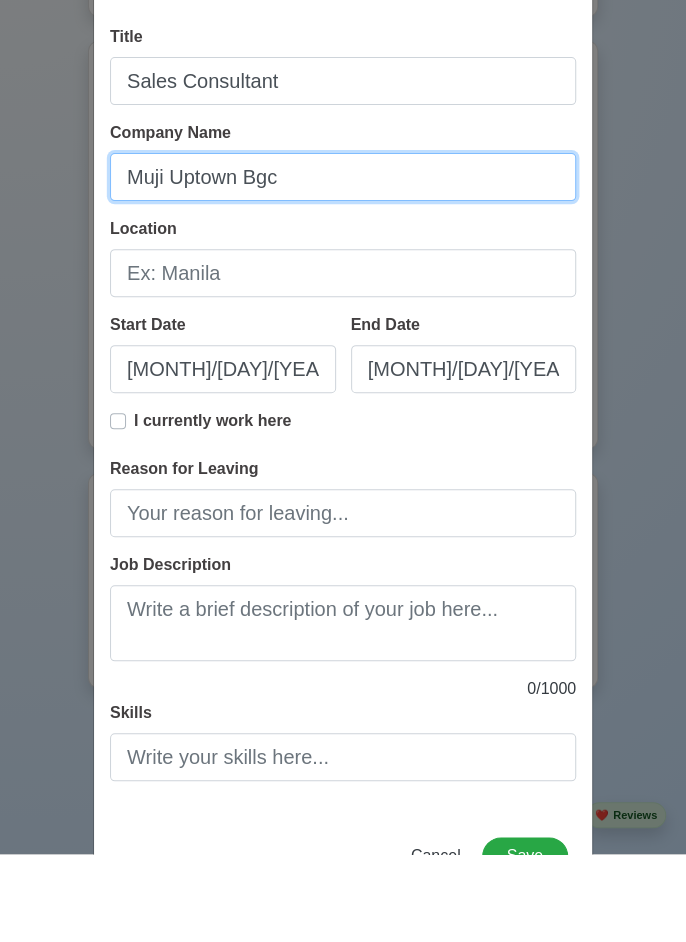 type on "Muji Uptown Bgc" 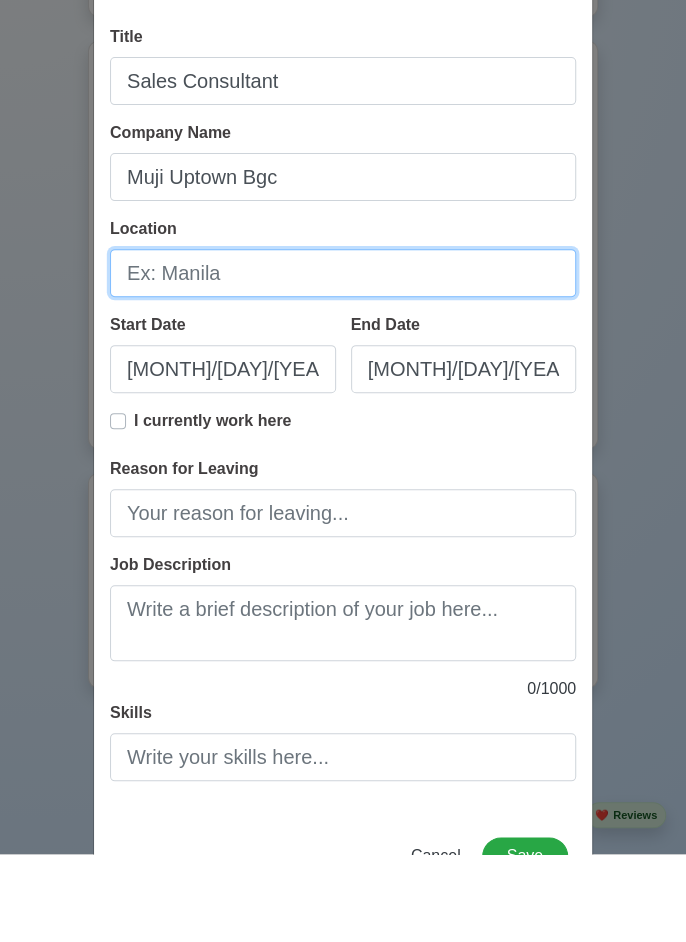 click on "Location" at bounding box center [343, 361] 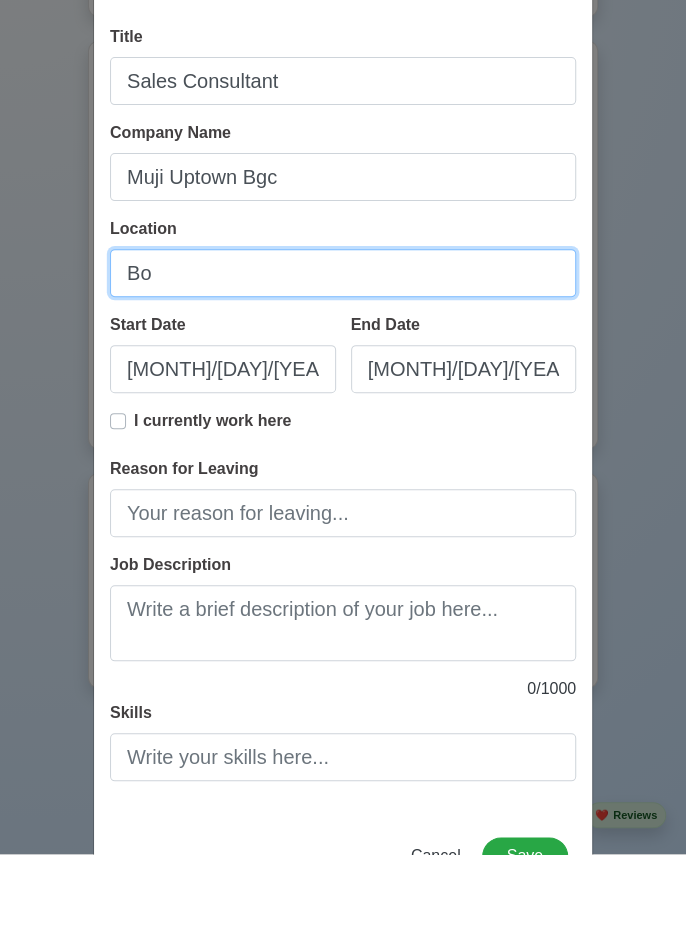 type on "B" 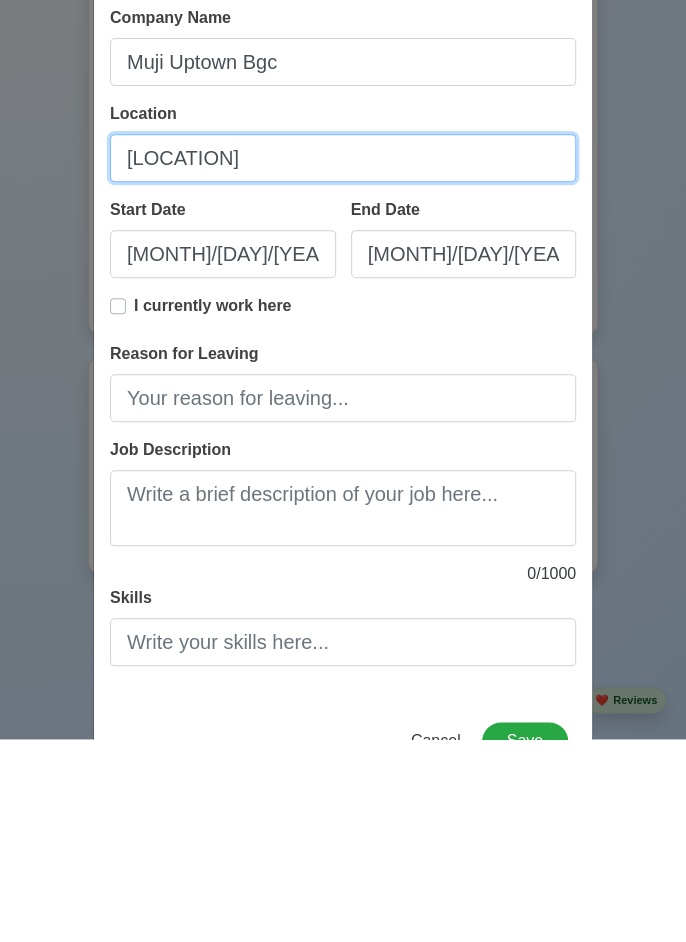 scroll, scrollTop: 4321, scrollLeft: 0, axis: vertical 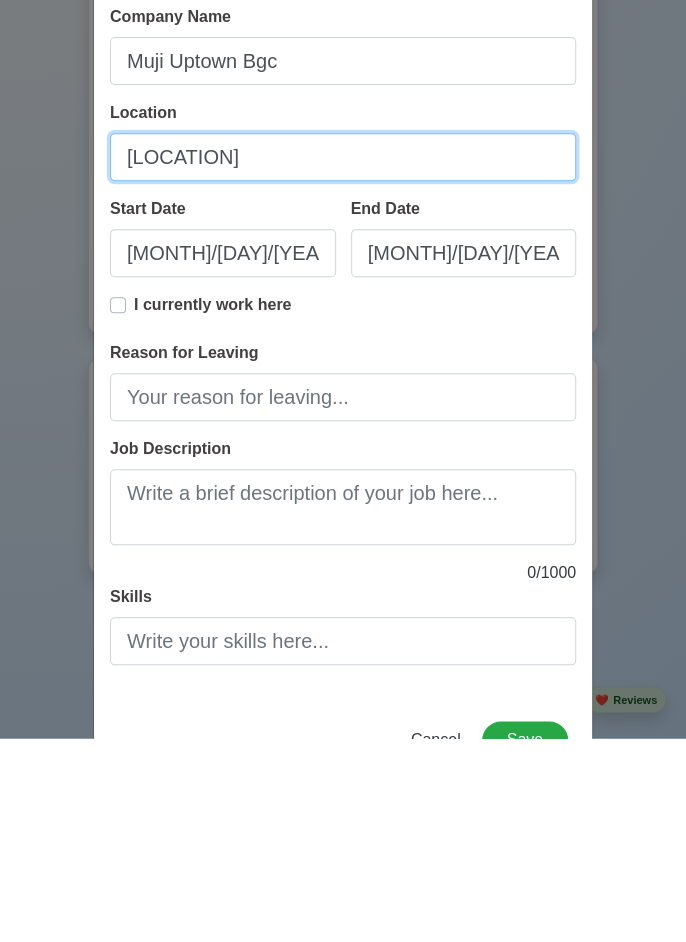 type on "[LOCATION]" 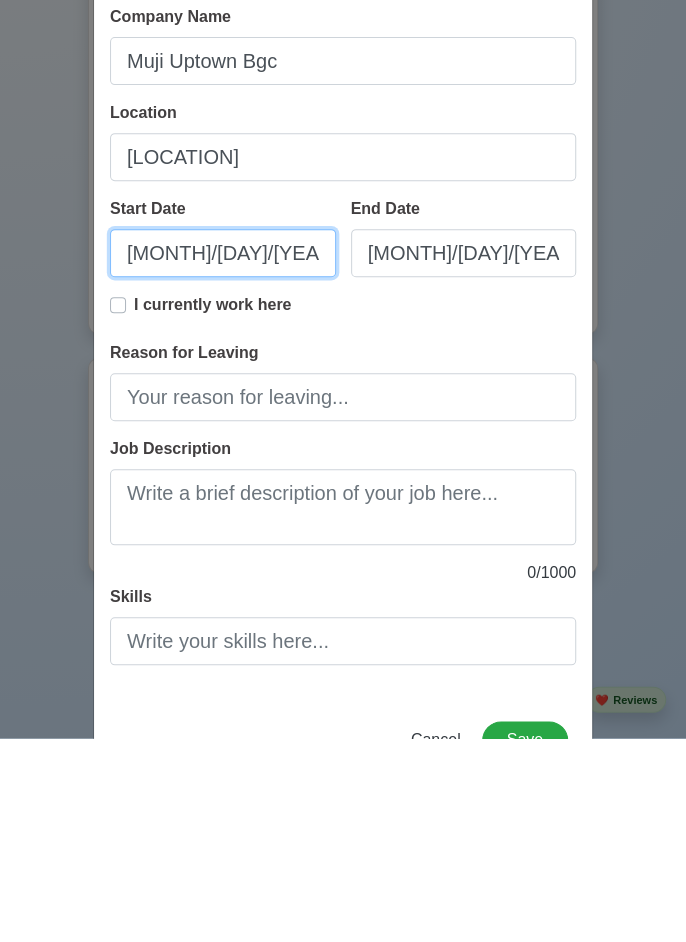 click on "[MONTH]/[DAY]/[YEAR]" at bounding box center [223, 457] 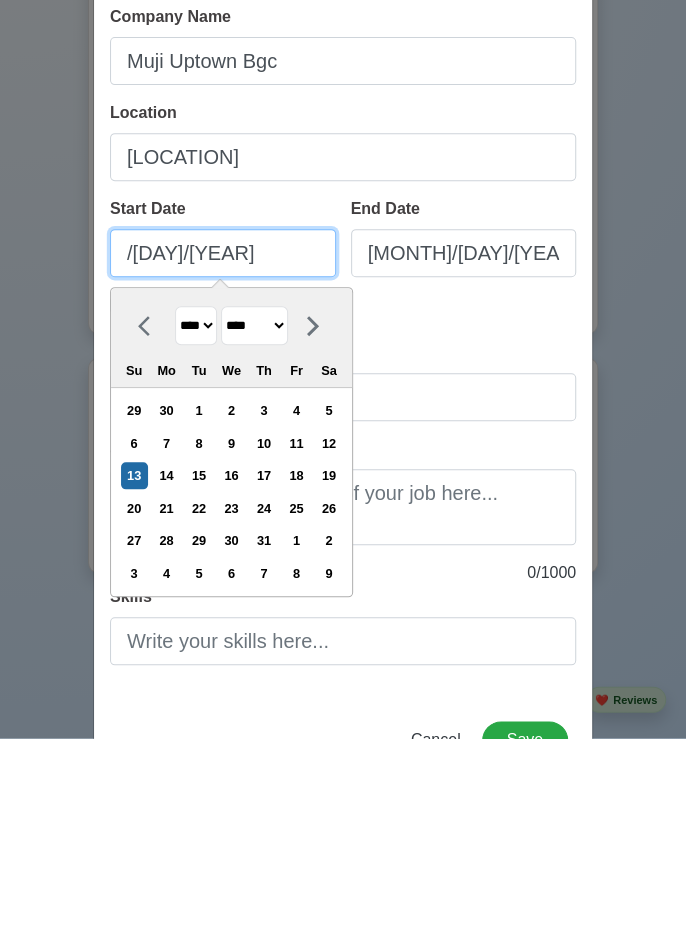 type on "[MONTH]/[DAY]/[YEAR]" 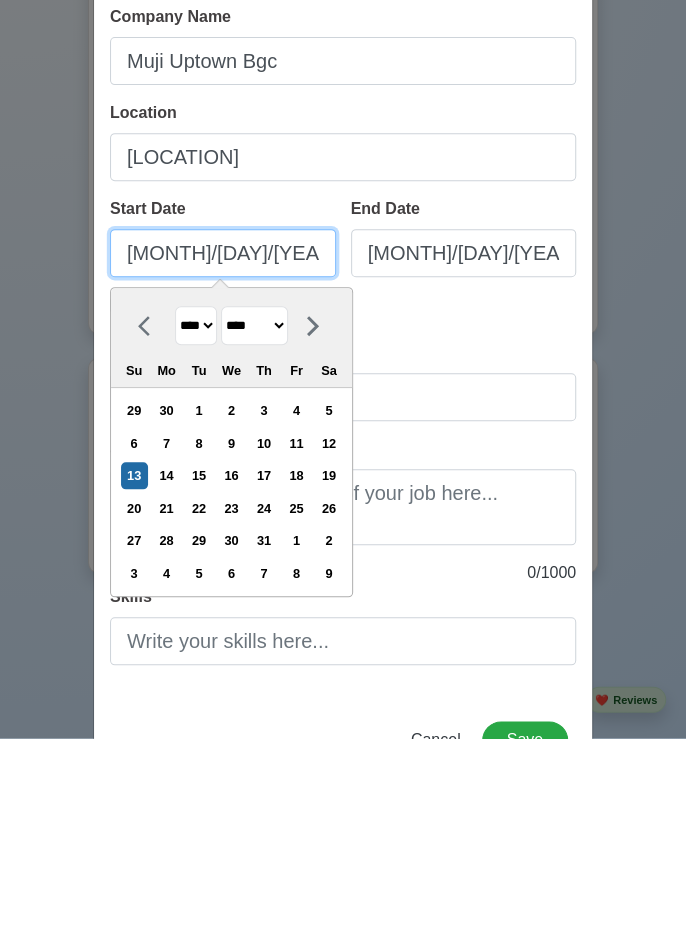 select on "*******" 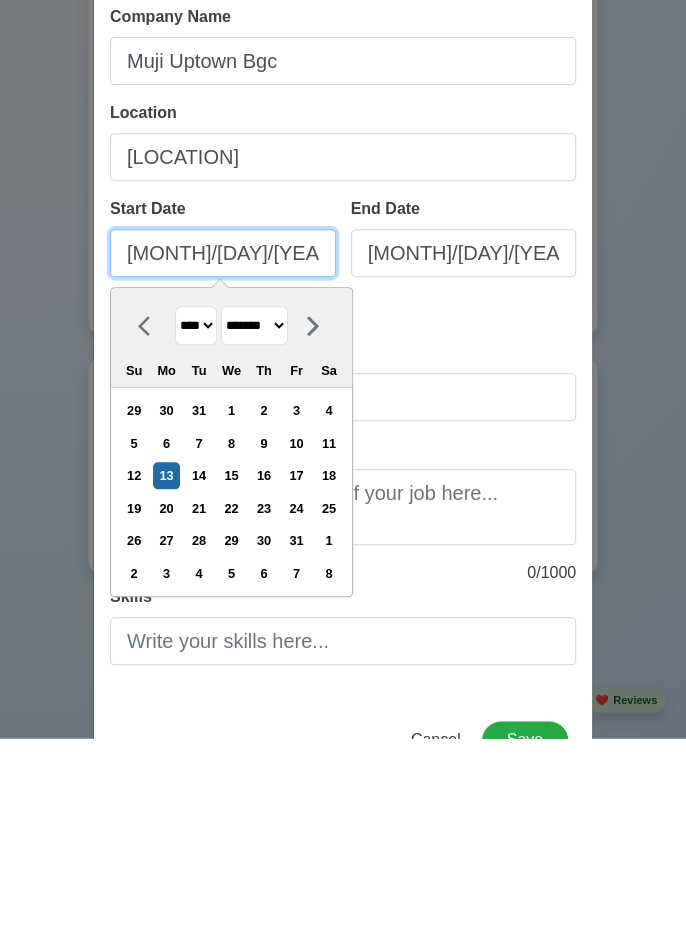 type on "[DATE]" 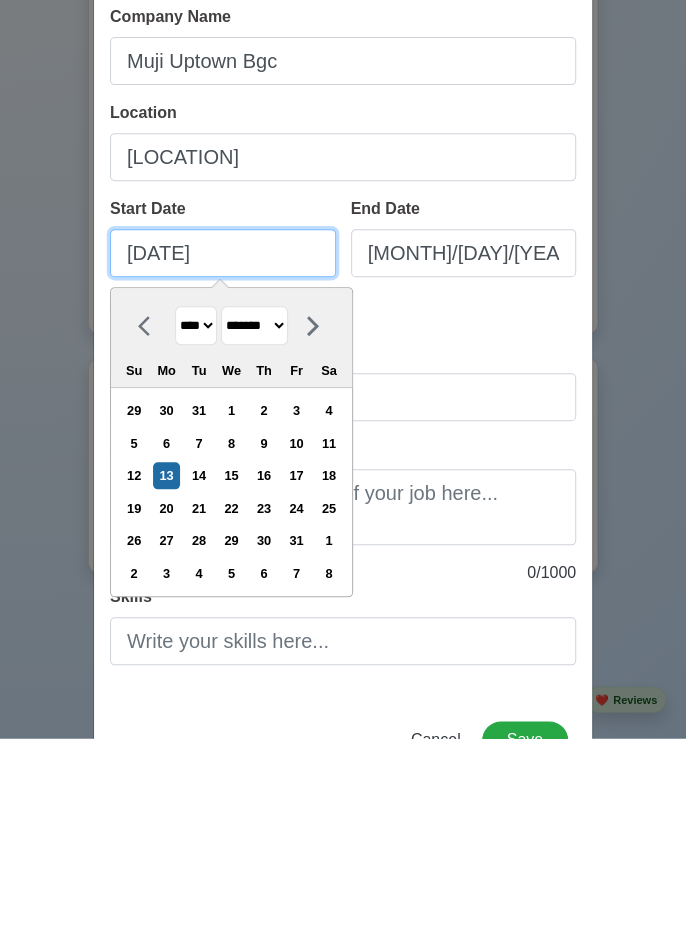 select on "*******" 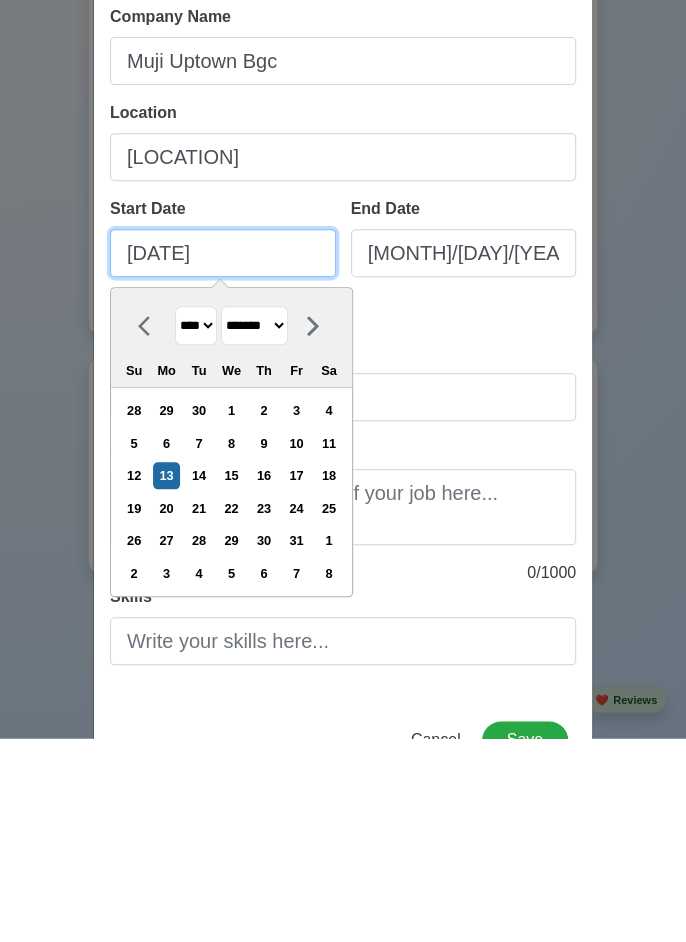 click on "[DATE]" at bounding box center [223, 457] 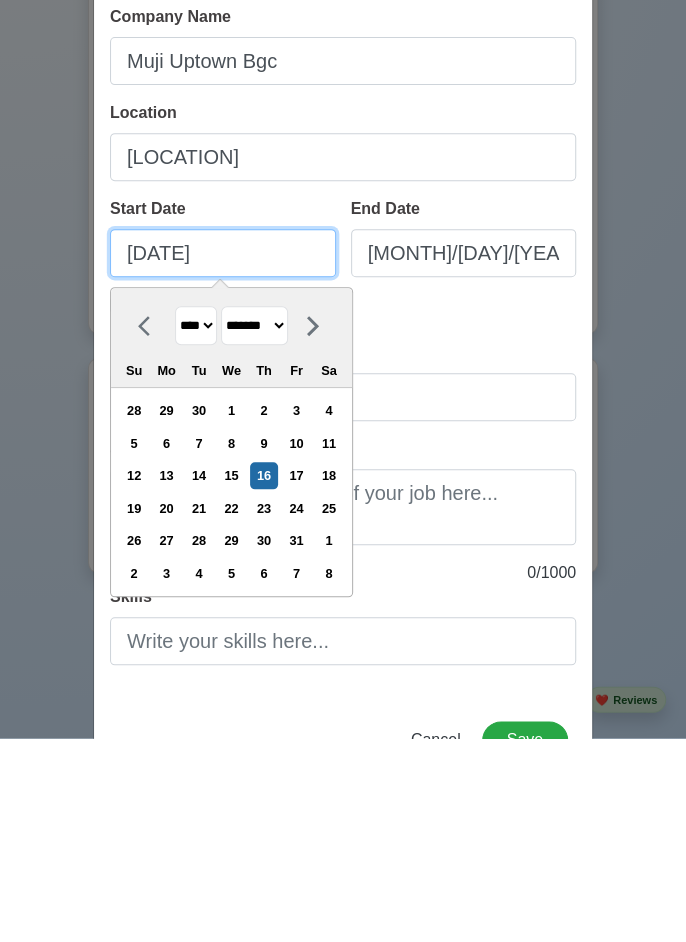 click on "[DATE]" at bounding box center [223, 457] 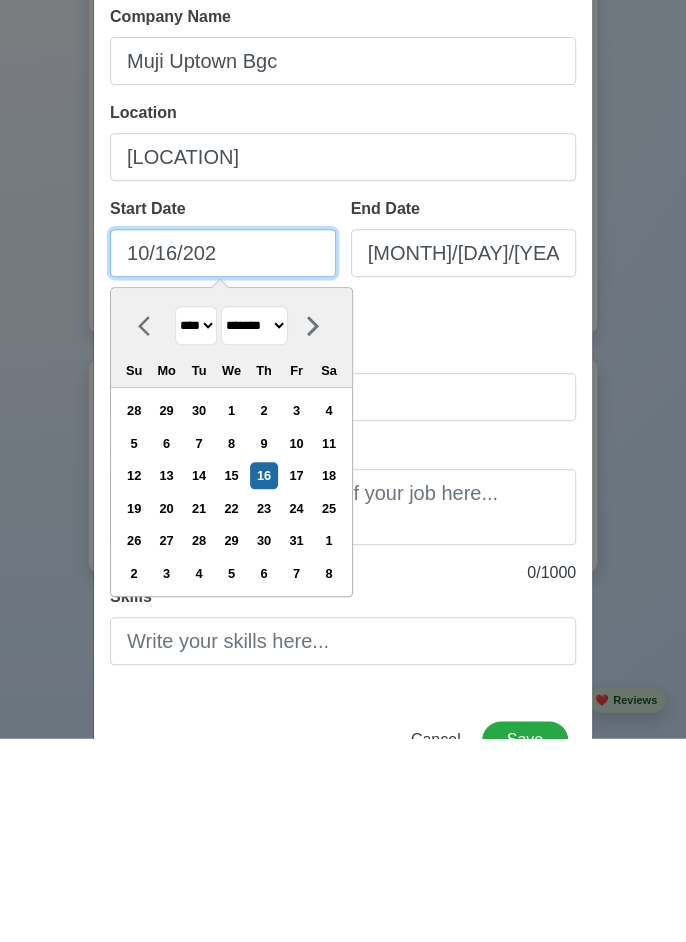 type on "[DATE]" 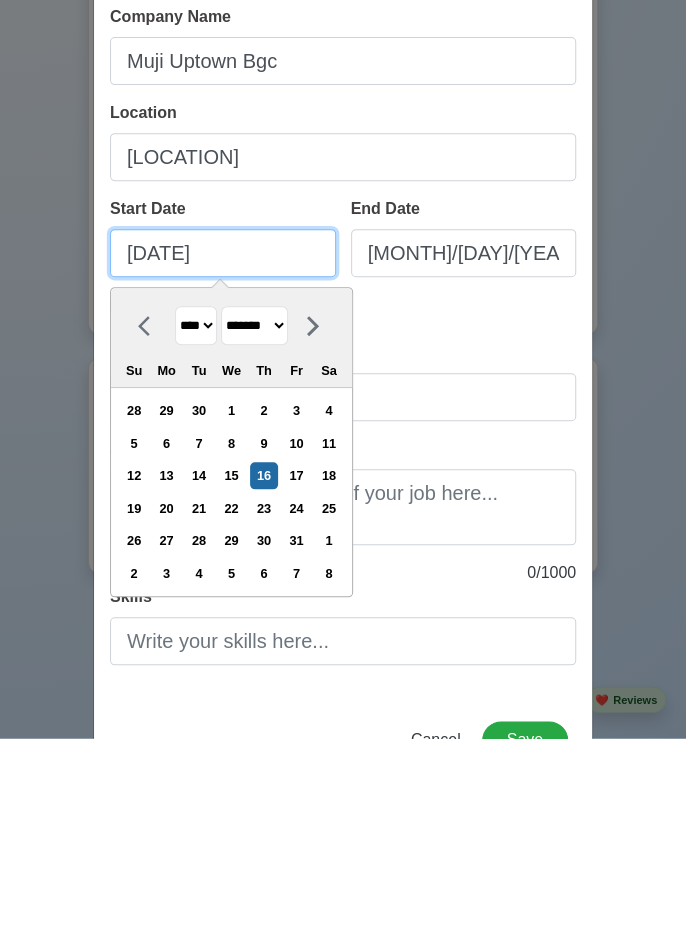 select on "****" 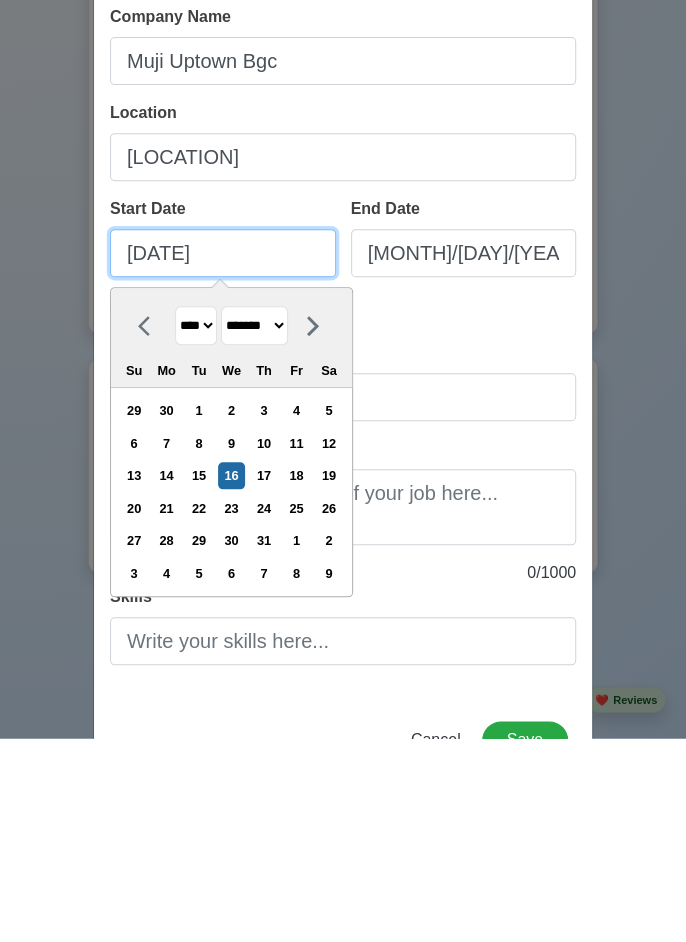 type on "[DATE]" 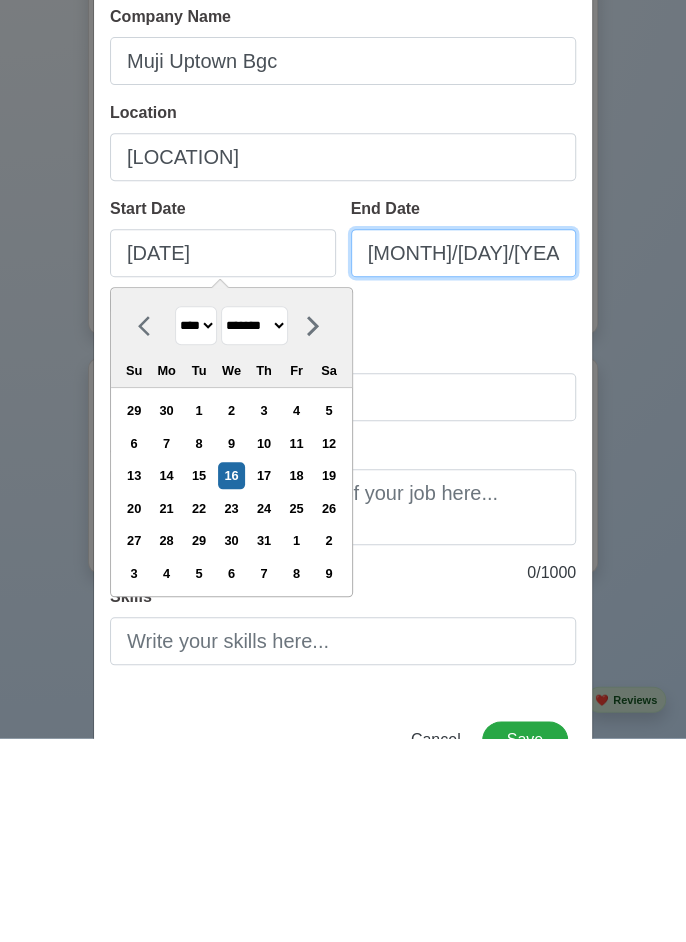 click on "[MONTH]/[DAY]/[YEAR]" at bounding box center (464, 457) 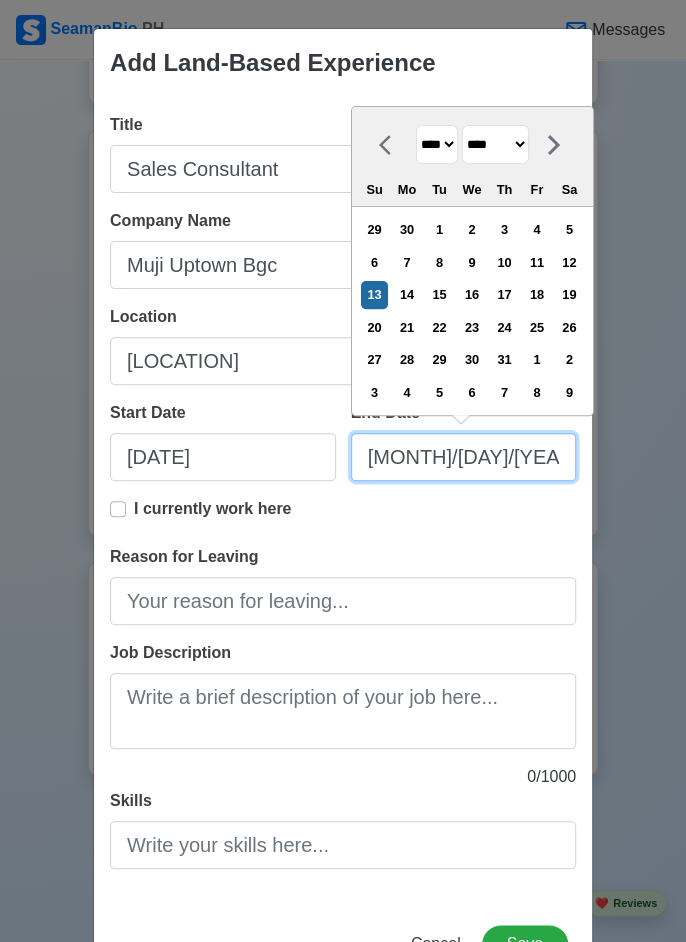 scroll, scrollTop: 4321, scrollLeft: 0, axis: vertical 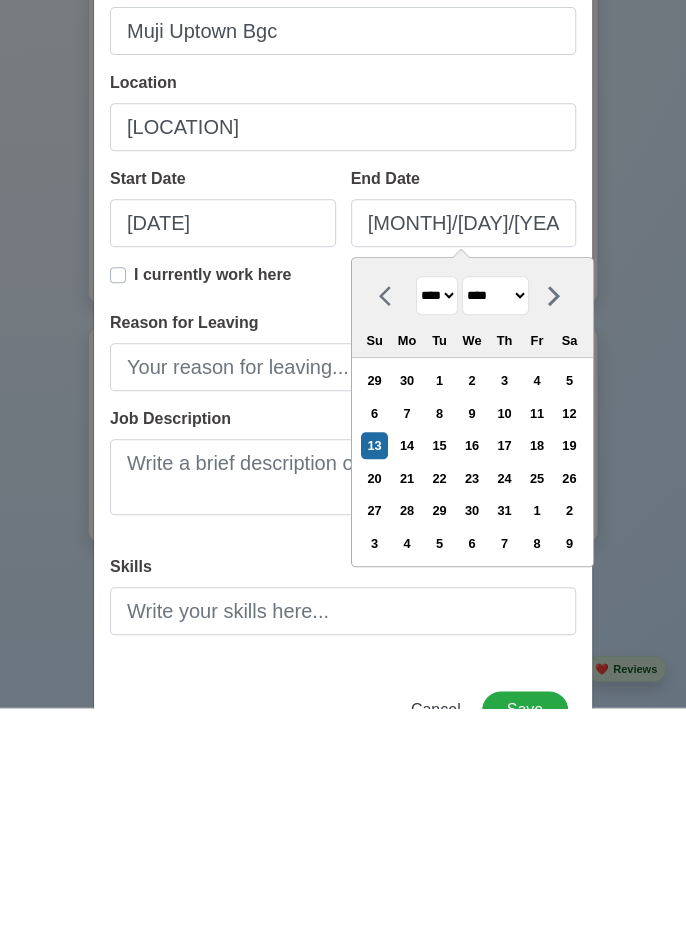click on "I currently work here" at bounding box center (212, 517) 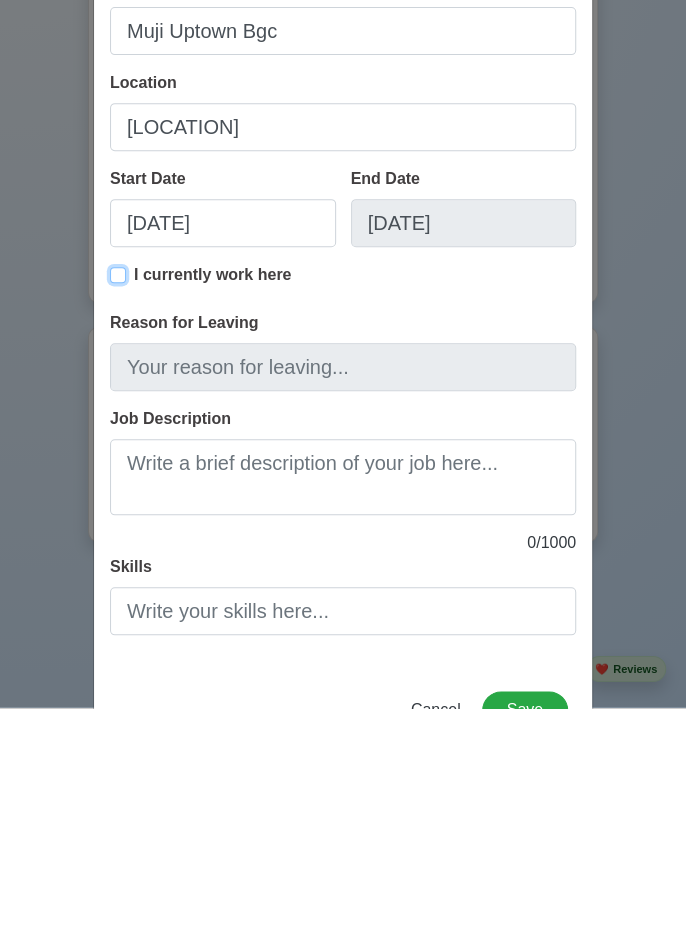 type on "[DATE]" 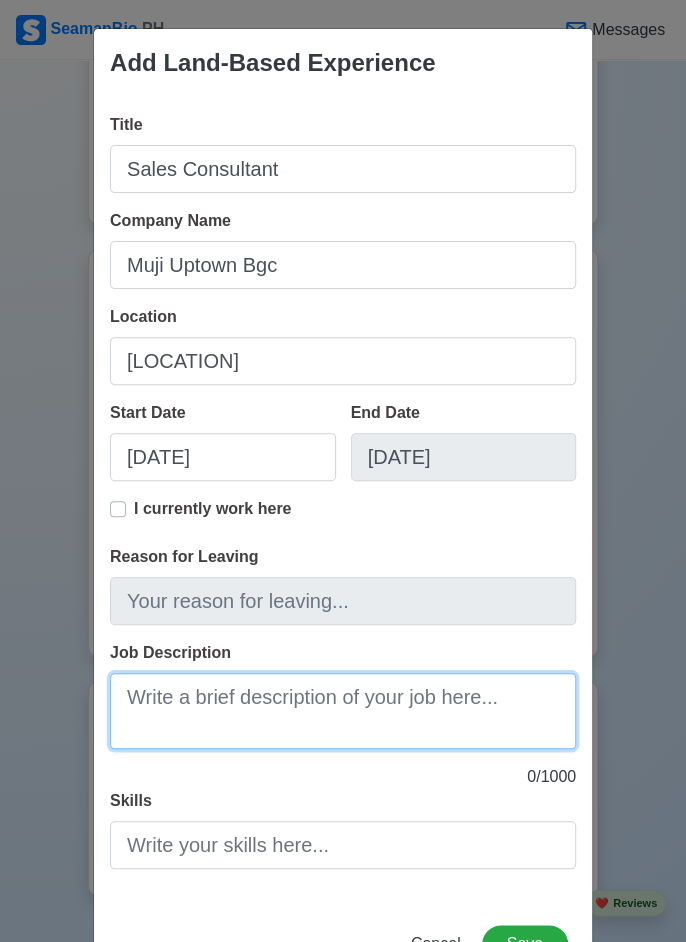 click on "Job Description" at bounding box center (343, 711) 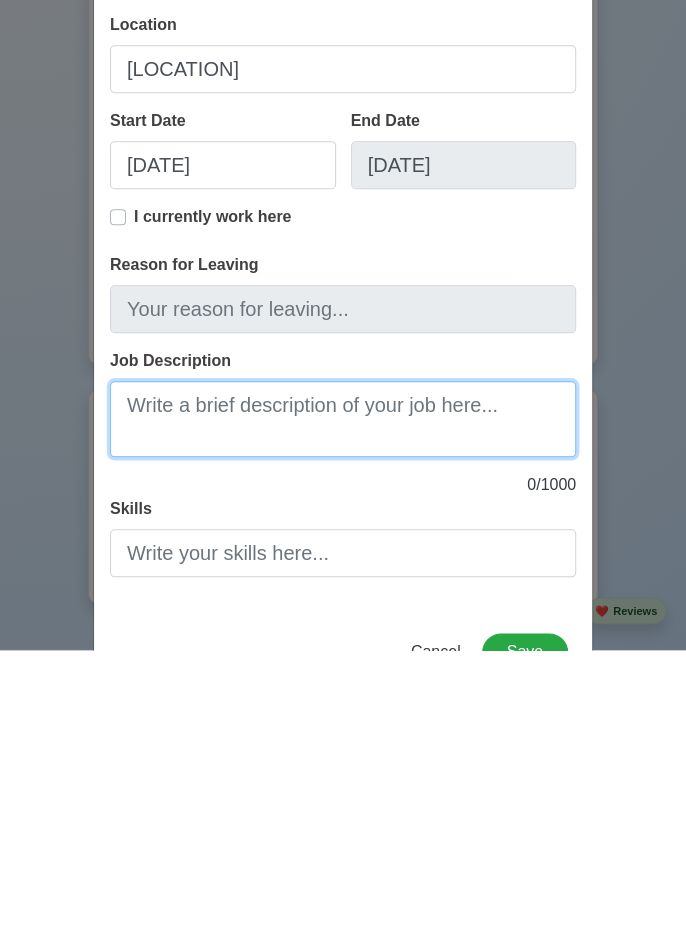 scroll, scrollTop: 4201, scrollLeft: 0, axis: vertical 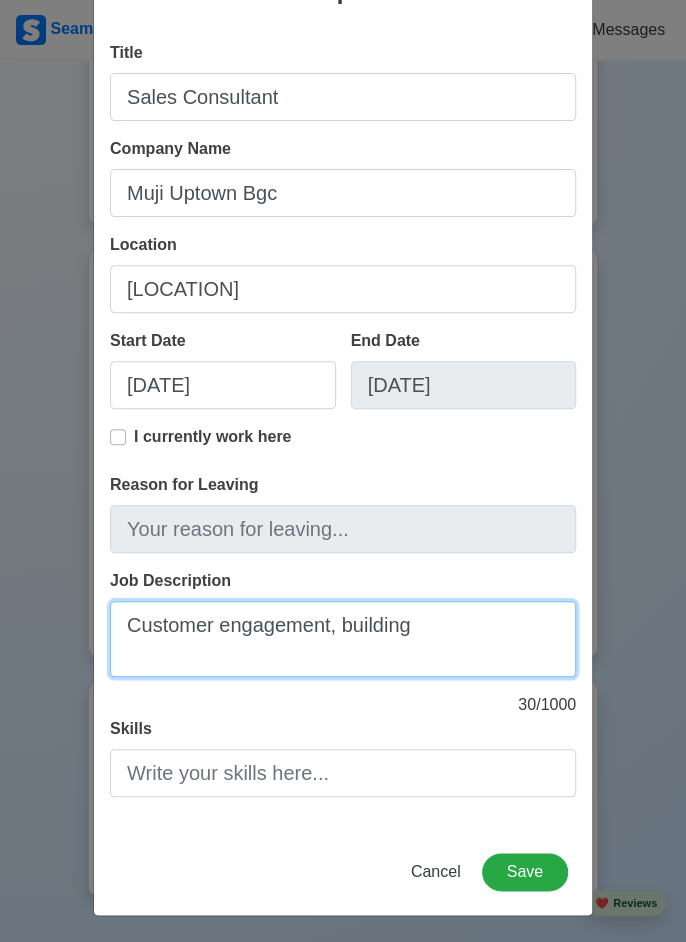 click on "Customer engagement, building" at bounding box center [343, 639] 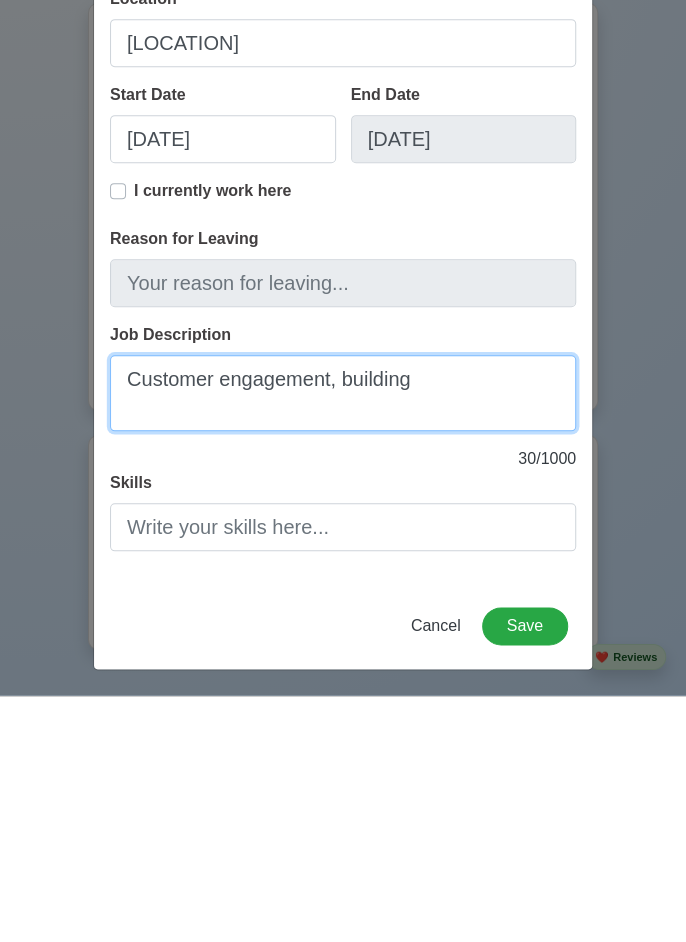 scroll, scrollTop: 4201, scrollLeft: 0, axis: vertical 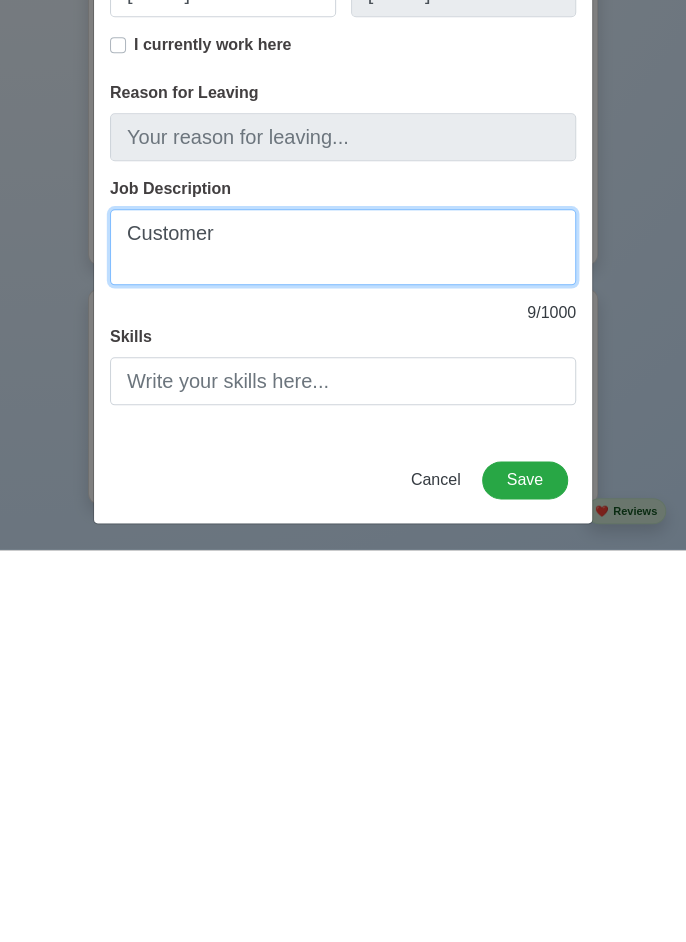 type on "Customer" 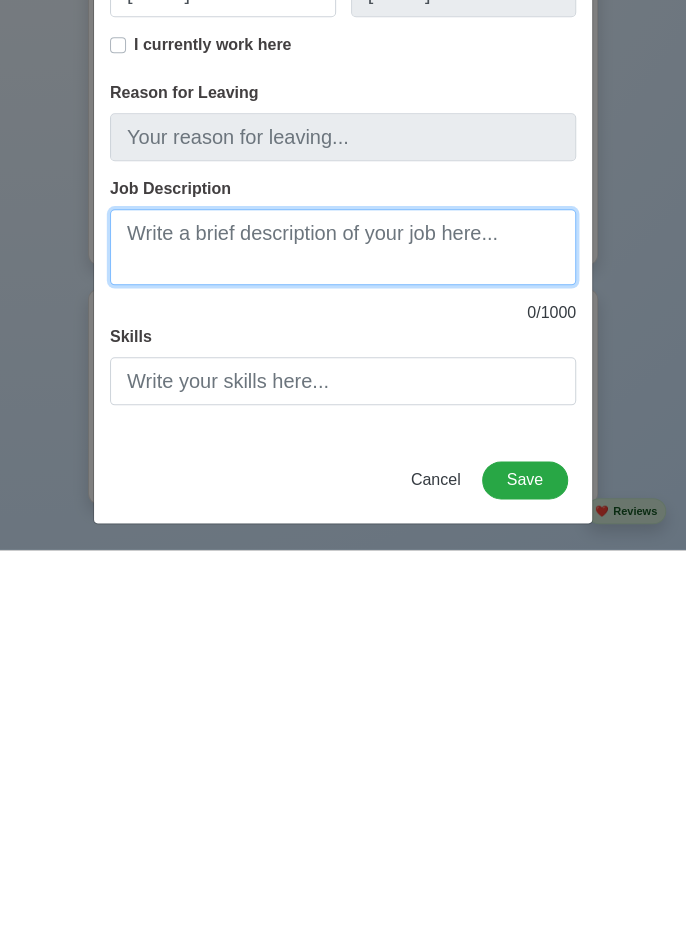 paste on "1. *Customer Engagement*: Building relationships with customers, understanding their needs, and identifying opportunities to provide solutions.
2. *Product/Service Knowledge*: Having in-depth knowledge of the products or services offered and being able to communicate their value to customers.
3. *Needs Assessment*: Conducting needs assessments to understand customer requirements and preferences.
4. *Solution Presentation*: Presenting solutions that meet customer needs, including product demonstrations and trials.
5. *Sales and Revenue Growth*: Meeting sales targets and contributing to revenue growth.
6. *Customer Retention*: Building long-term relationships with customers and ensuring customer satisfaction." 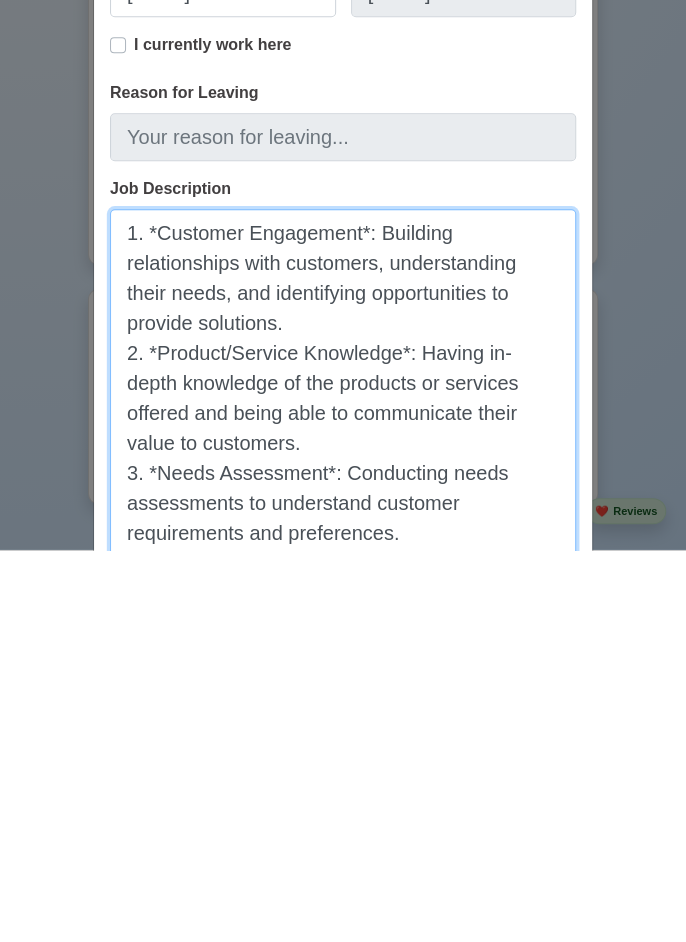 scroll, scrollTop: 4201, scrollLeft: 0, axis: vertical 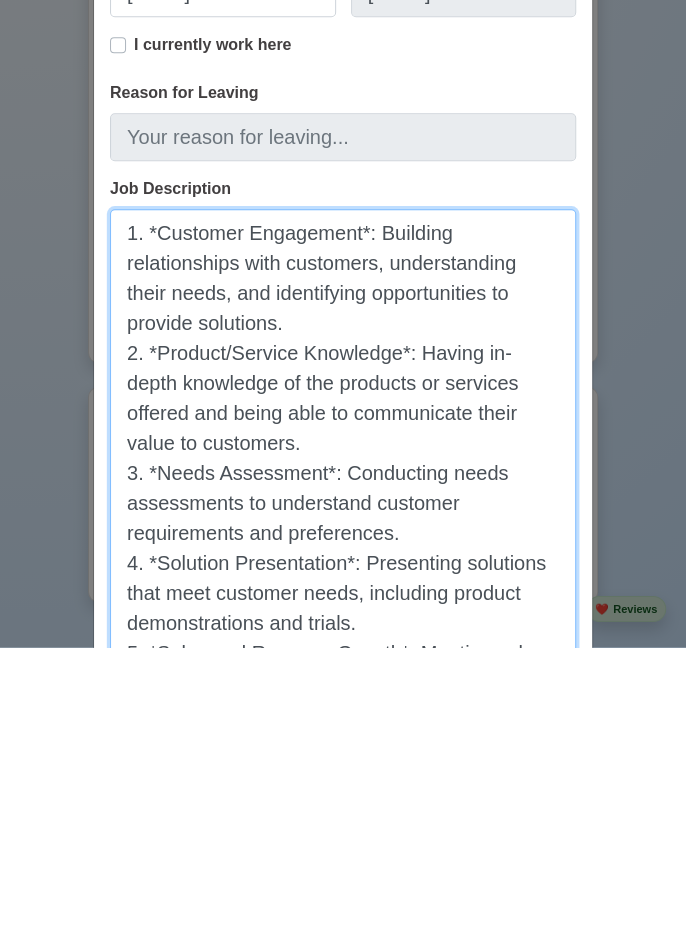 click on "1. *Customer Engagement*: Building relationships with customers, understanding their needs, and identifying opportunities to provide solutions.
2. *Product/Service Knowledge*: Having in-depth knowledge of the products or services offered and being able to communicate their value to customers.
3. *Needs Assessment*: Conducting needs assessments to understand customer requirements and preferences.
4. *Solution Presentation*: Presenting solutions that meet customer needs, including product demonstrations and trials.
5. *Sales and Revenue Growth*: Meeting sales targets and contributing to revenue growth.
6. *Customer Retention*: Building long-term relationships with customers and ensuring customer satisfaction." at bounding box center (343, 796) 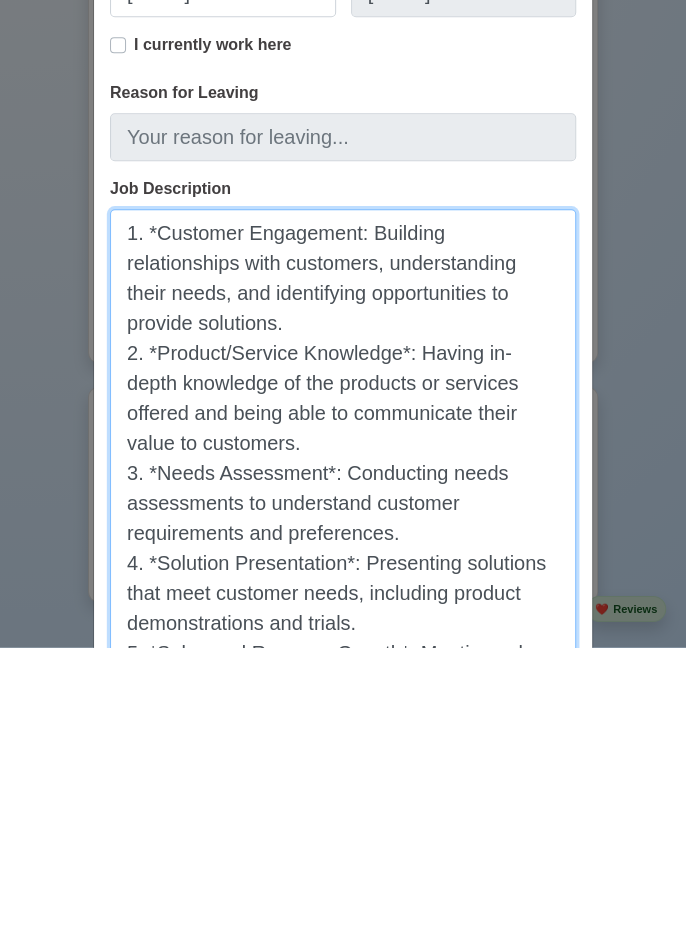 scroll, scrollTop: 4201, scrollLeft: 0, axis: vertical 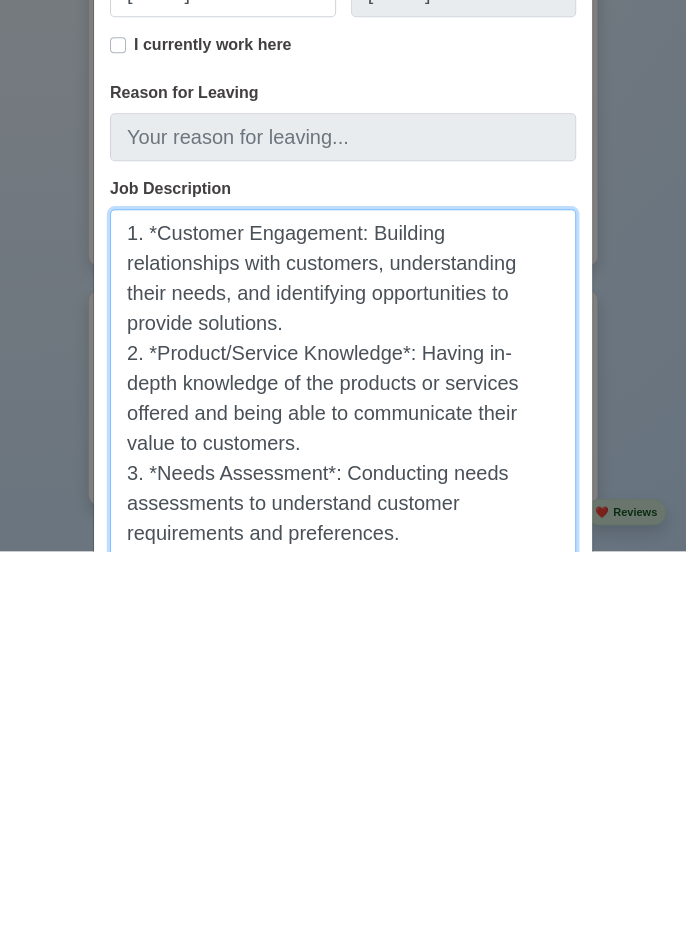 click on "1. *Customer Engagement: Building relationships with customers, understanding their needs, and identifying opportunities to provide solutions.
2. *Product/Service Knowledge*: Having in-depth knowledge of the products or services offered and being able to communicate their value to customers.
3. *Needs Assessment*: Conducting needs assessments to understand customer requirements and preferences.
4. *Solution Presentation*: Presenting solutions that meet customer needs, including product demonstrations and trials.
5. *Sales and Revenue Growth*: Meeting sales targets and contributing to revenue growth.
6. *Customer Retention*: Building long-term relationships with customers and ensuring customer satisfaction." at bounding box center (343, 893) 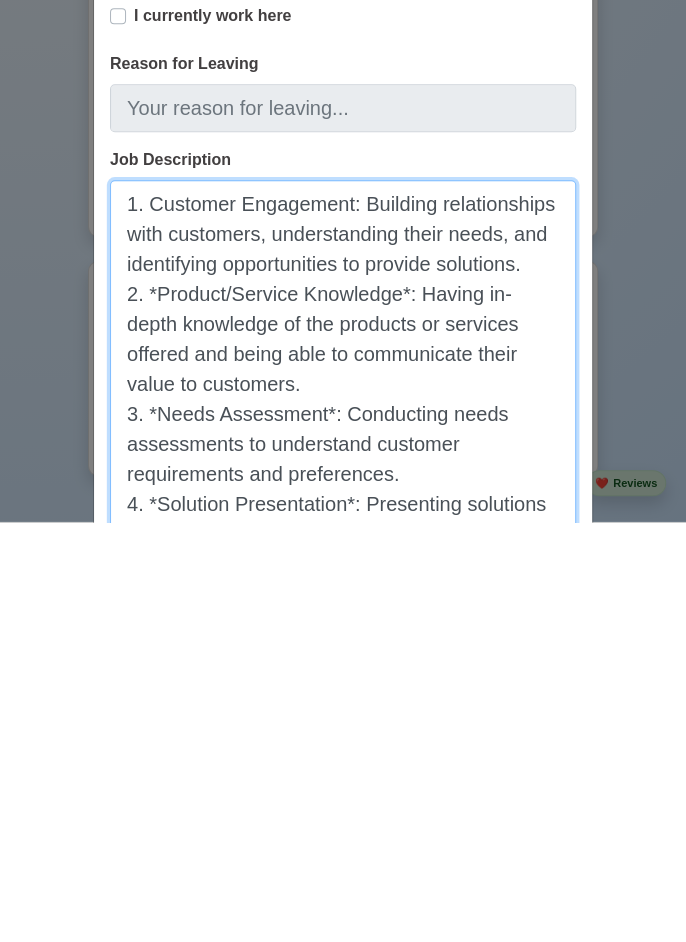 scroll, scrollTop: 4201, scrollLeft: 0, axis: vertical 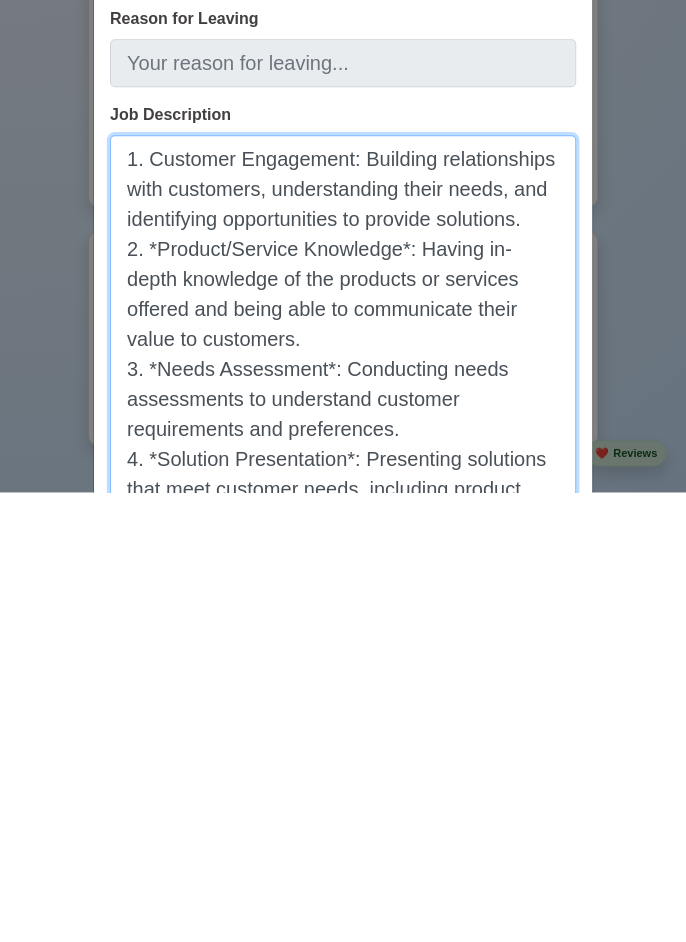 click on "1. Customer Engagement: Building relationships with customers, understanding their needs, and identifying opportunities to provide solutions.
2. *Product/Service Knowledge*: Having in-depth knowledge of the products or services offered and being able to communicate their value to customers.
3. *Needs Assessment*: Conducting needs assessments to understand customer requirements and preferences.
4. *Solution Presentation*: Presenting solutions that meet customer needs, including product demonstrations and trials.
5. *Sales and Revenue Growth*: Meeting sales targets and contributing to revenue growth.
6. *Customer Retention*: Building long-term relationships with customers and ensuring customer satisfaction." at bounding box center [343, 878] 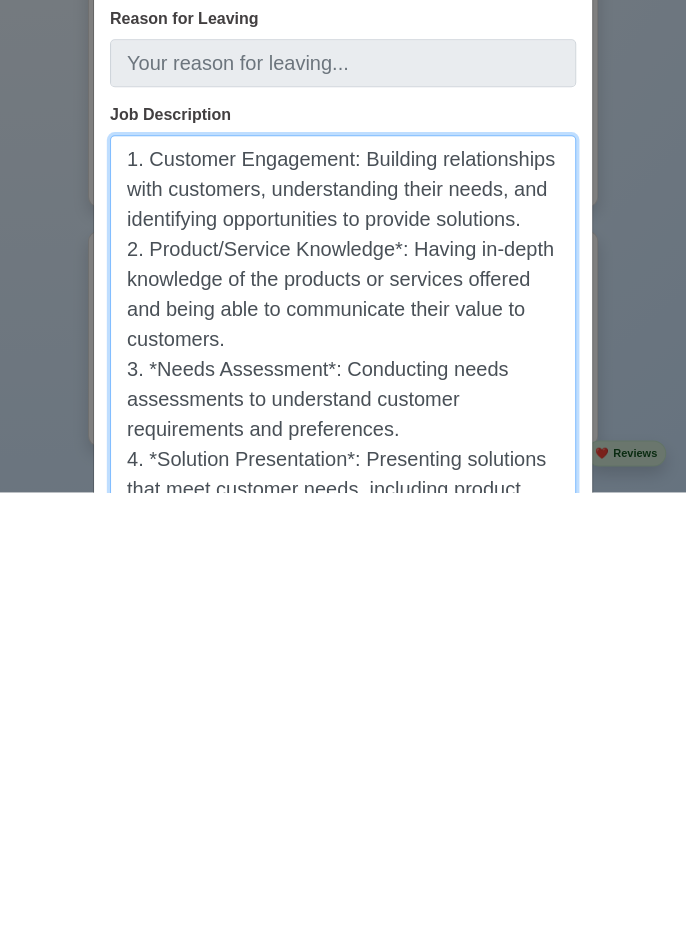 click on "1. Customer Engagement: Building relationships with customers, understanding their needs, and identifying opportunities to provide solutions.
2. Product/Service Knowledge*: Having in-depth knowledge of the products or services offered and being able to communicate their value to customers.
3. *Needs Assessment*: Conducting needs assessments to understand customer requirements and preferences.
4. *Solution Presentation*: Presenting solutions that meet customer needs, including product demonstrations and trials.
5. *Sales and Revenue Growth*: Meeting sales targets and contributing to revenue growth.
6. *Customer Retention*: Building long-term relationships with customers and ensuring customer satisfaction." at bounding box center [343, 878] 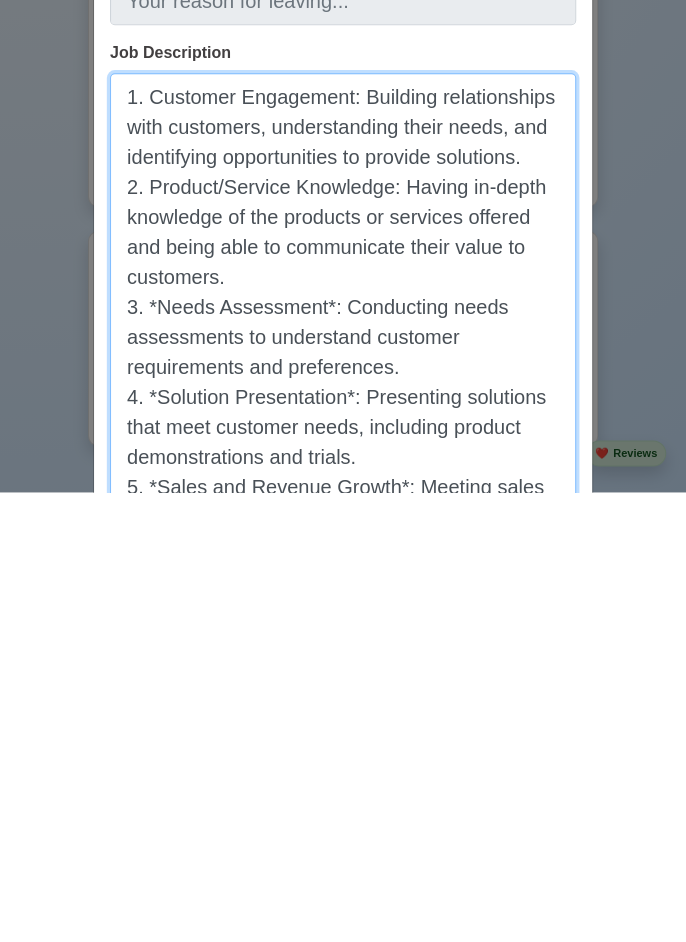 scroll, scrollTop: 156, scrollLeft: 0, axis: vertical 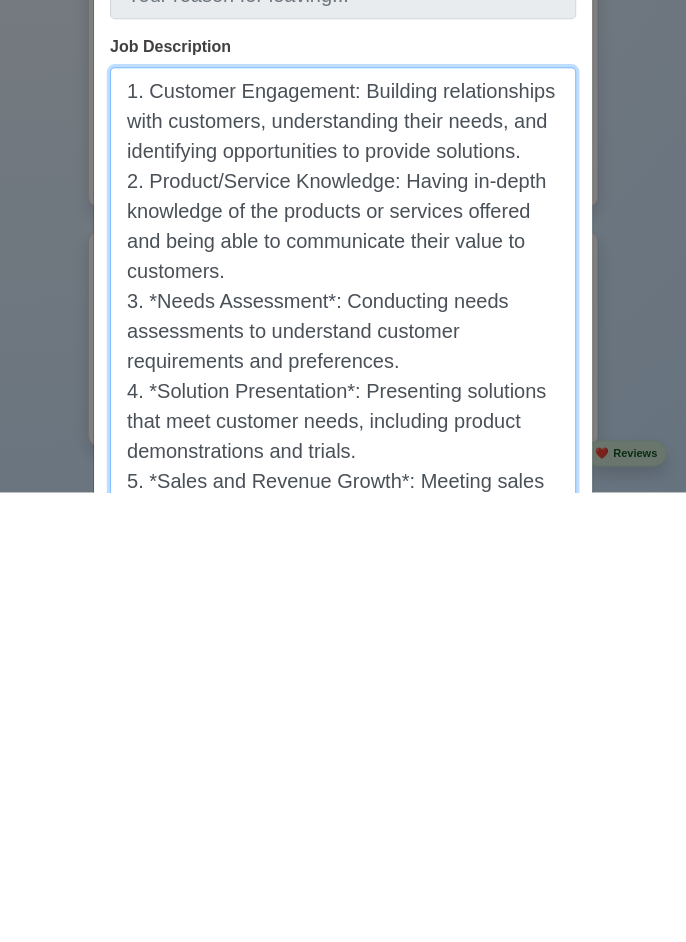 click on "1. Customer Engagement: Building relationships with customers, understanding their needs, and identifying opportunities to provide solutions.
2. Product/Service Knowledge: Having in-depth knowledge of the products or services offered and being able to communicate their value to customers.
3. *Needs Assessment*: Conducting needs assessments to understand customer requirements and preferences.
4. *Solution Presentation*: Presenting solutions that meet customer needs, including product demonstrations and trials.
5. *Sales and Revenue Growth*: Meeting sales targets and contributing to revenue growth.
6. *Customer Retention*: Building long-term relationships with customers and ensuring customer satisfaction." at bounding box center [343, 810] 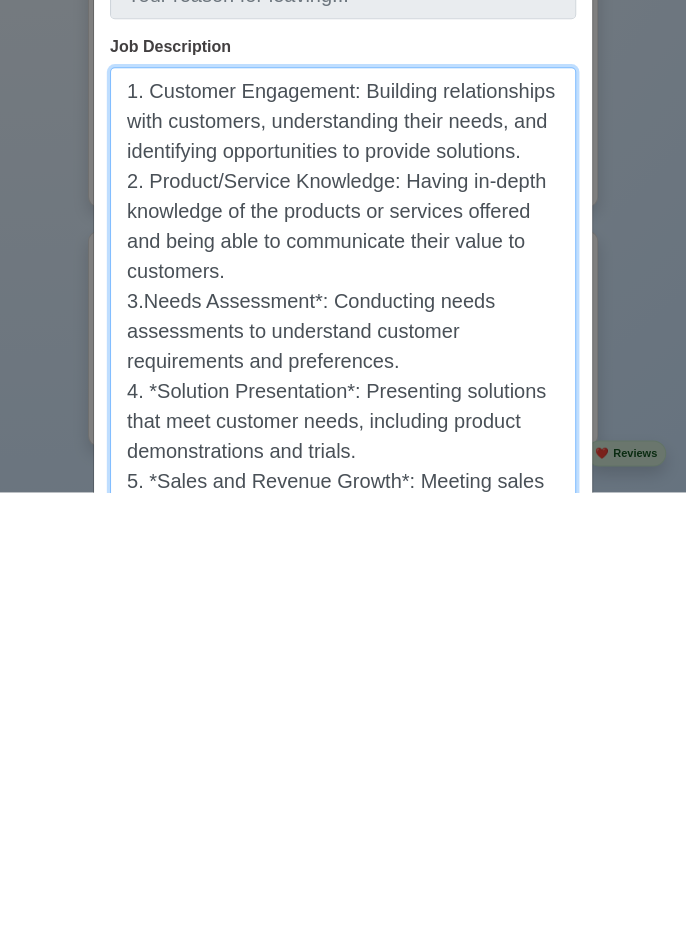 click on "1. Customer Engagement: Building relationships with customers, understanding their needs, and identifying opportunities to provide solutions.
2. Product/Service Knowledge: Having in-depth knowledge of the products or services offered and being able to communicate their value to customers.
3.Needs Assessment*: Conducting needs assessments to understand customer requirements and preferences.
4. *Solution Presentation*: Presenting solutions that meet customer needs, including product demonstrations and trials.
5. *Sales and Revenue Growth*: Meeting sales targets and contributing to revenue growth.
6. *Customer Retention*: Building long-term relationships with customers and ensuring customer satisfaction." at bounding box center (343, 810) 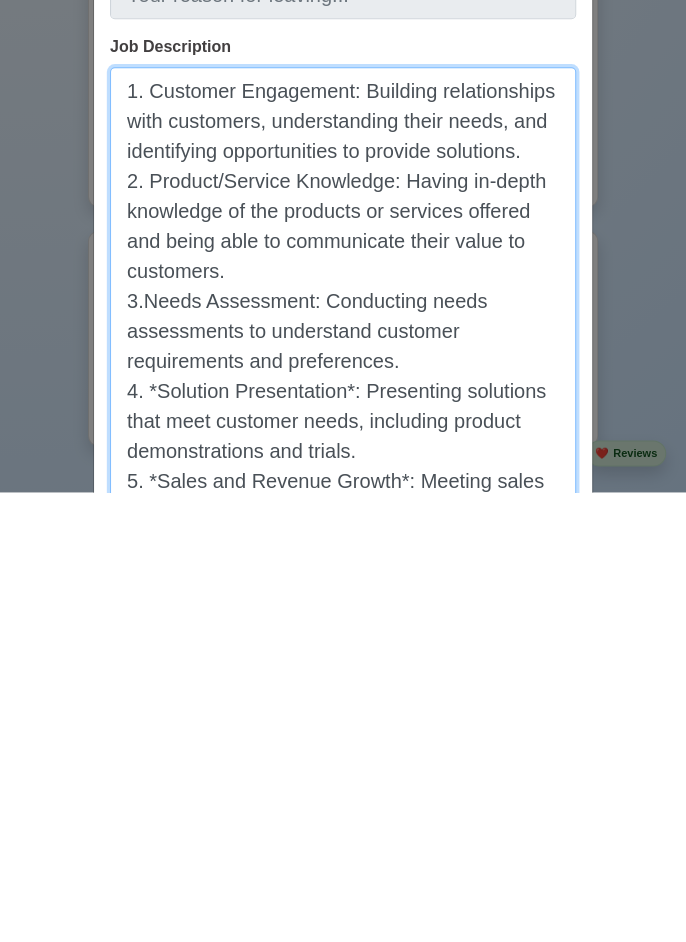 click on "1. Customer Engagement: Building relationships with customers, understanding their needs, and identifying opportunities to provide solutions.
2. Product/Service Knowledge: Having in-depth knowledge of the products or services offered and being able to communicate their value to customers.
3.Needs Assessment: Conducting needs assessments to understand customer requirements and preferences.
4. *Solution Presentation*: Presenting solutions that meet customer needs, including product demonstrations and trials.
5. *Sales and Revenue Growth*: Meeting sales targets and contributing to revenue growth.
6. *Customer Retention*: Building long-term relationships with customers and ensuring customer satisfaction." at bounding box center [343, 810] 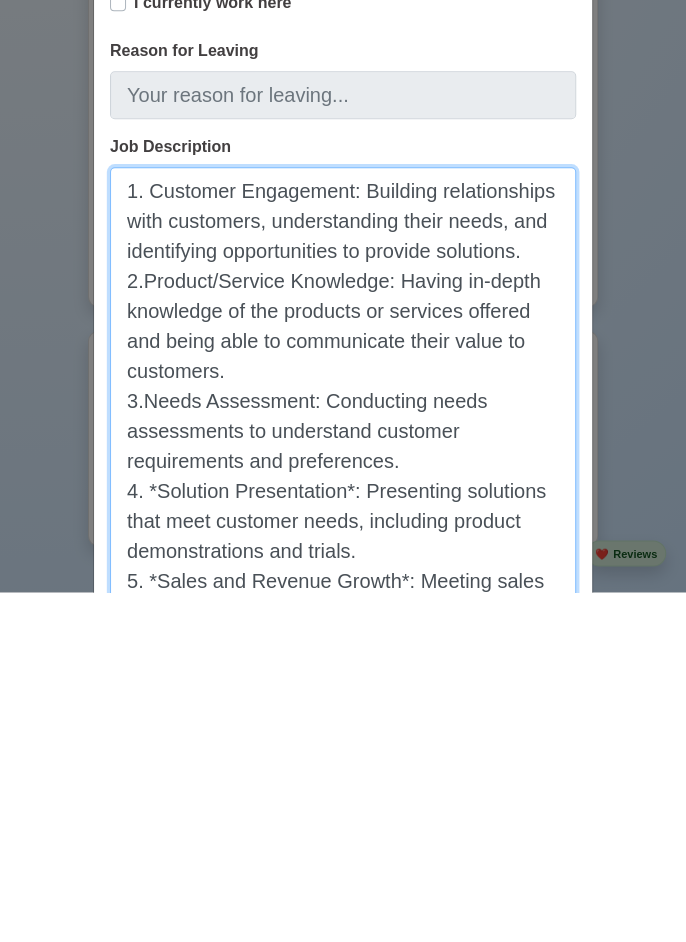 scroll, scrollTop: 4201, scrollLeft: 0, axis: vertical 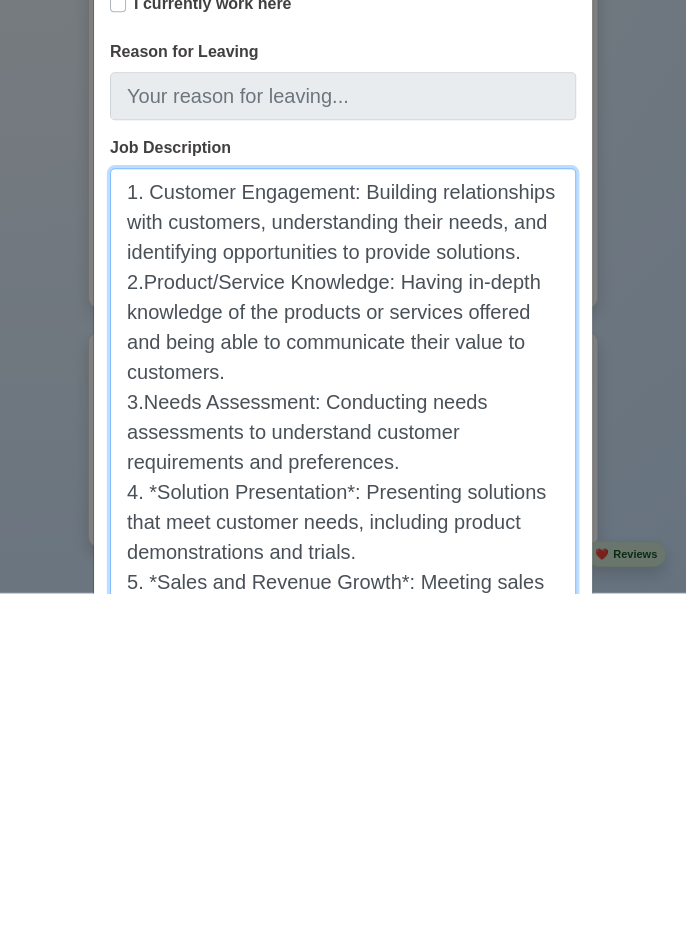 click on "1. Customer Engagement: Building relationships with customers, understanding their needs, and identifying opportunities to provide solutions.
2.Product/Service Knowledge: Having in-depth knowledge of the products or services offered and being able to communicate their value to customers.
3.Needs Assessment: Conducting needs assessments to understand customer requirements and preferences.
4. *Solution Presentation*: Presenting solutions that meet customer needs, including product demonstrations and trials.
5. *Sales and Revenue Growth*: Meeting sales targets and contributing to revenue growth.
6. *Customer Retention*: Building long-term relationships with customers and ensuring customer satisfaction." at bounding box center (343, 810) 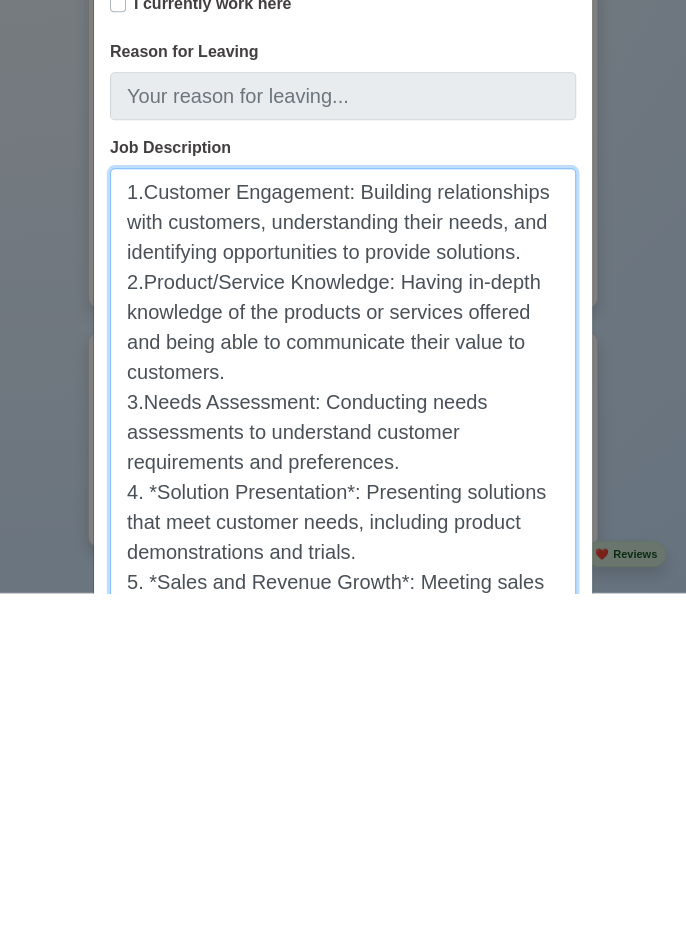 scroll, scrollTop: 4201, scrollLeft: 0, axis: vertical 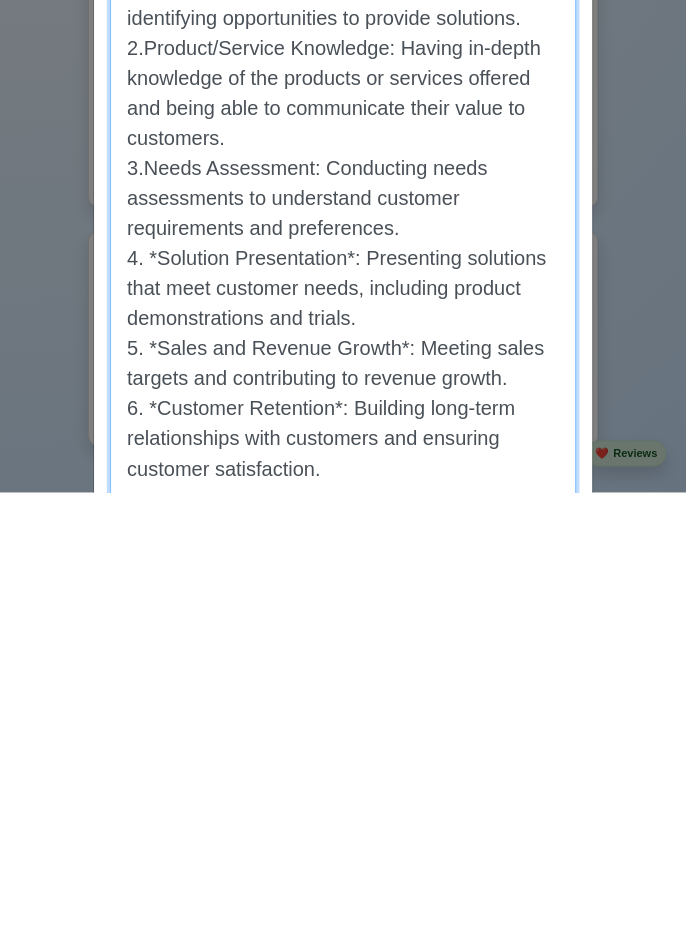 click on "1.Customer Engagement: Building relationships with customers, understanding their needs, and identifying opportunities to provide solutions.
2.Product/Service Knowledge: Having in-depth knowledge of the products or services offered and being able to communicate their value to customers.
3.Needs Assessment: Conducting needs assessments to understand customer requirements and preferences.
4. *Solution Presentation*: Presenting solutions that meet customer needs, including product demonstrations and trials.
5. *Sales and Revenue Growth*: Meeting sales targets and contributing to revenue growth.
6. *Customer Retention*: Building long-term relationships with customers and ensuring customer satisfaction." at bounding box center (343, 677) 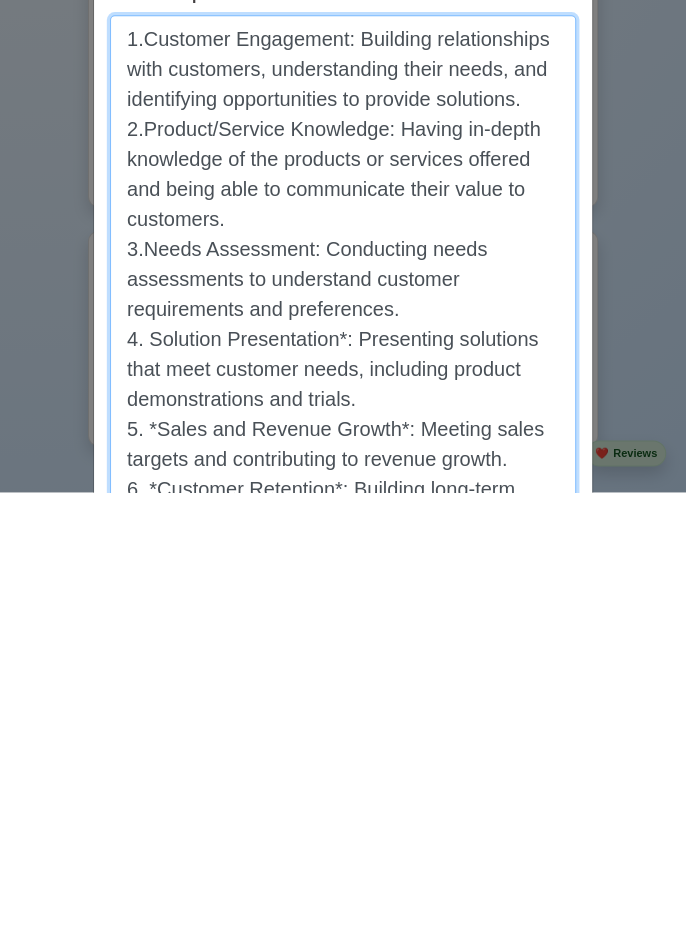 scroll, scrollTop: 209, scrollLeft: 0, axis: vertical 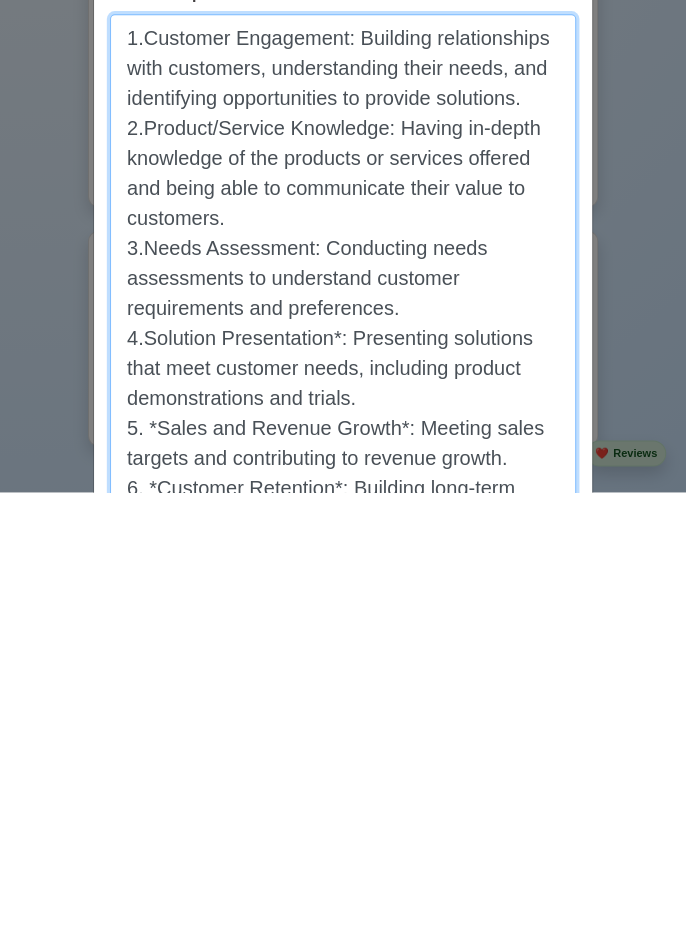 click on "1.Customer Engagement: Building relationships with customers, understanding their needs, and identifying opportunities to provide solutions.
2.Product/Service Knowledge: Having in-depth knowledge of the products or services offered and being able to communicate their value to customers.
3.Needs Assessment: Conducting needs assessments to understand customer requirements and preferences.
4.Solution Presentation*: Presenting solutions that meet customer needs, including product demonstrations and trials.
5. *Sales and Revenue Growth*: Meeting sales targets and contributing to revenue growth.
6. *Customer Retention*: Building long-term relationships with customers and ensuring customer satisfaction." at bounding box center [343, 757] 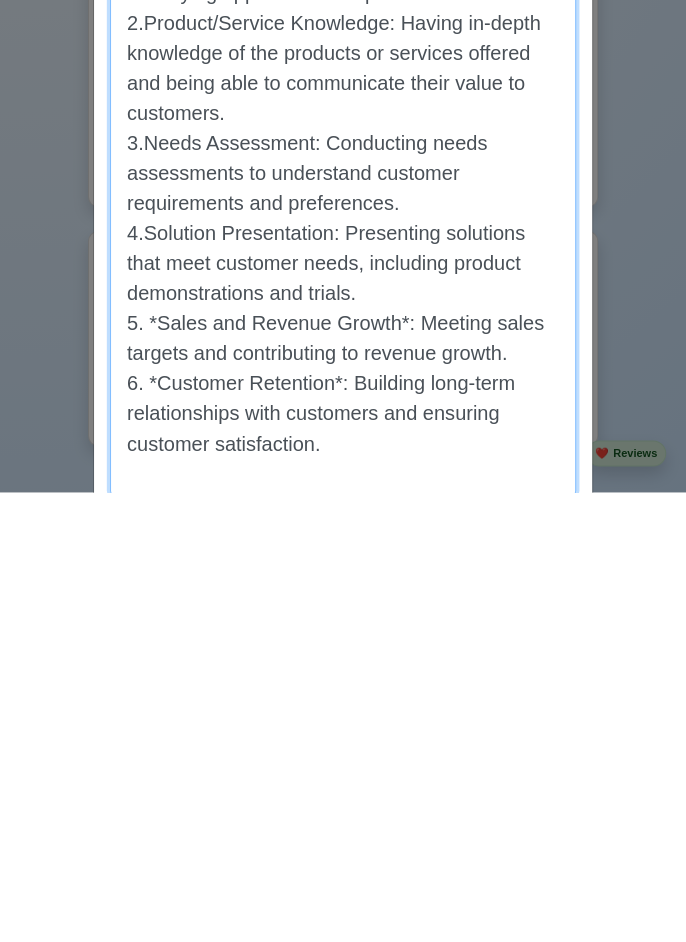 scroll, scrollTop: 320, scrollLeft: 0, axis: vertical 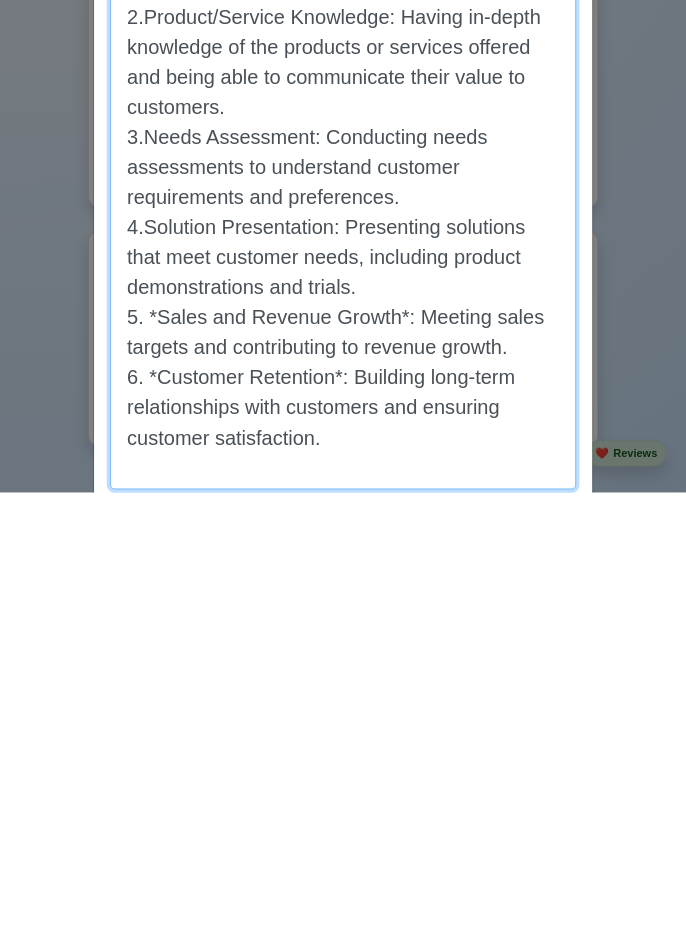 click on "1.Customer Engagement: Building relationships with customers, understanding their needs, and identifying opportunities to provide solutions.
2.Product/Service Knowledge: Having in-depth knowledge of the products or services offered and being able to communicate their value to customers.
3.Needs Assessment: Conducting needs assessments to understand customer requirements and preferences.
4.Solution Presentation: Presenting solutions that meet customer needs, including product demonstrations and trials.
5. *Sales and Revenue Growth*: Meeting sales targets and contributing to revenue growth.
6. *Customer Retention*: Building long-term relationships with customers and ensuring customer satisfaction." at bounding box center [343, 646] 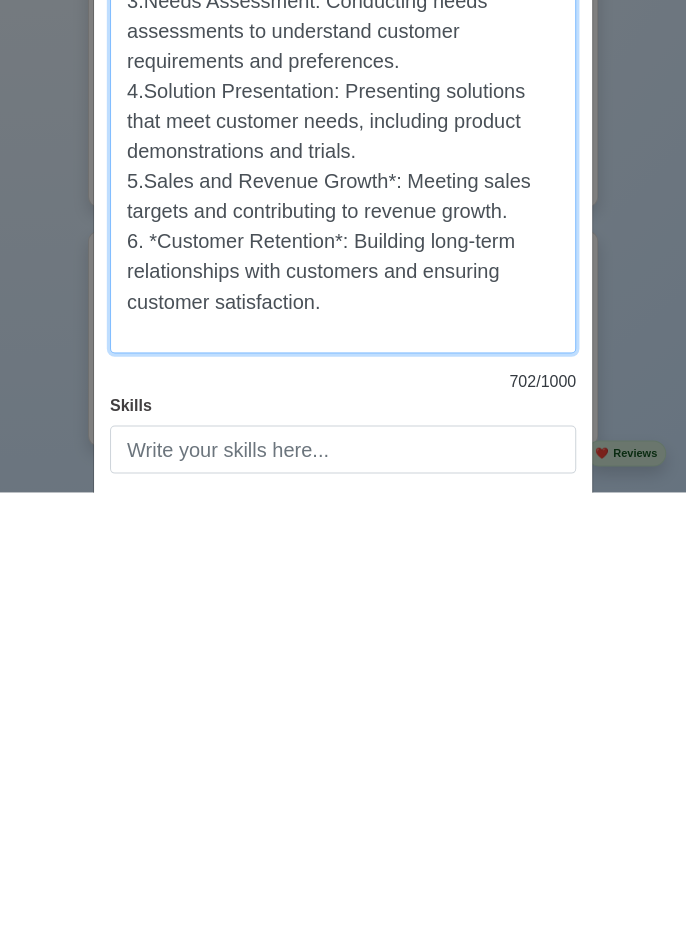 scroll, scrollTop: 461, scrollLeft: 0, axis: vertical 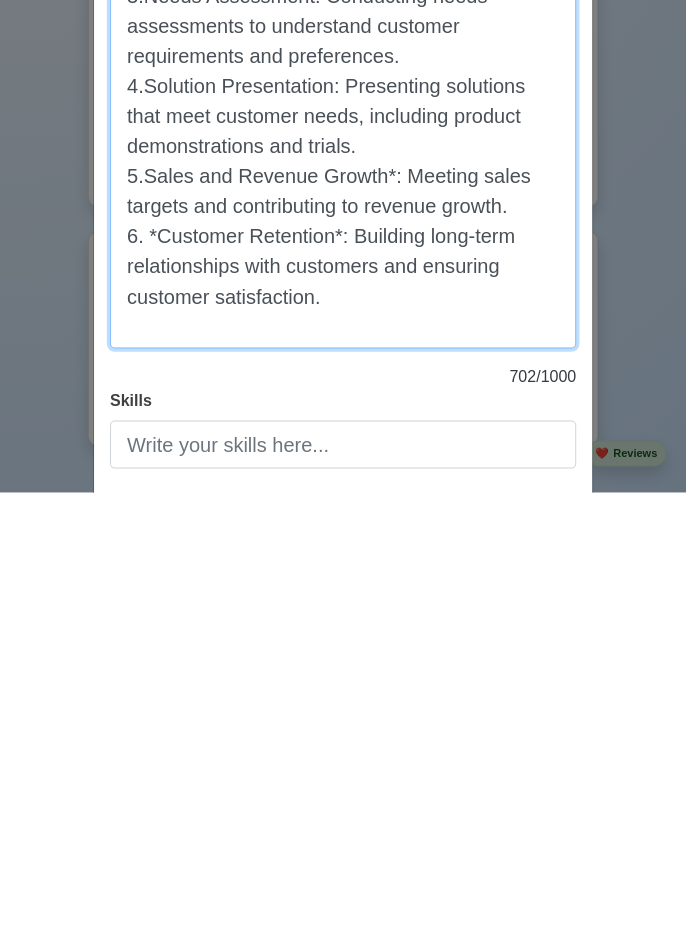 click on "1.Customer Engagement: Building relationships with customers, understanding their needs, and identifying opportunities to provide solutions.
2.Product/Service Knowledge: Having in-depth knowledge of the products or services offered and being able to communicate their value to customers.
3.Needs Assessment: Conducting needs assessments to understand customer requirements and preferences.
4.Solution Presentation: Presenting solutions that meet customer needs, including product demonstrations and trials.
5.Sales and Revenue Growth*: Meeting sales targets and contributing to revenue growth.
6. *Customer Retention*: Building long-term relationships with customers and ensuring customer satisfaction." at bounding box center [343, 505] 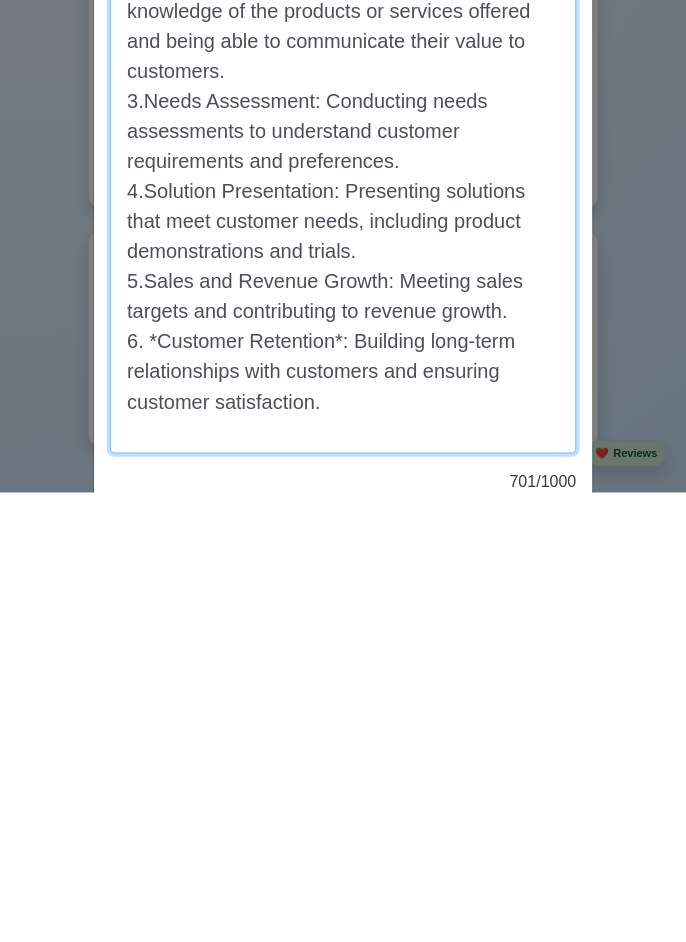 scroll, scrollTop: 364, scrollLeft: 0, axis: vertical 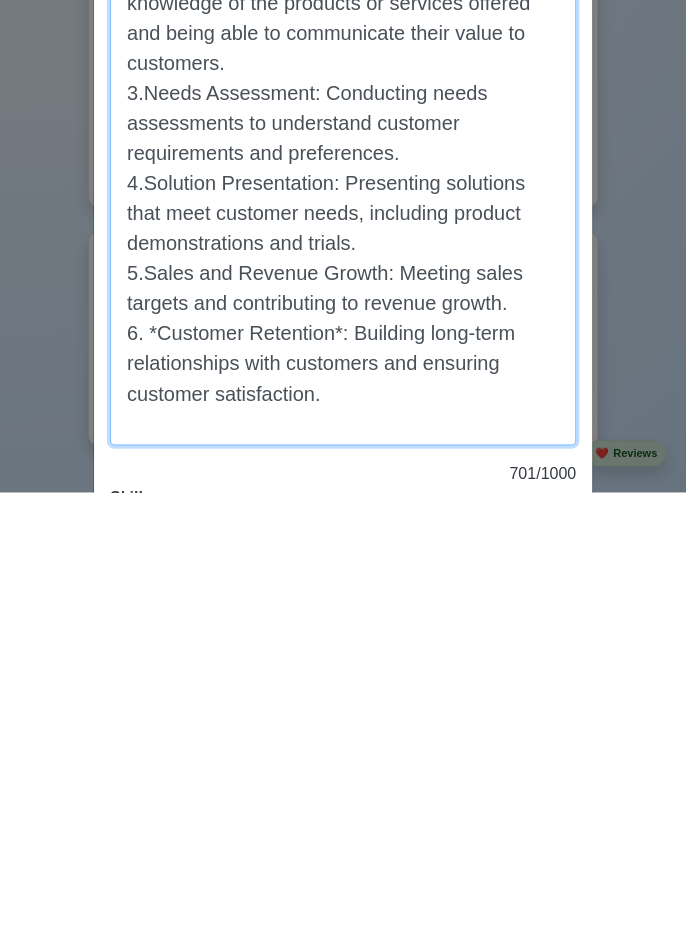 click on "1.Customer Engagement: Building relationships with customers, understanding their needs, and identifying opportunities to provide solutions.
2.Product/Service Knowledge: Having in-depth knowledge of the products or services offered and being able to communicate their value to customers.
3.Needs Assessment: Conducting needs assessments to understand customer requirements and preferences.
4.Solution Presentation: Presenting solutions that meet customer needs, including product demonstrations and trials.
5.Sales and Revenue Growth: Meeting sales targets and contributing to revenue growth.
6. *Customer Retention*: Building long-term relationships with customers and ensuring customer satisfaction." at bounding box center [343, 602] 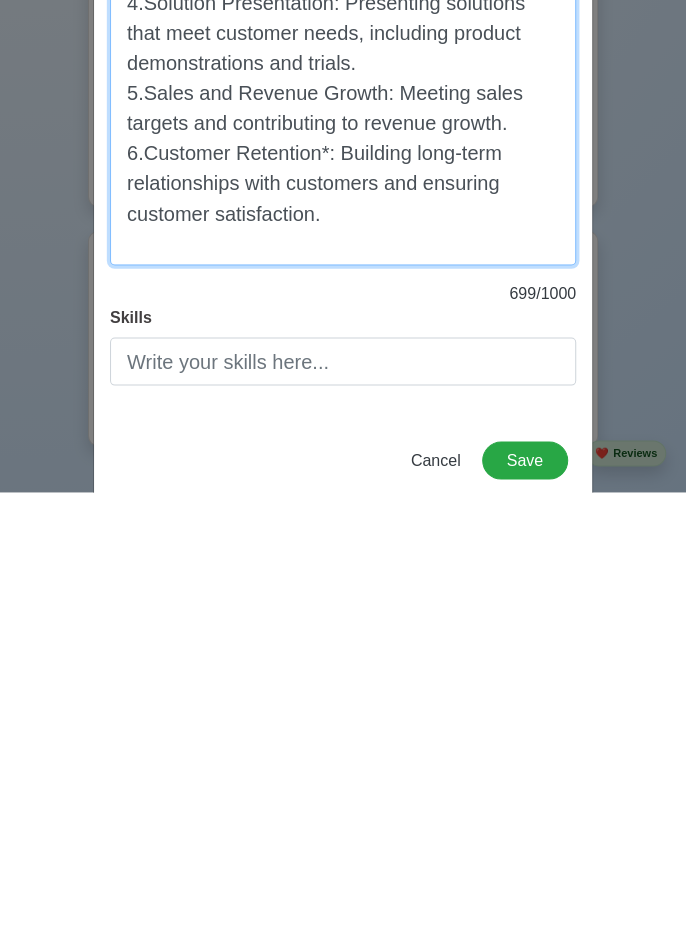 scroll, scrollTop: 582, scrollLeft: 0, axis: vertical 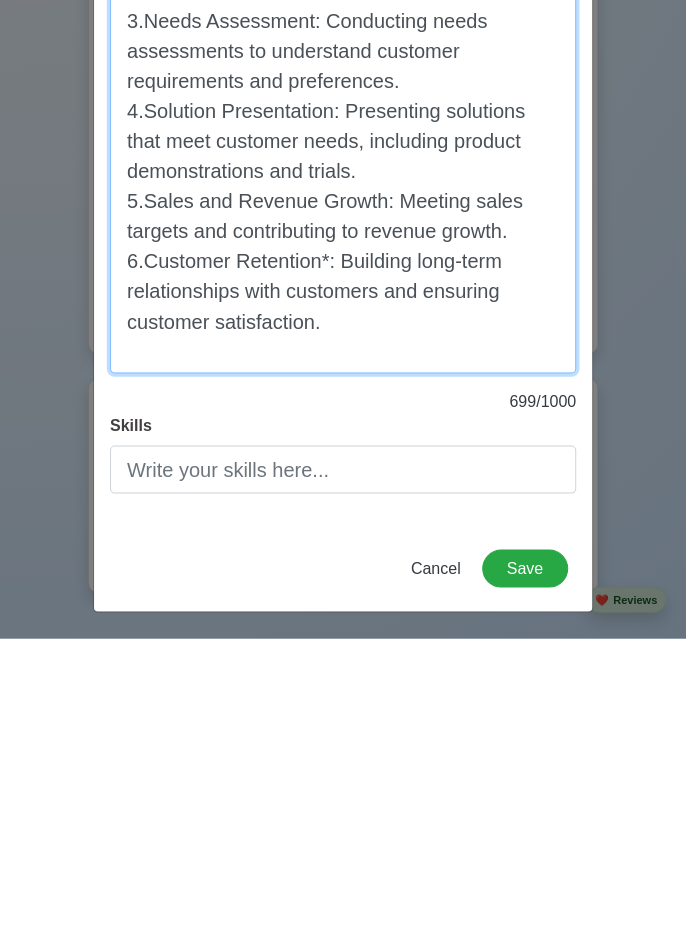 click on "1.Customer Engagement: Building relationships with customers, understanding their needs, and identifying opportunities to provide solutions.
2.Product/Service Knowledge: Having in-depth knowledge of the products or services offered and being able to communicate their value to customers.
3.Needs Assessment: Conducting needs assessments to understand customer requirements and preferences.
4.Solution Presentation: Presenting solutions that meet customer needs, including product demonstrations and trials.
5.Sales and Revenue Growth: Meeting sales targets and contributing to revenue growth.
6.Customer Retention*: Building long-term relationships with customers and ensuring customer satisfaction." at bounding box center [343, 384] 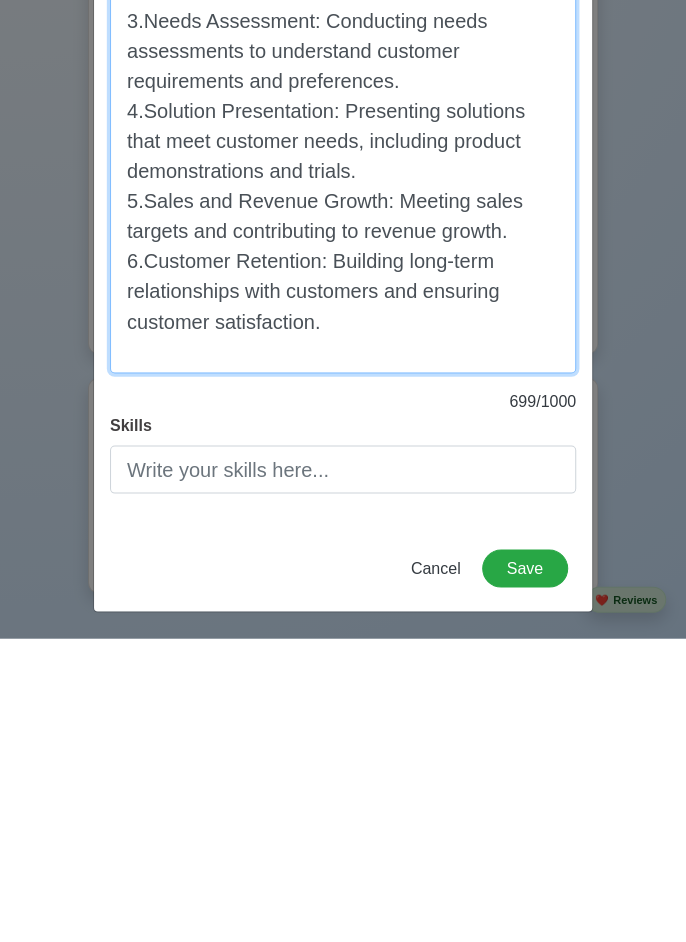 scroll, scrollTop: 73, scrollLeft: 0, axis: vertical 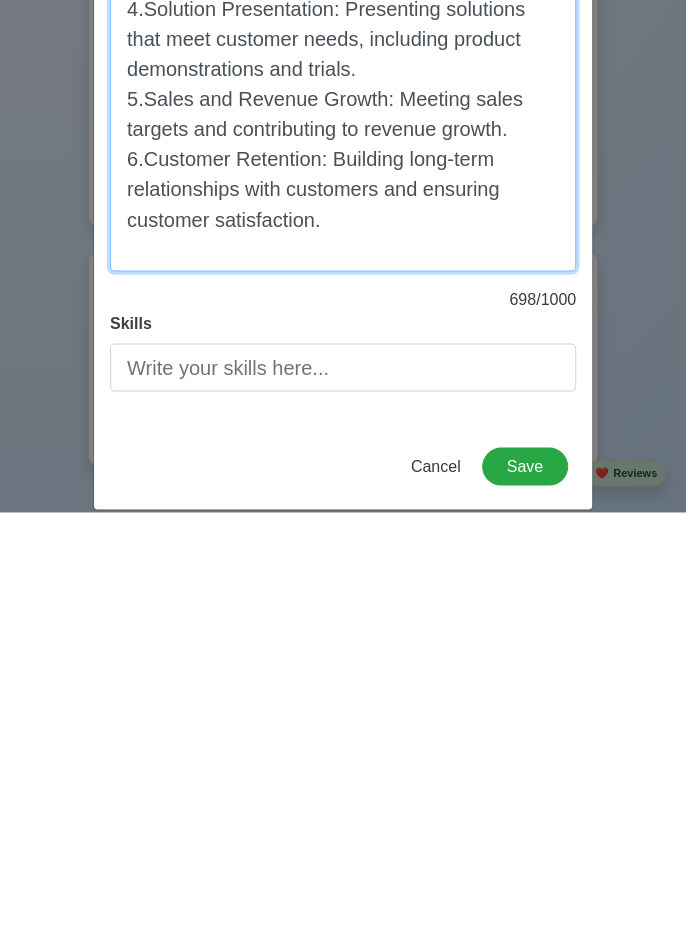 type on "1.Customer Engagement: Building relationships with customers, understanding their needs, and identifying opportunities to provide solutions.
2.Product/Service Knowledge: Having in-depth knowledge of the products or services offered and being able to communicate their value to customers.
3.Needs Assessment: Conducting needs assessments to understand customer requirements and preferences.
4.Solution Presentation: Presenting solutions that meet customer needs, including product demonstrations and trials.
5.Sales and Revenue Growth: Meeting sales targets and contributing to revenue growth.
6.Customer Retention: Building long-term relationships with customers and ensuring customer satisfaction." 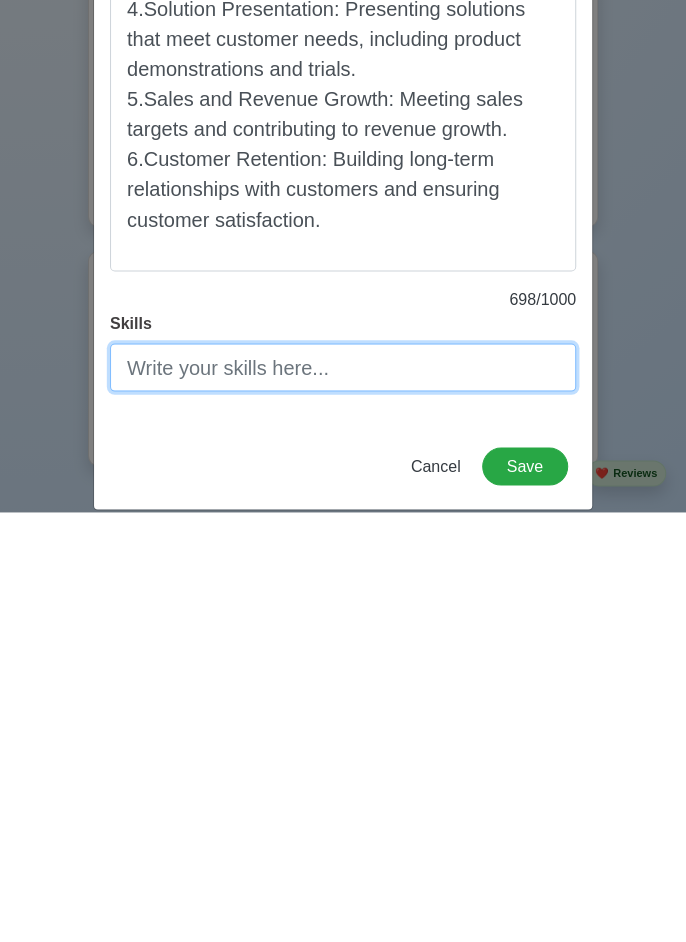 click on "Skills" at bounding box center [343, 797] 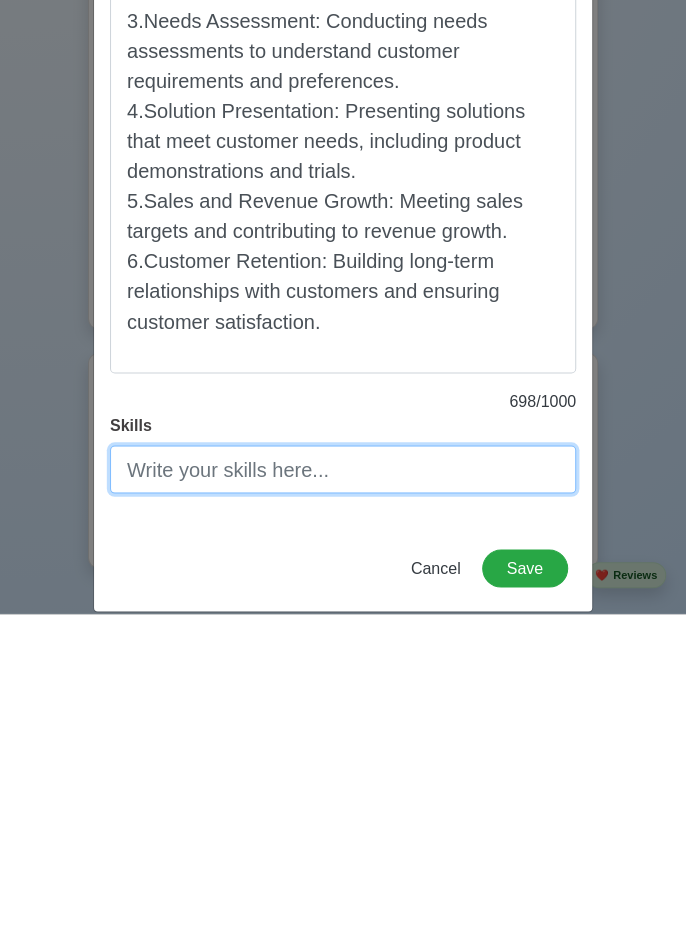 scroll, scrollTop: 4201, scrollLeft: 0, axis: vertical 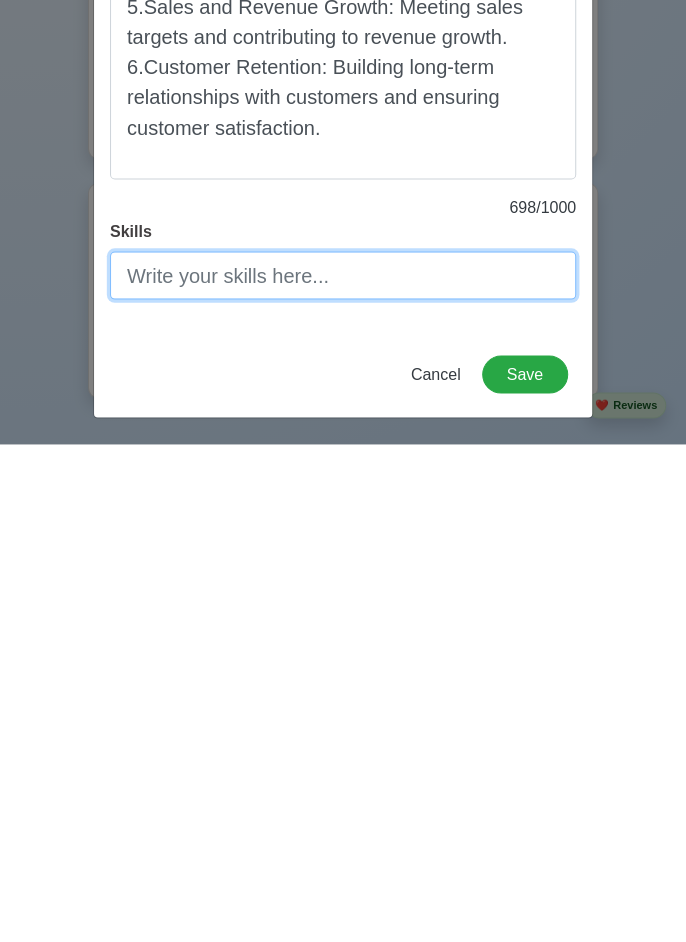 click on "Skills" at bounding box center (343, 773) 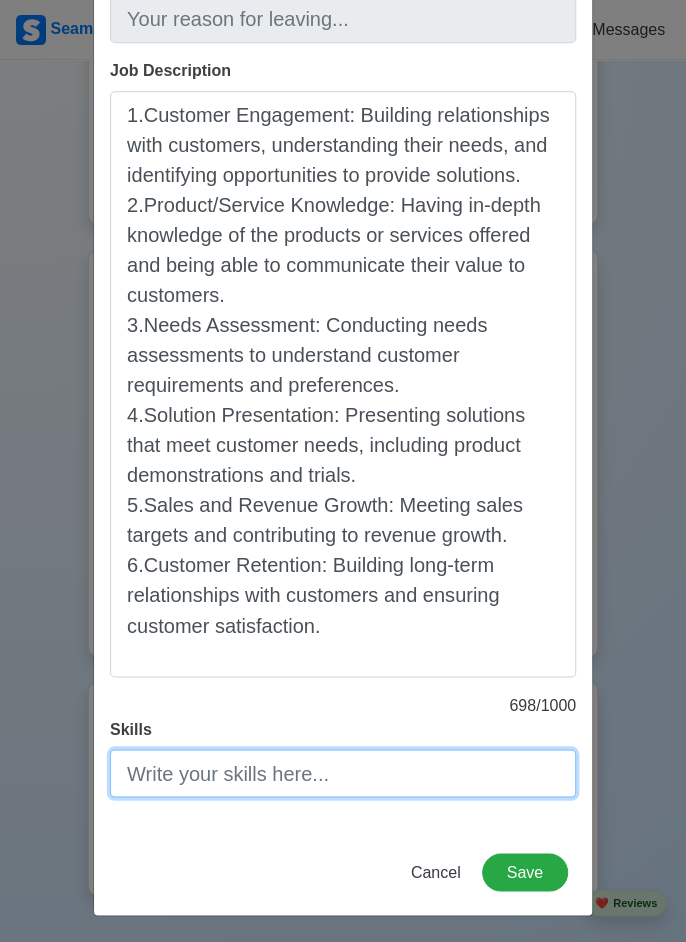 click on "Skills" at bounding box center [343, 773] 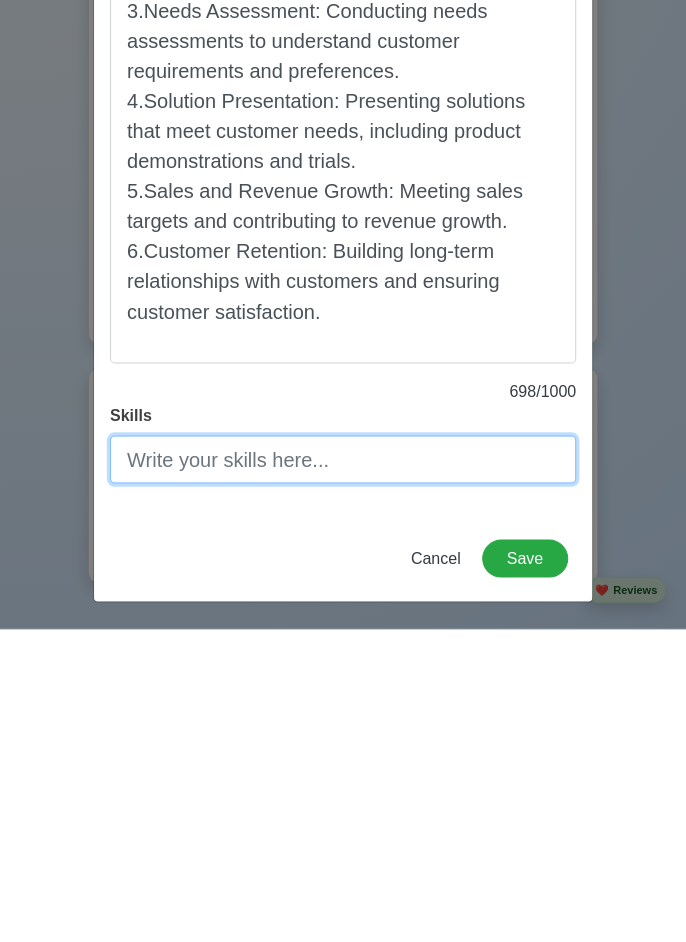 scroll, scrollTop: 4201, scrollLeft: 0, axis: vertical 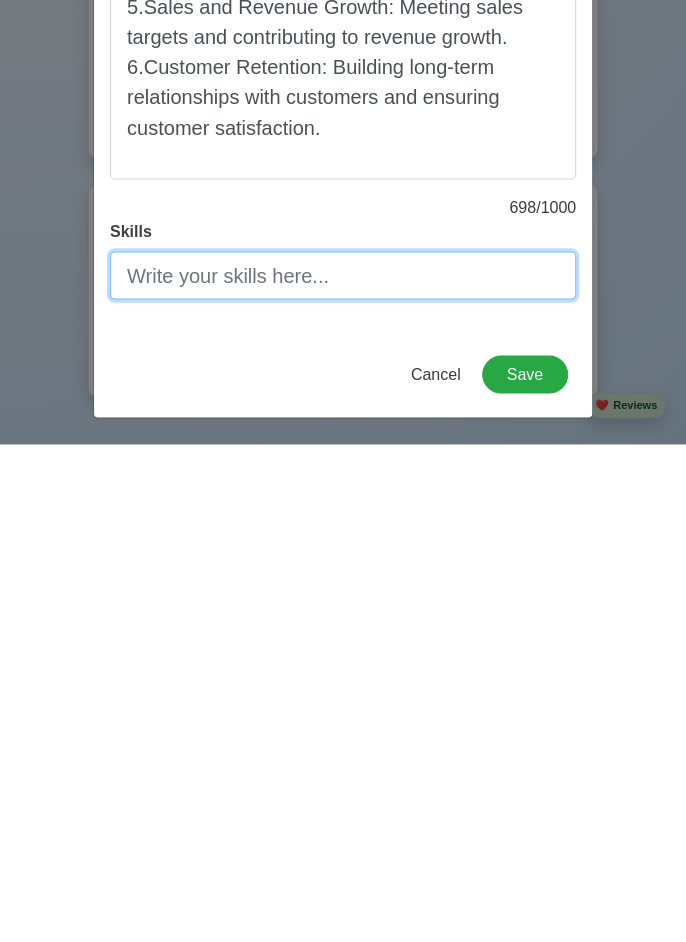 paste on "1. *Communication*: Excellent communication and interpersonal skills. 2. *Product Knowledge*: Strong knowledge of the products or services offered. 3. *Sales and Negotiation*: Proven sales and negotiation skills. 4. *Customer Focus*: Customer-centric approach and ability to build strong relationships. 5. *Time Management*: Ability to manage time effectively and prioritize tasks. 6. *Adaptability*: Ability to adapt to changing customer needs and market trends." 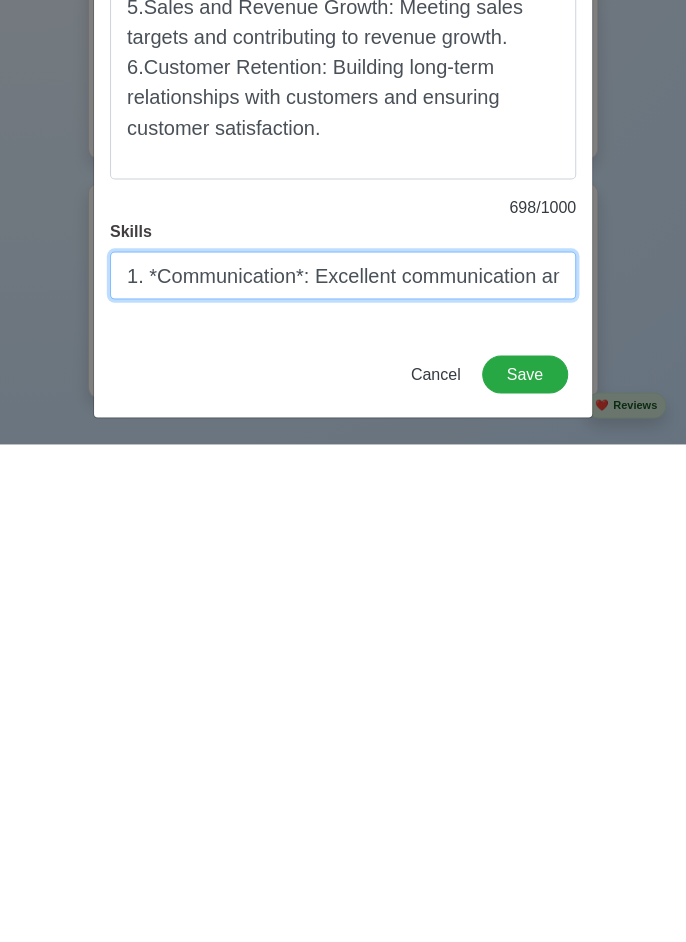 scroll, scrollTop: 0, scrollLeft: 3781, axis: horizontal 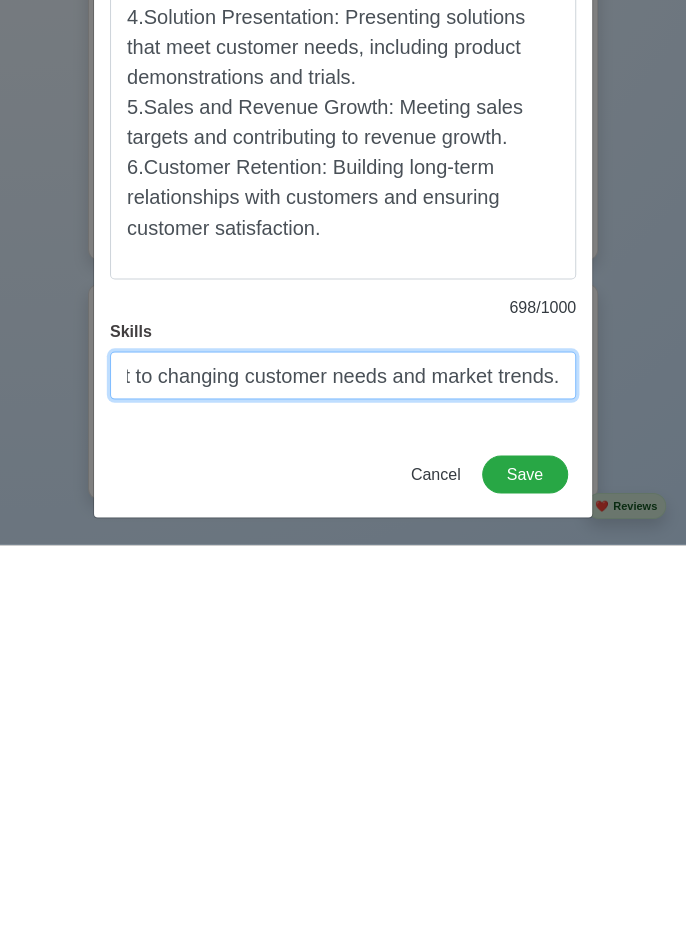 click on "1. *Communication*: Excellent communication and interpersonal skills. 2. *Product Knowledge*: Strong knowledge of the products or services offered. 3. *Sales and Negotiation*: Proven sales and negotiation skills. 4. *Customer Focus*: Customer-centric approach and ability to build strong relationships. 5. *Time Management*: Ability to manage time effectively and prioritize tasks. 6. *Adaptability*: Ability to adapt to changing customer needs and market trends." at bounding box center (343, 773) 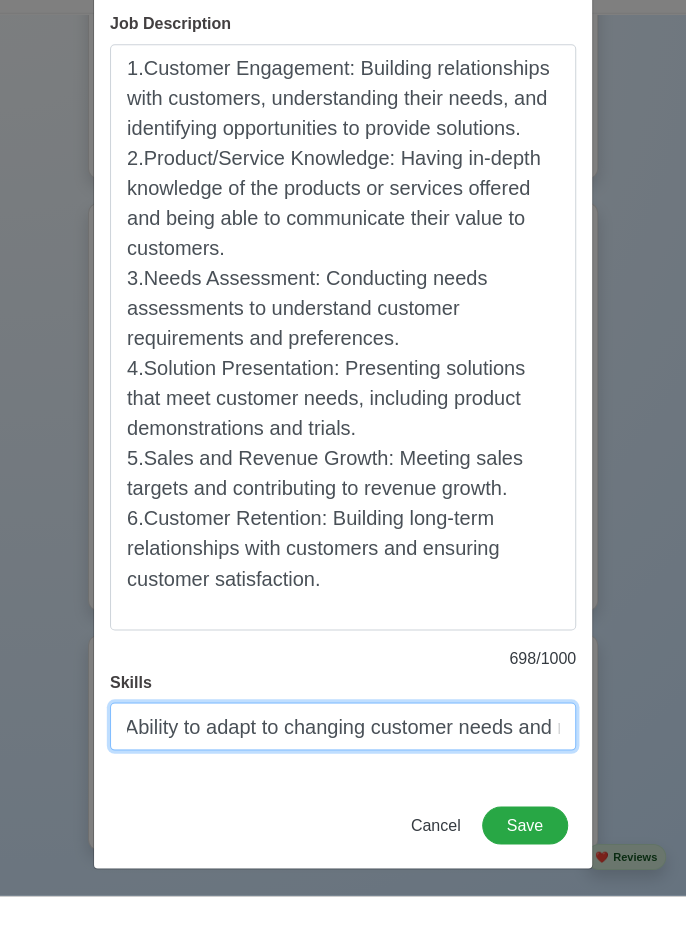scroll, scrollTop: 4201, scrollLeft: 0, axis: vertical 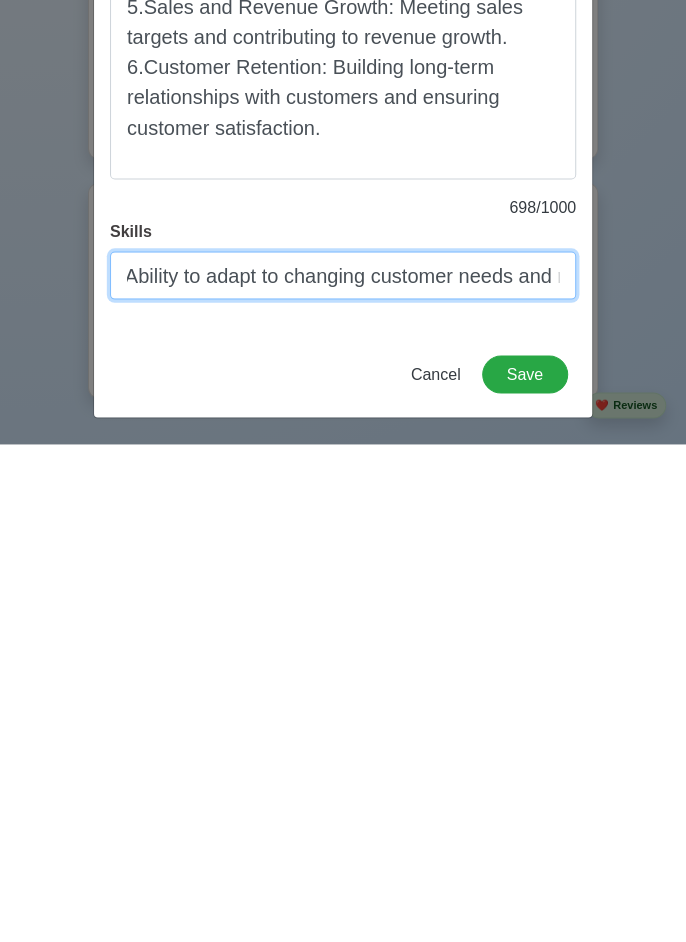 click on "1. *Communication*: Excellent communication and interpersonal skills. 2. *Product Knowledge*: Strong knowledge of the products or services offered. 3. *Sales and Negotiation*: Proven sales and negotiation skills. 4. *Customer Focus*: Customer-centric approach and ability to build strong relationships. 5. *Time Management*: Ability to manage time effectively and prioritize tasks. 6. *Adaptability*: Ability to adapt to changing customer needs and market trends." at bounding box center (343, 773) 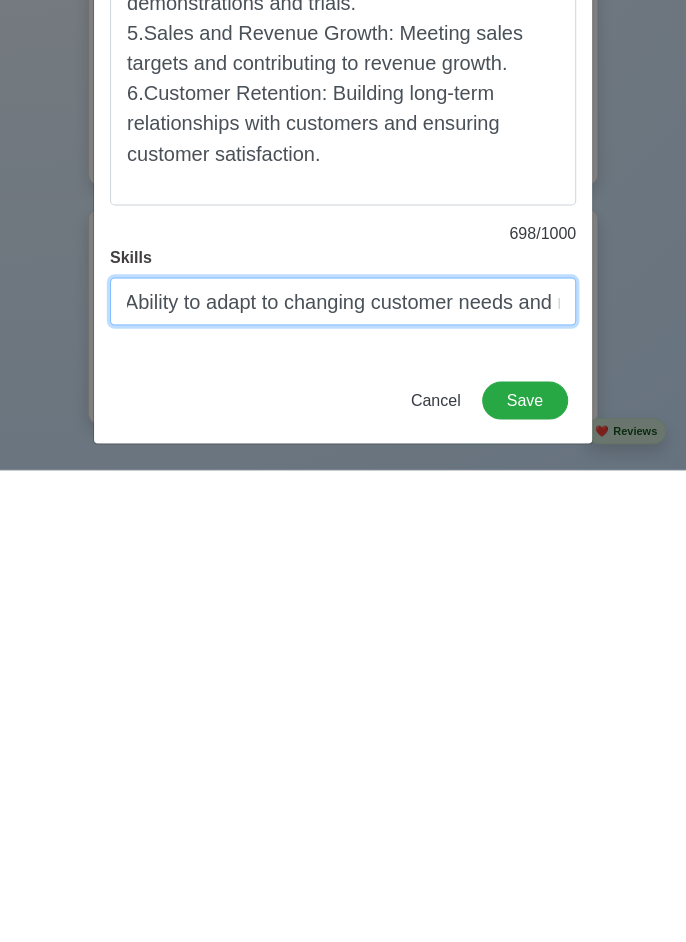 scroll, scrollTop: 4201, scrollLeft: 0, axis: vertical 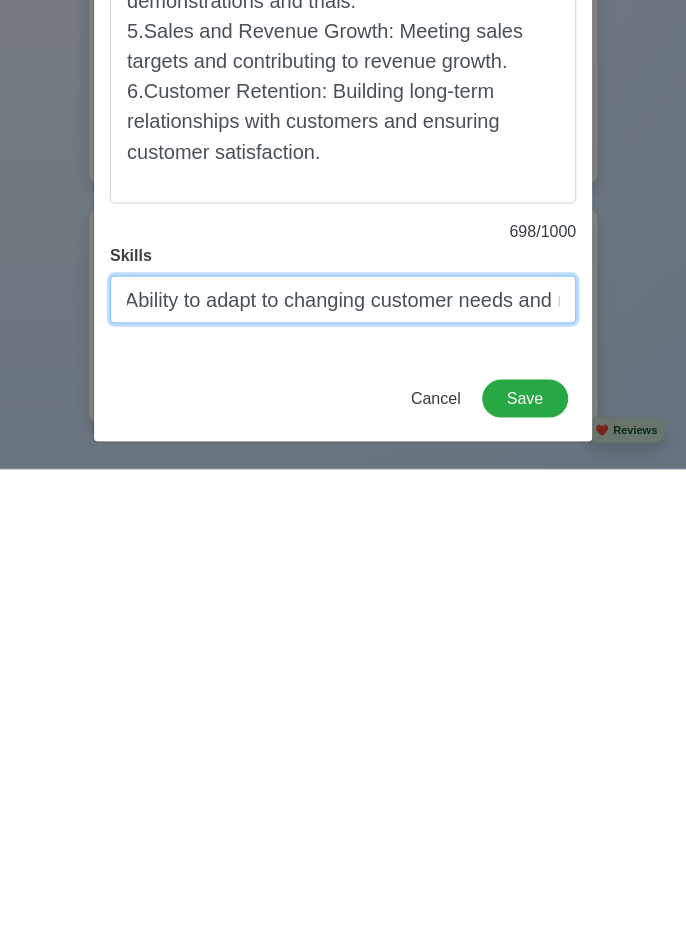 click on "1. *Communication*: Excellent communication and interpersonal skills. 2. *Product Knowledge*: Strong knowledge of the products or services offered. 3. *Sales and Negotiation*: Proven sales and negotiation skills. 4. *Customer Focus*: Customer-centric approach and ability to build strong relationships. 5. *Time Management*: Ability to manage time effectively and prioritize tasks. 6. *Adaptability*: Ability to adapt to changing customer needs and market trends." at bounding box center [343, 773] 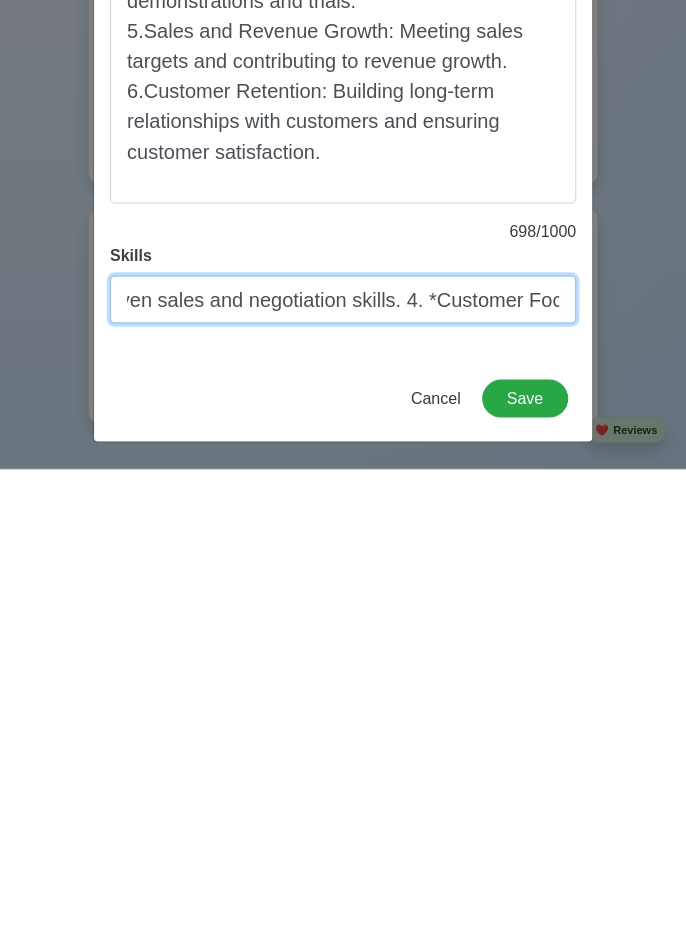 scroll, scrollTop: 0, scrollLeft: 0, axis: both 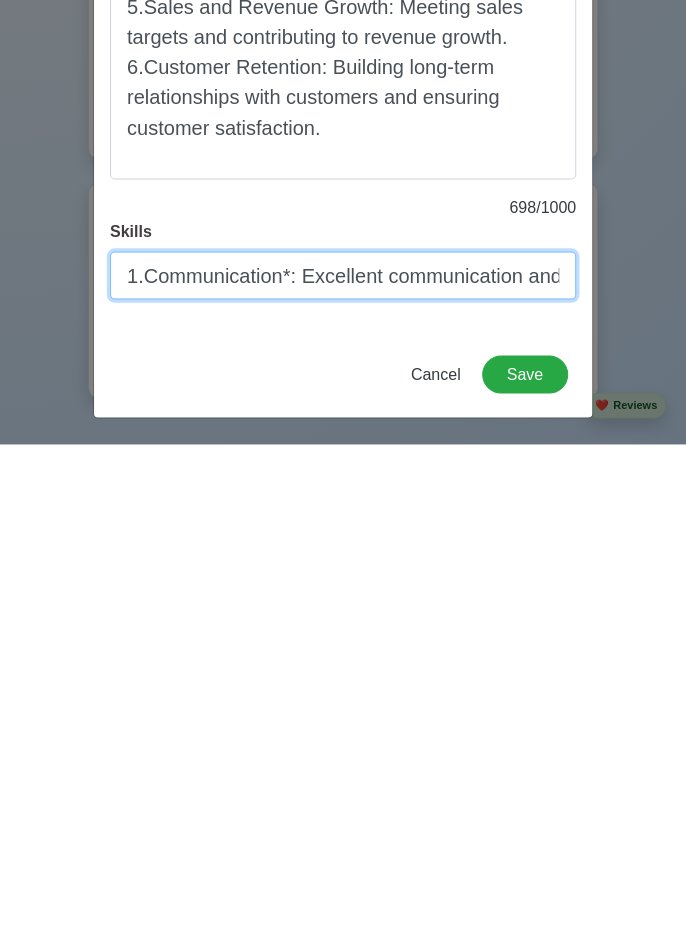 click on "1.Communication*: Excellent communication and interpersonal skills. 2. *Product Knowledge*: Strong knowledge of the products or services offered. 3. *Sales and Negotiation*: Proven sales and negotiation skills. 4. *Customer Focus*: Customer-centric approach and ability to build strong relationships. 5. *Time Management*: Ability to manage time effectively and prioritize tasks. 6. *Adaptability: Ability to adapt to changing customer needs and market trends." at bounding box center (343, 773) 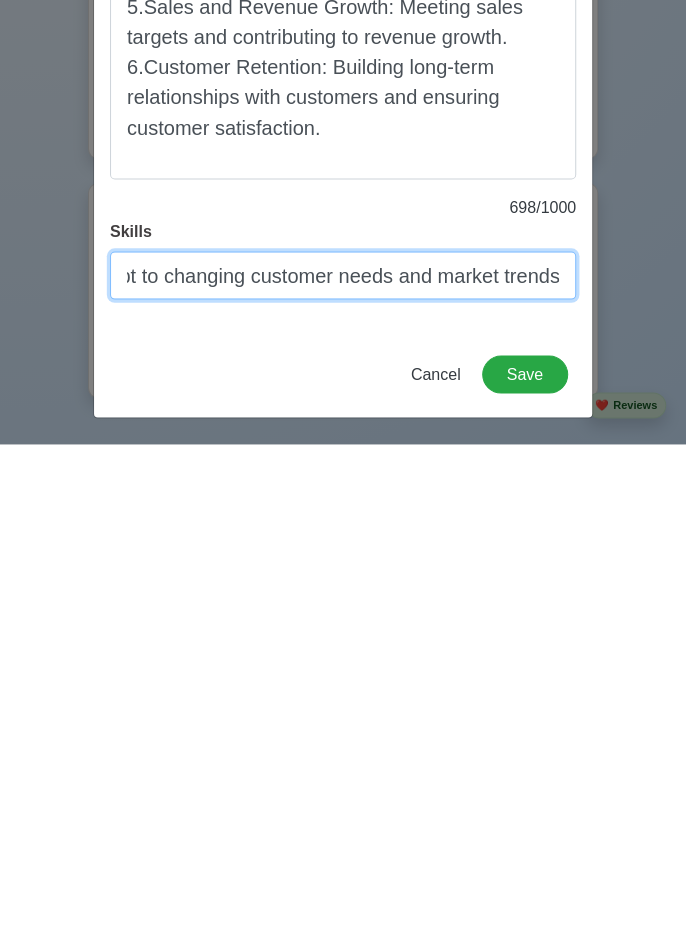 scroll, scrollTop: 0, scrollLeft: 3749, axis: horizontal 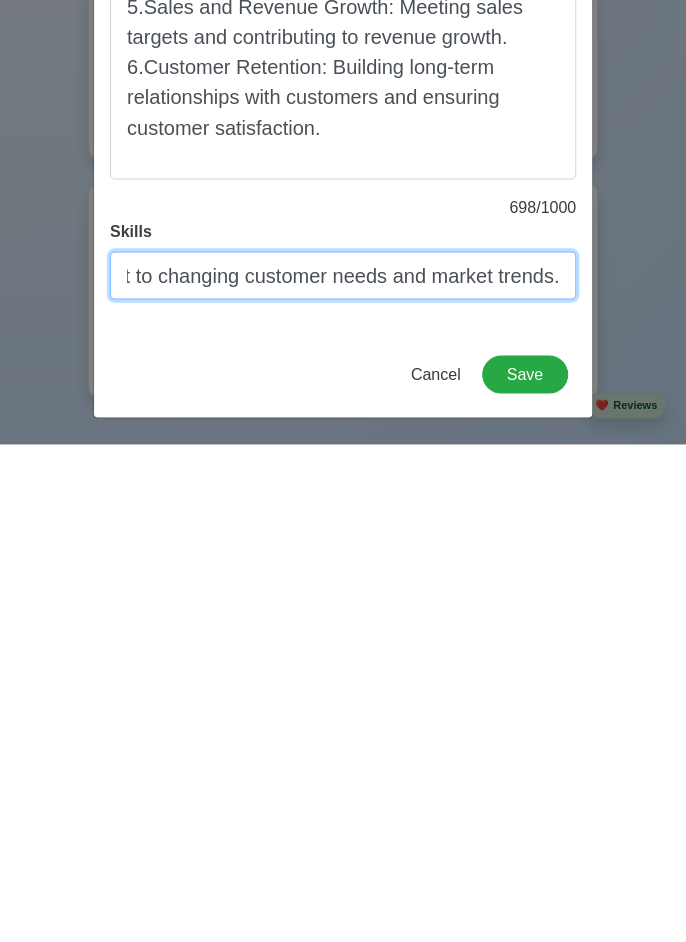 type on "1.Communication: Excellent communication and interpersonal skills. 2. *Product Knowledge*: Strong knowledge of the products or services offered. 3. *Sales and Negotiation*: Proven sales and negotiation skills. 4. *Customer Focus*: Customer-centric approach and ability to build strong relationships. 5. *Time Management*: Ability to manage time effectively and prioritize tasks. 6. *Adaptability: Ability to adapt to changing customer needs and market trends." 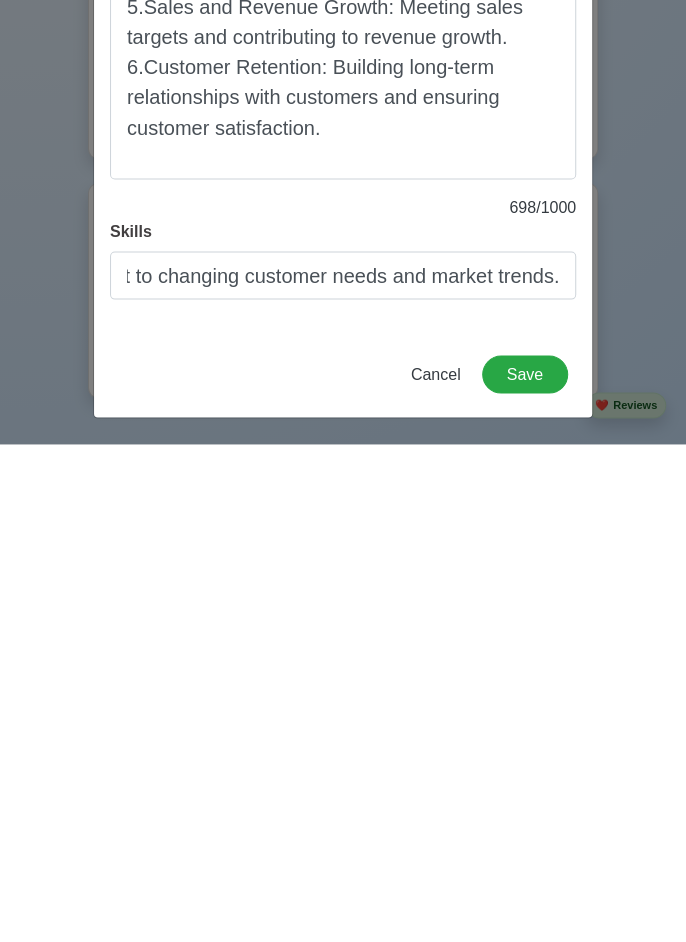 click on "Add Land-Based Experience Title Sales Consultant Company Name Muji Uptown Bgc Location [CITY] Start Date [MONTH]/[DAY]/[YEAR] End Date [MONTH]/[DAY]/[YEAR] I currently work here Reason for Leaving Job Description 1.Customer Engagement: Building relationships with customers, understanding their needs, and identifying opportunities to provide solutions.
2.Product/Service Knowledge: Having in-depth knowledge of the products or services offered and being able to communicate their value to customers.
3.Needs Assessment: Conducting needs assessments to understand customer requirements and preferences.
4.Solution Presentation: Presenting solutions that meet customer needs, including product demonstrations and trials.
5.Sales and Revenue Growth: Meeting sales targets and contributing to revenue growth.
6.Customer Retention: Building long-term relationships with customers and ensuring customer satisfaction. 698 / 1000 Skills Cancel Save" at bounding box center (343, 471) 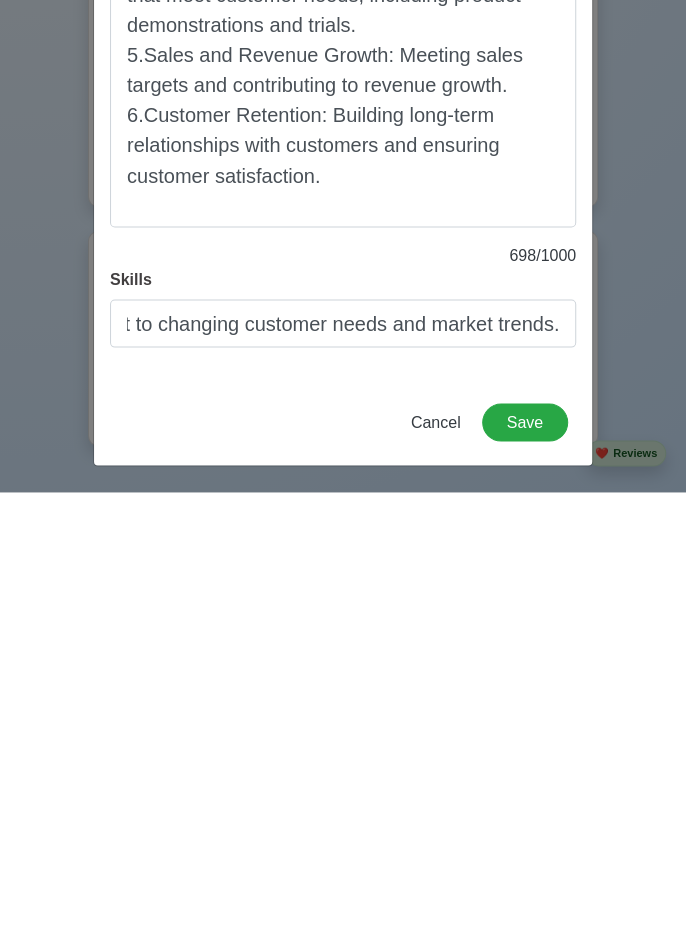 scroll, scrollTop: 0, scrollLeft: 0, axis: both 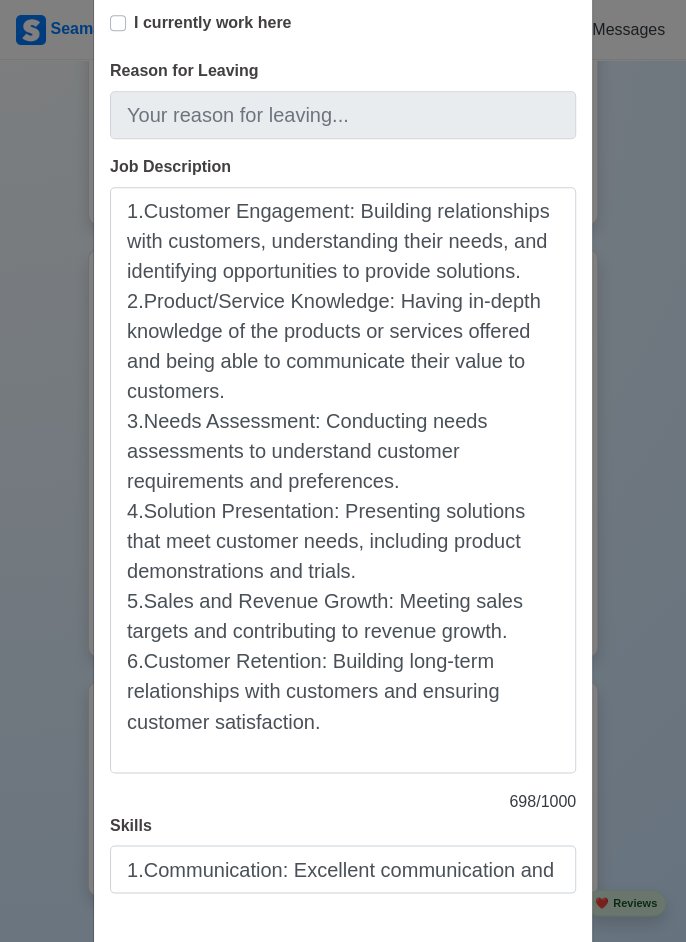 click on "Save" at bounding box center (525, 968) 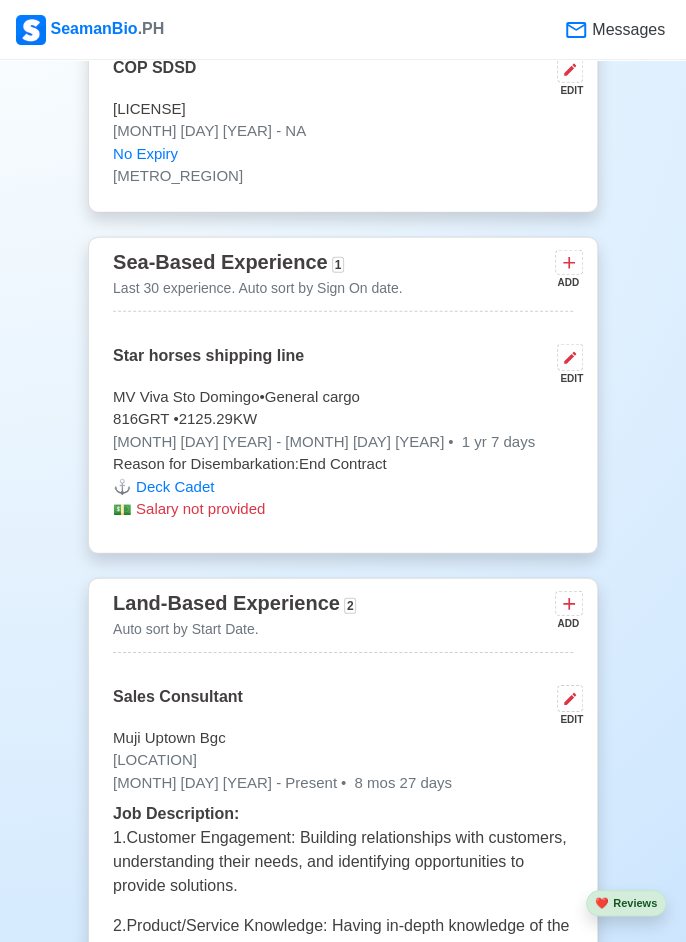 scroll, scrollTop: 3870, scrollLeft: 0, axis: vertical 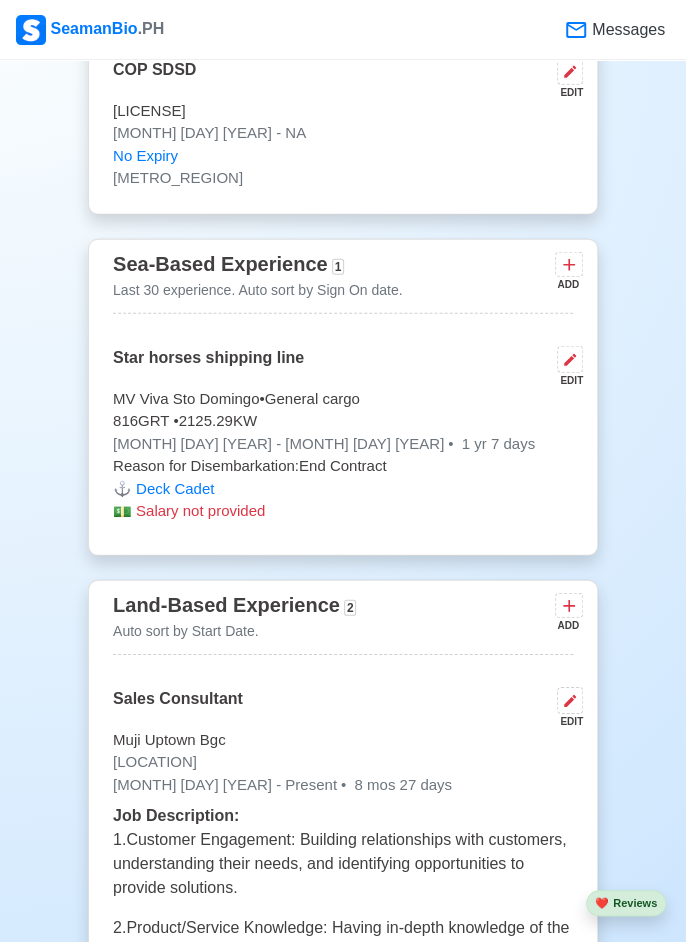 click at bounding box center [570, 359] 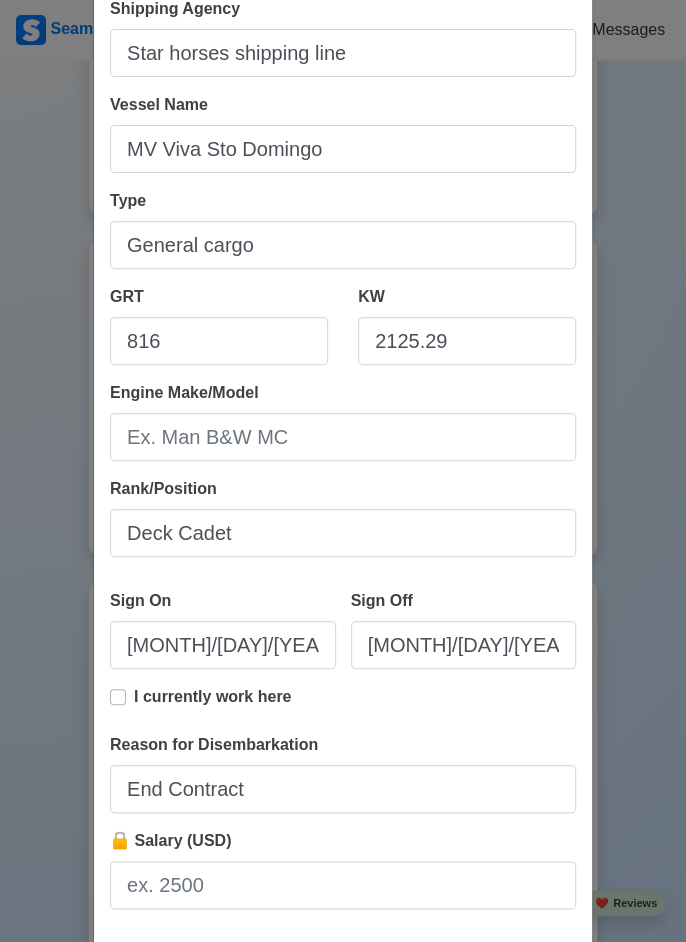 scroll, scrollTop: 132, scrollLeft: 0, axis: vertical 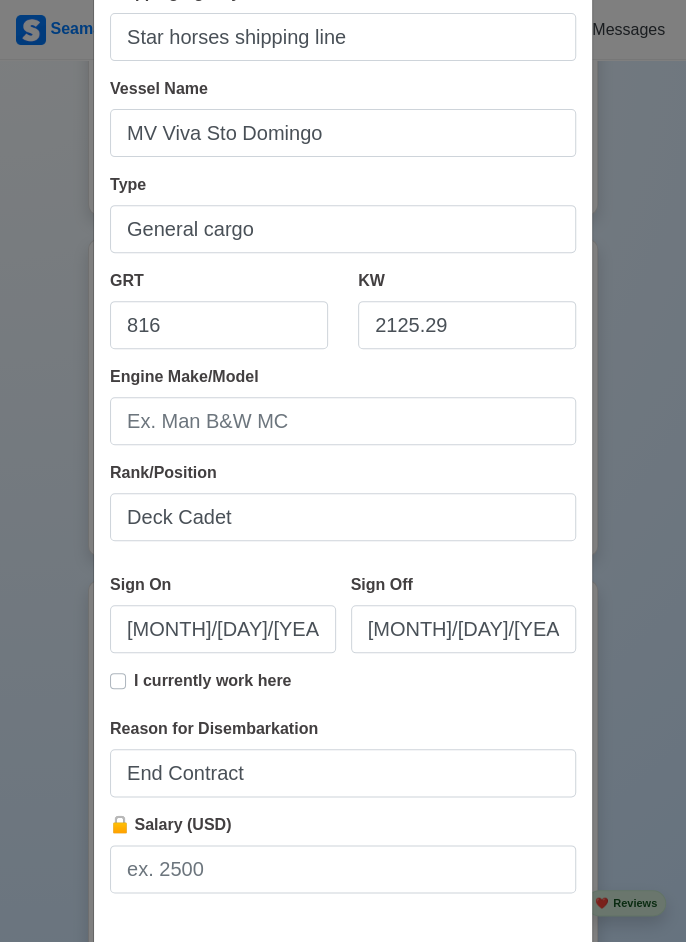 click on "Save" at bounding box center (525, 968) 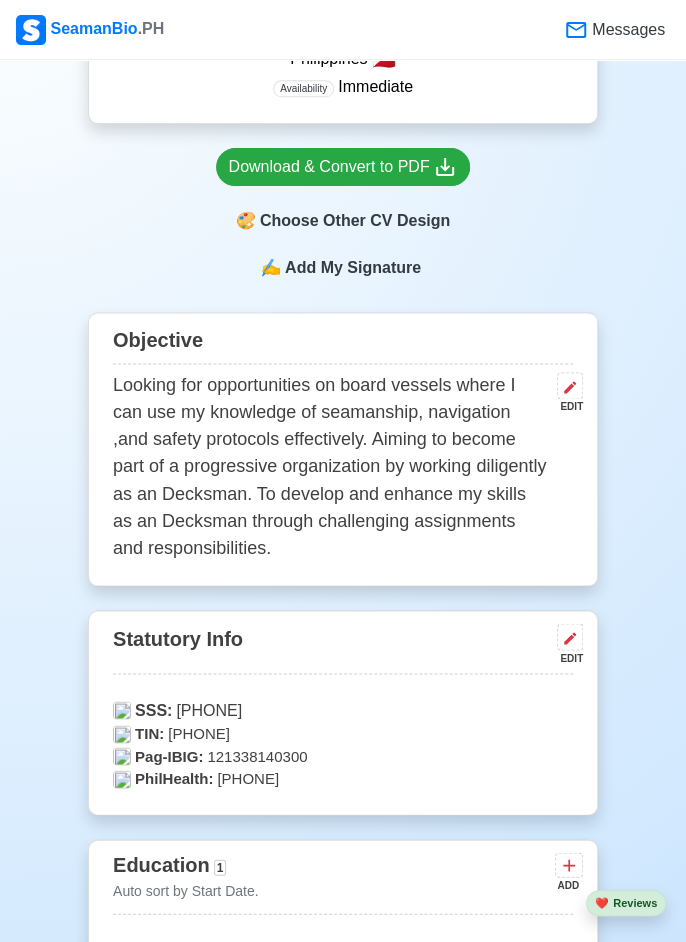 scroll, scrollTop: 717, scrollLeft: 0, axis: vertical 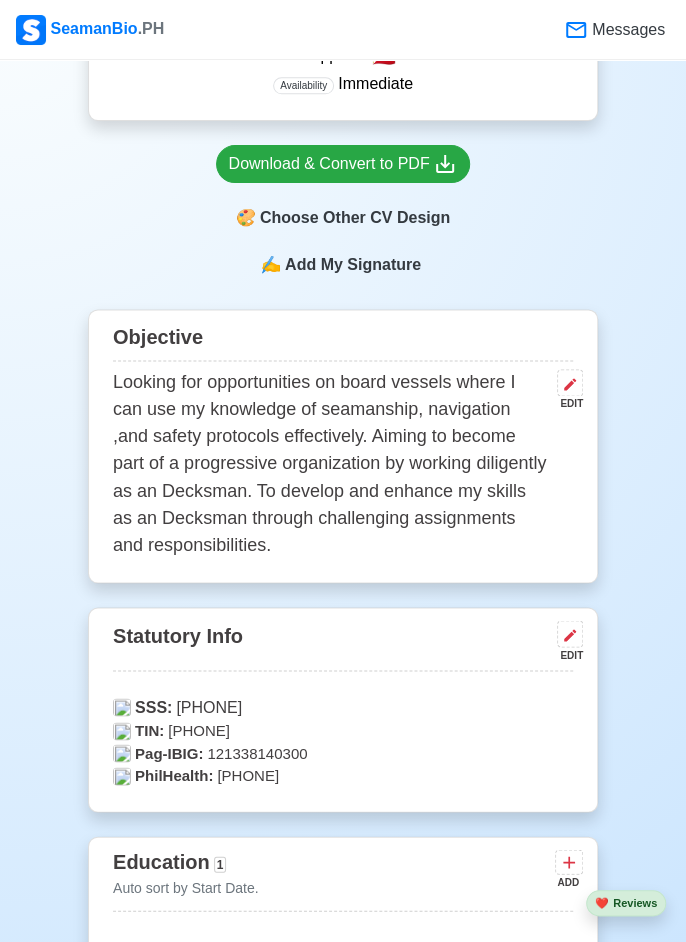 click on "Add My Signature" at bounding box center (353, 265) 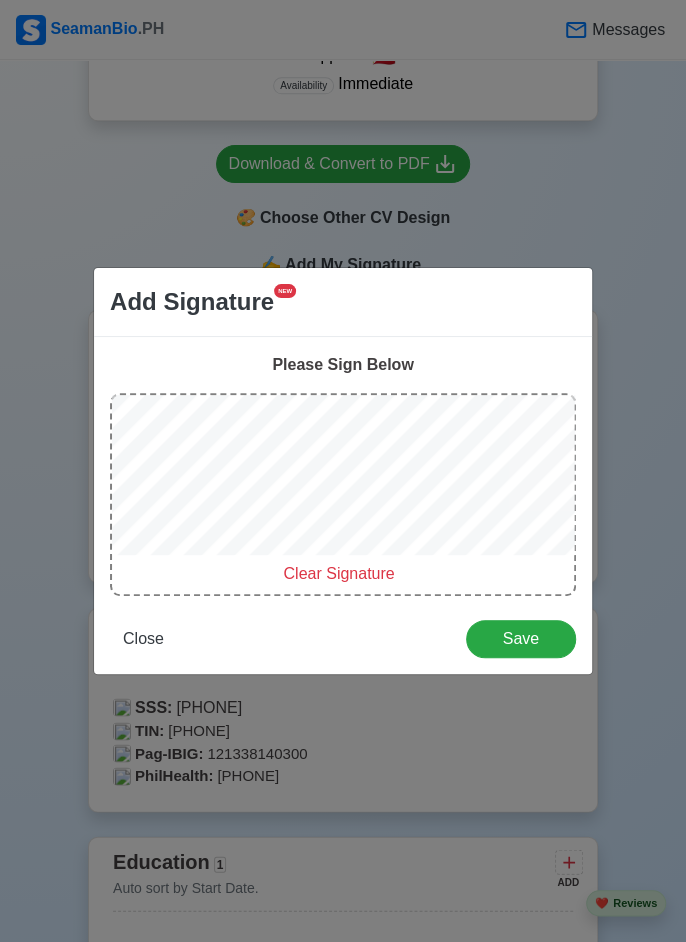 click on "Clear Signature" at bounding box center [338, 573] 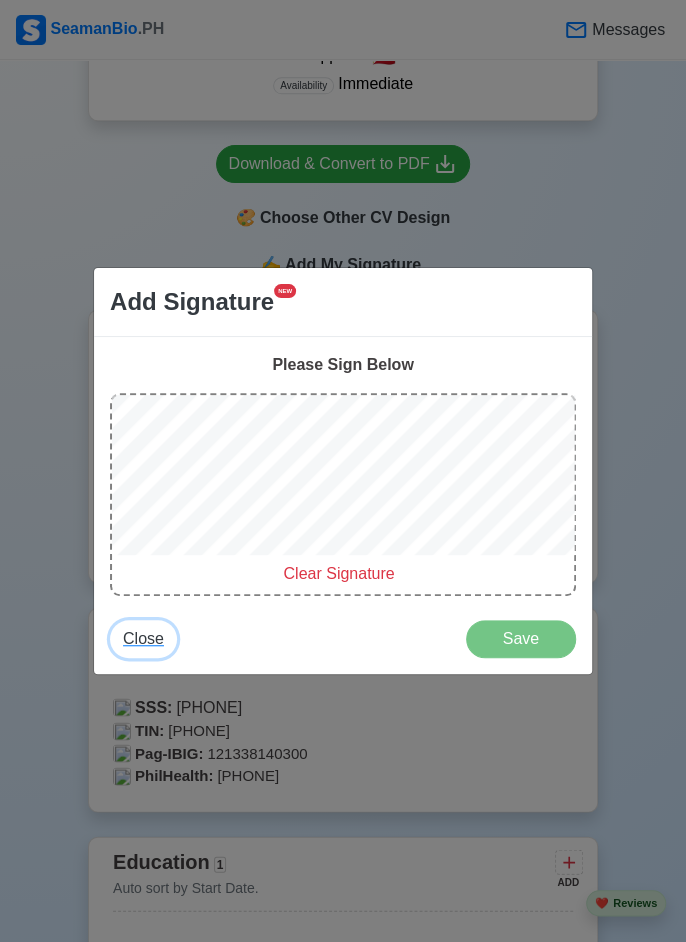 click on "Close" at bounding box center (143, 638) 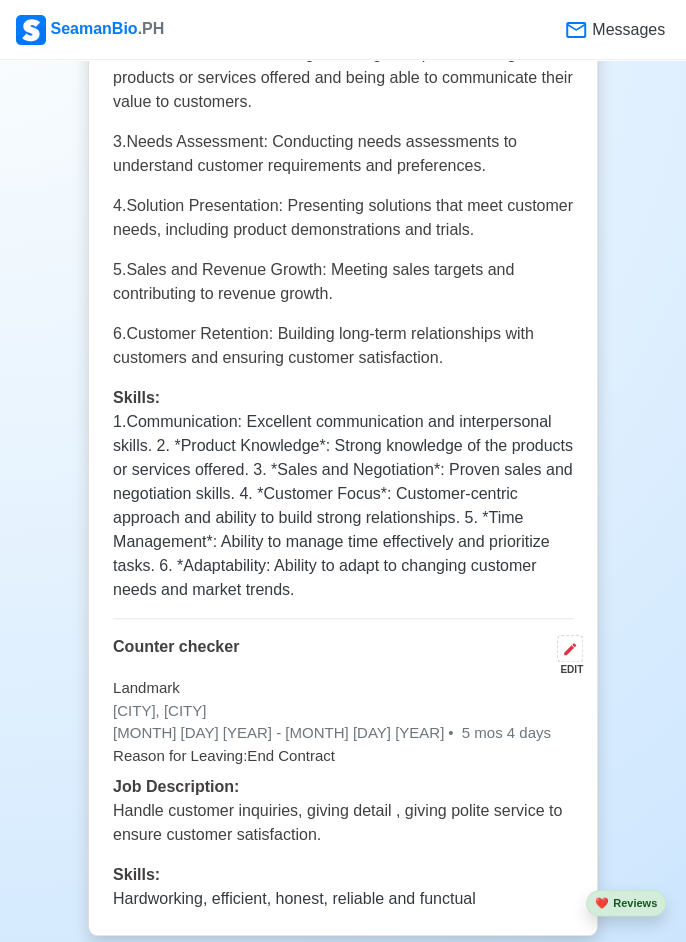 scroll, scrollTop: 4748, scrollLeft: 0, axis: vertical 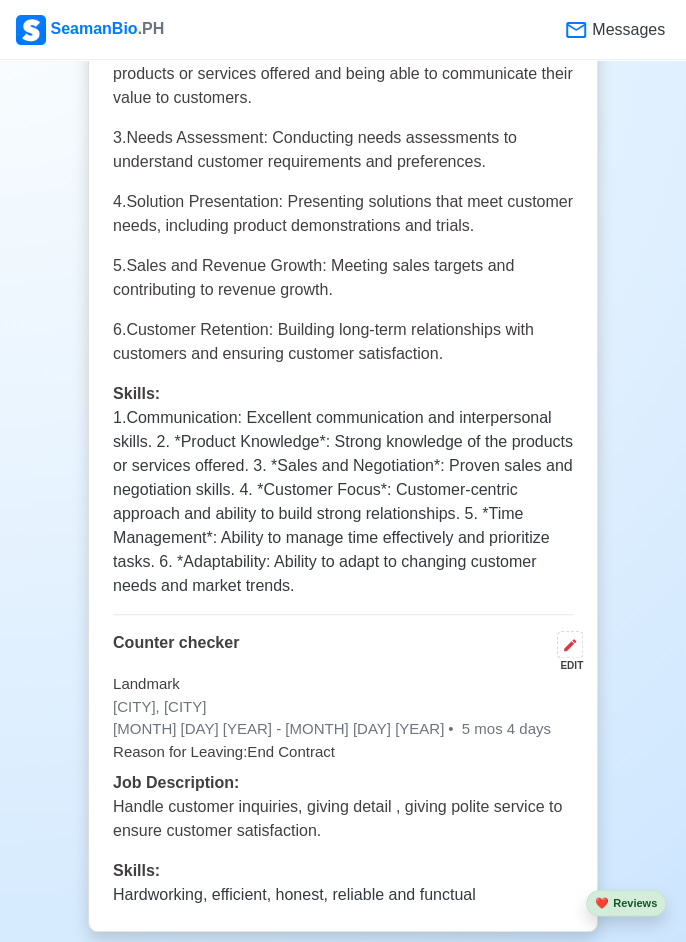 click 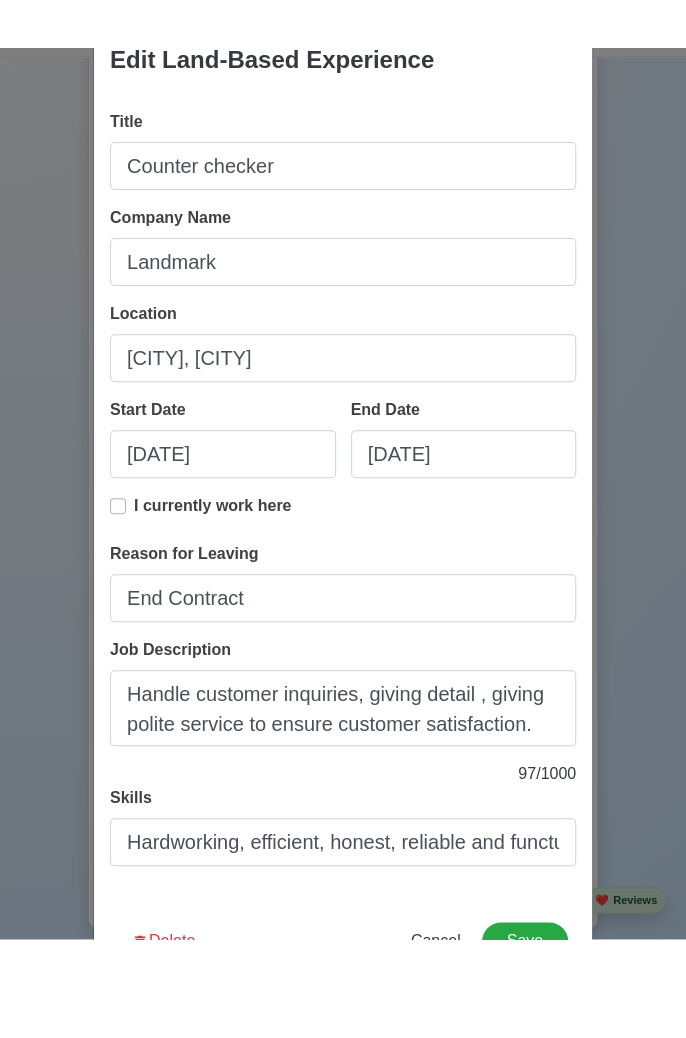 scroll, scrollTop: 4748, scrollLeft: 0, axis: vertical 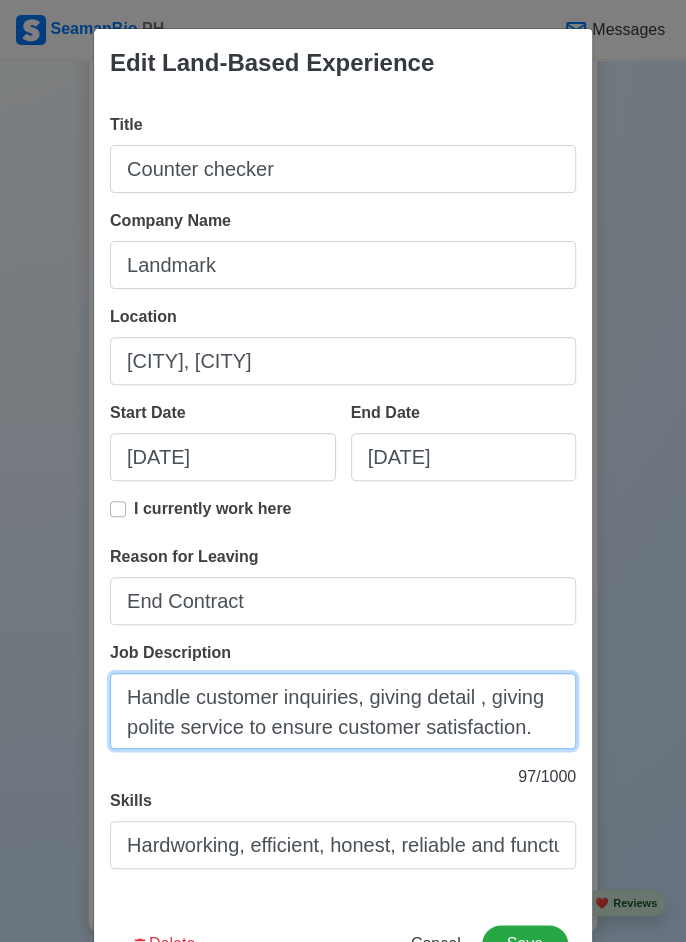 click on "Handle customer inquiries, giving detail , giving polite service to ensure customer satisfaction." at bounding box center [343, 711] 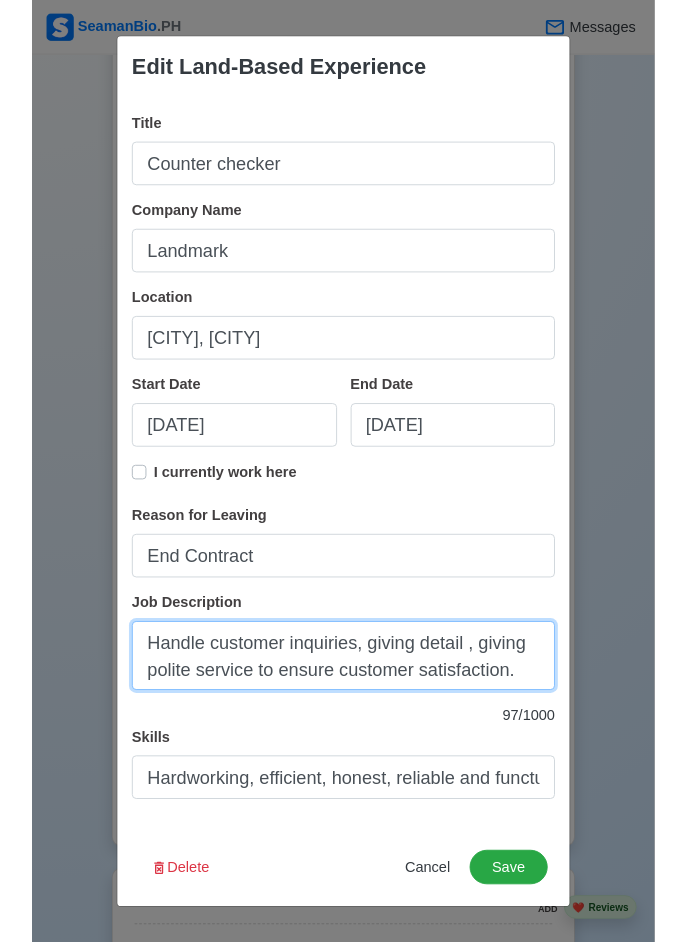 scroll, scrollTop: 4748, scrollLeft: 0, axis: vertical 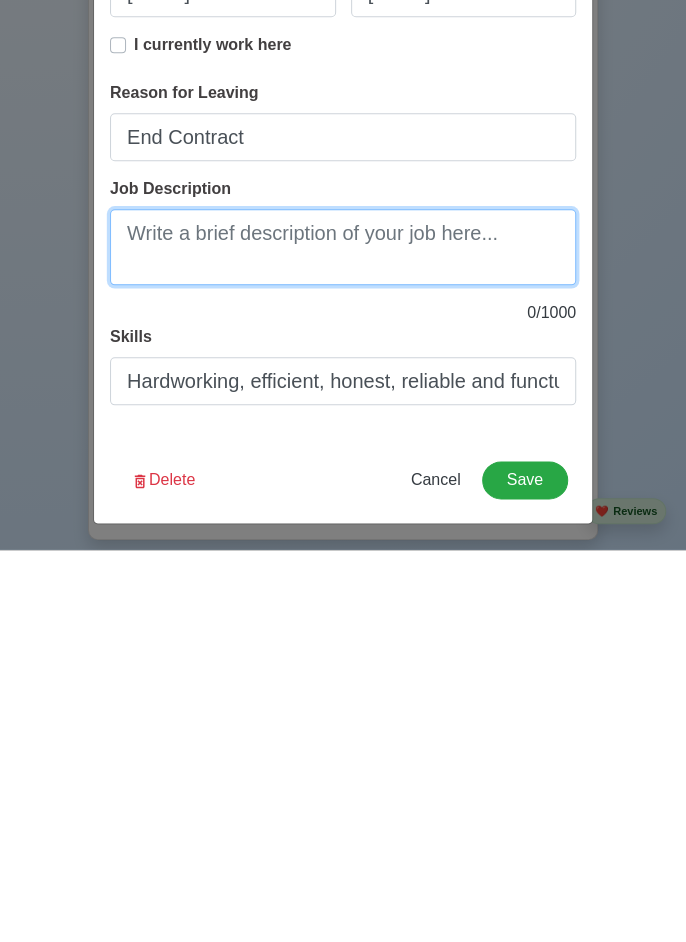 paste on "1. *Processing Transactions*: Scanning items, handling payments, and issuing receipts.
2. *Handling Customer Payments*: Accepting cash, credit card, and other forms of payment.
3. *Managing Cash Register*: Operating and balancing the cash register.
4. *Providing Customer Service*: Responding to customer inquiries and resolving issues.
5. *Maintaining Accuracy*: Ensuring accuracy when processing transactions and handling payments." 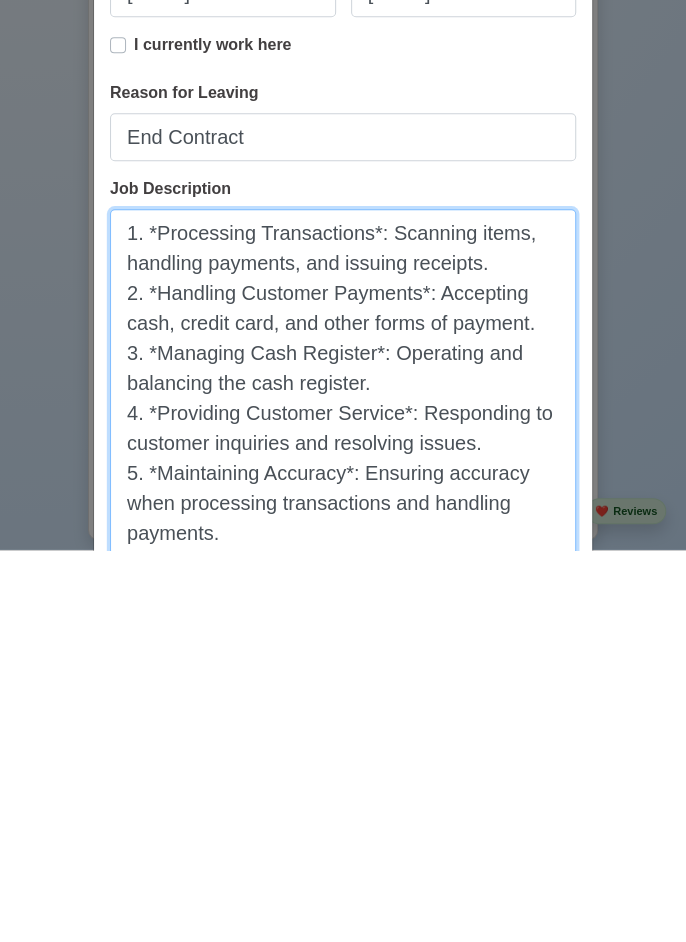 scroll, scrollTop: 4747, scrollLeft: 0, axis: vertical 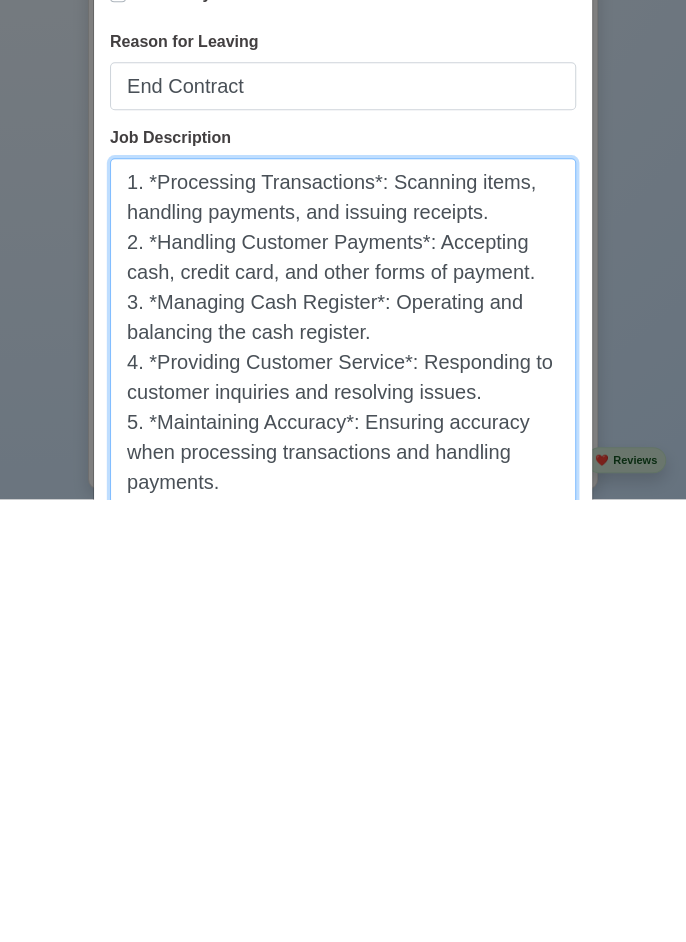 click on "1. *Processing Transactions*: Scanning items, handling payments, and issuing receipts.
2. *Handling Customer Payments*: Accepting cash, credit card, and other forms of payment.
3. *Managing Cash Register*: Operating and balancing the cash register.
4. *Providing Customer Service*: Responding to customer inquiries and resolving issues.
5. *Maintaining Accuracy*: Ensuring accuracy when processing transactions and handling payments." at bounding box center [343, 774] 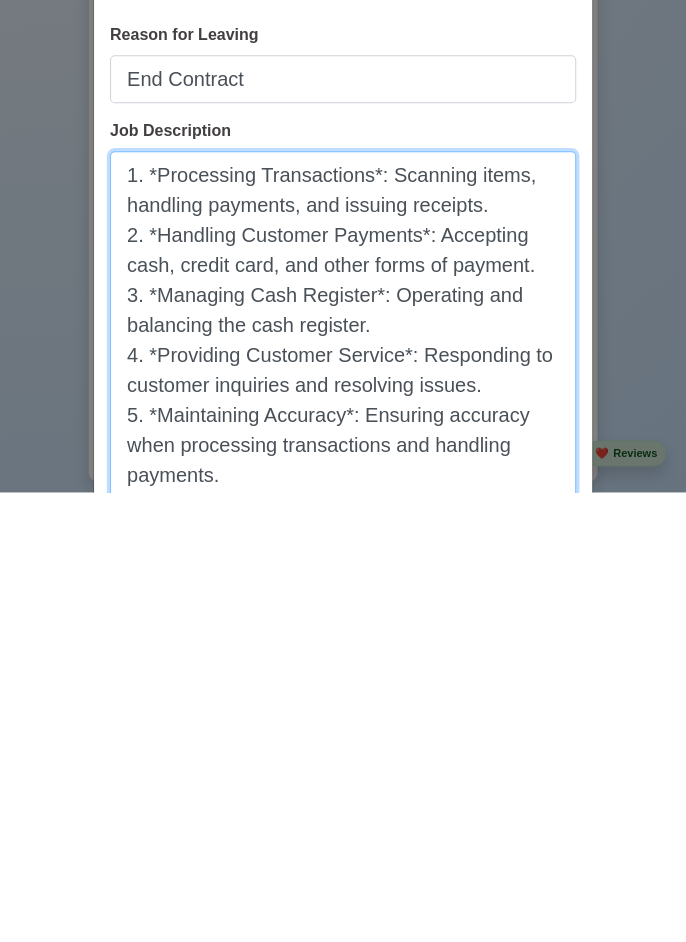 scroll, scrollTop: 149, scrollLeft: 0, axis: vertical 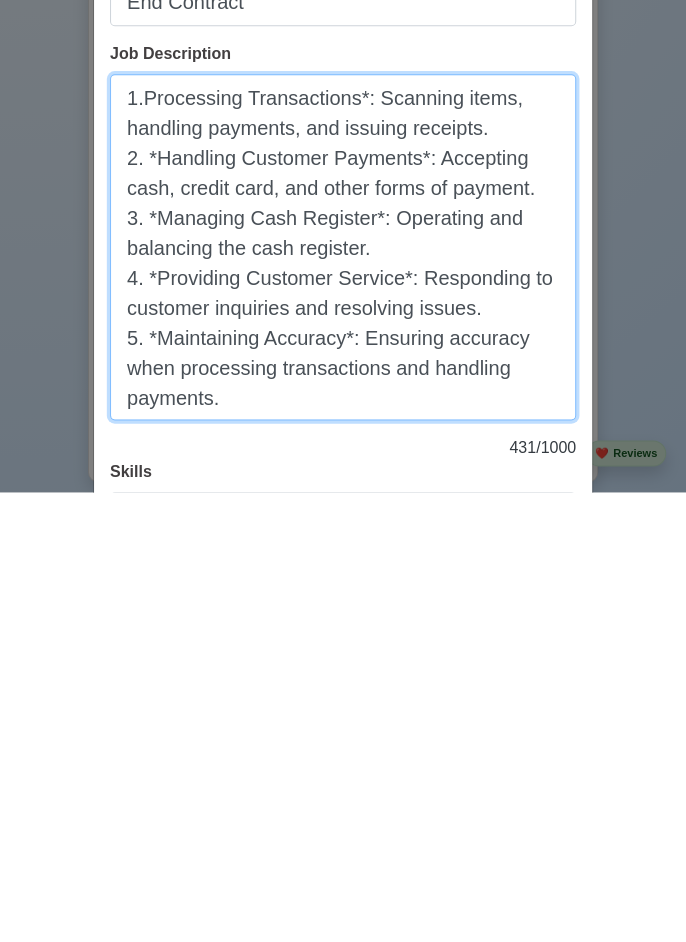 click on "1.Processing Transactions*: Scanning items, handling payments, and issuing receipts.
2. *Handling Customer Payments*: Accepting cash, credit card, and other forms of payment.
3. *Managing Cash Register*: Operating and balancing the cash register.
4. *Providing Customer Service*: Responding to customer inquiries and resolving issues.
5. *Maintaining Accuracy*: Ensuring accuracy when processing transactions and handling payments." at bounding box center (343, 697) 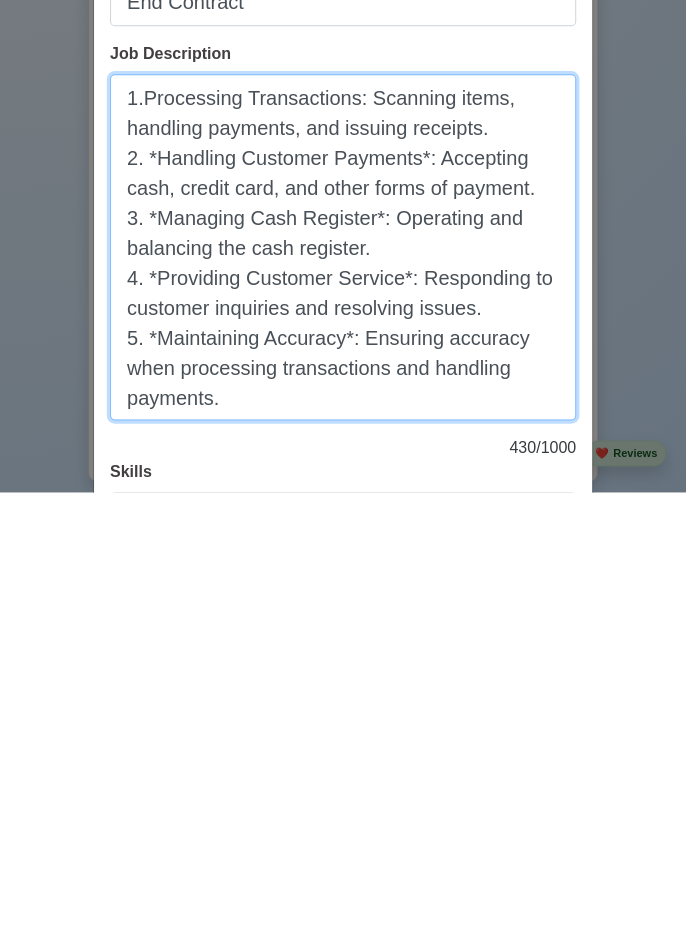 click on "1.Processing Transactions: Scanning items, handling payments, and issuing receipts.
2. *Handling Customer Payments*: Accepting cash, credit card, and other forms of payment.
3. *Managing Cash Register*: Operating and balancing the cash register.
4. *Providing Customer Service*: Responding to customer inquiries and resolving issues.
5. *Maintaining Accuracy*: Ensuring accuracy when processing transactions and handling payments." at bounding box center (343, 697) 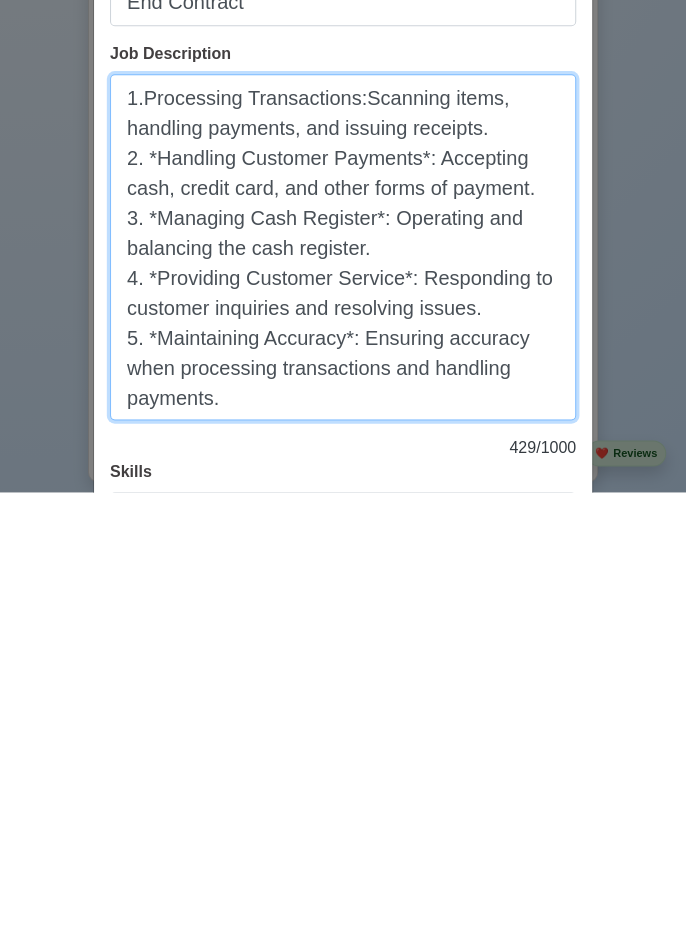 click on "1.Processing Transactions:Scanning items, handling payments, and issuing receipts.
2. *Handling Customer Payments*: Accepting cash, credit card, and other forms of payment.
3. *Managing Cash Register*: Operating and balancing the cash register.
4. *Providing Customer Service*: Responding to customer inquiries and resolving issues.
5. *Maintaining Accuracy*: Ensuring accuracy when processing transactions and handling payments." at bounding box center (343, 697) 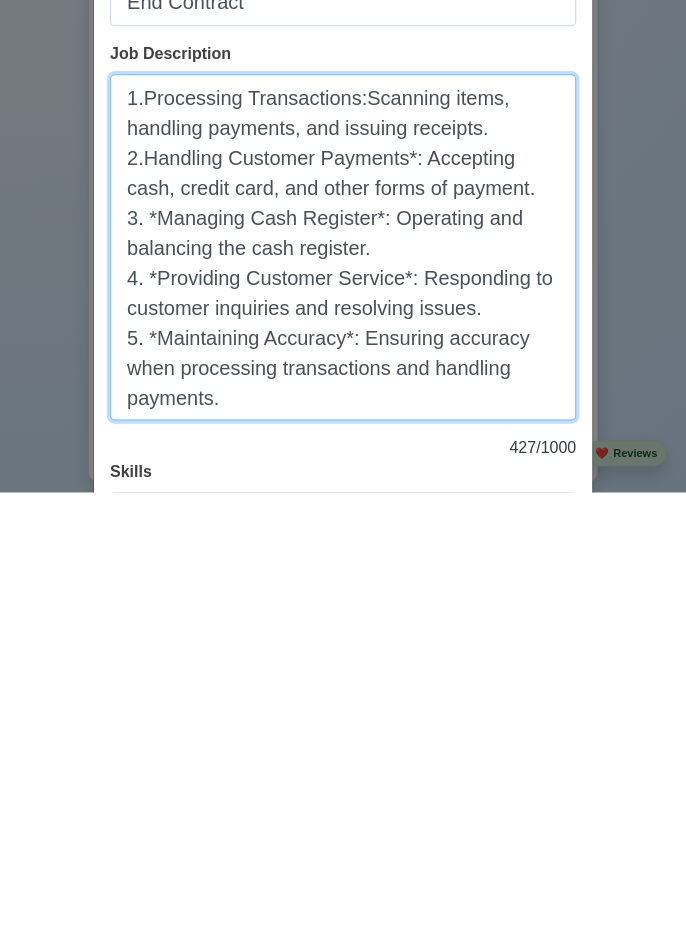 click on "1.Processing Transactions:Scanning items, handling payments, and issuing receipts.
2.Handling Customer Payments*: Accepting cash, credit card, and other forms of payment.
3. *Managing Cash Register*: Operating and balancing the cash register.
4. *Providing Customer Service*: Responding to customer inquiries and resolving issues.
5. *Maintaining Accuracy*: Ensuring accuracy when processing transactions and handling payments." at bounding box center [343, 697] 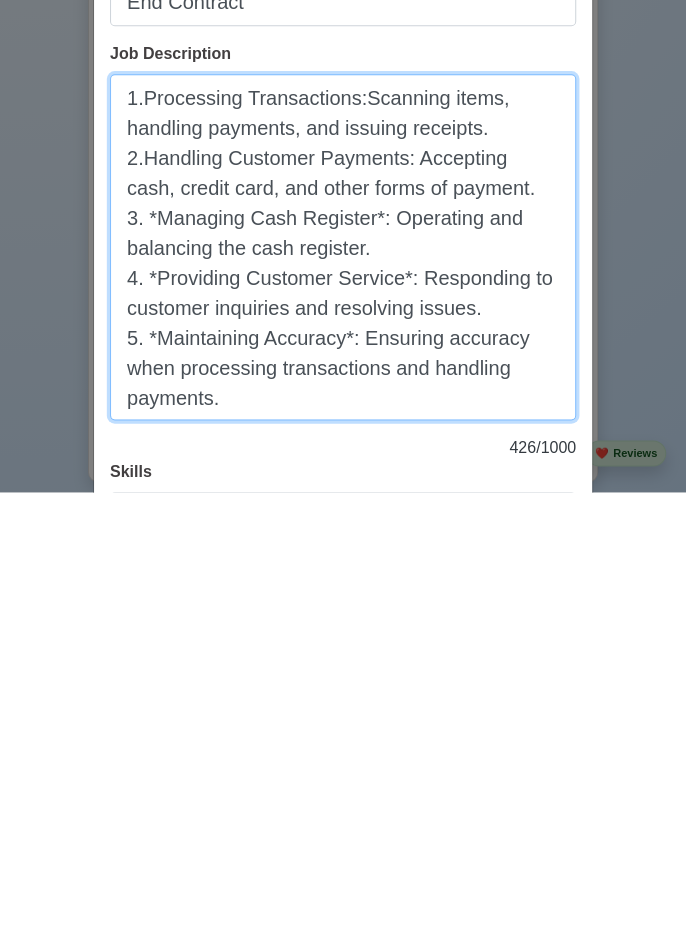 click on "1.Processing Transactions:Scanning items, handling payments, and issuing receipts.
2.Handling Customer Payments: Accepting cash, credit card, and other forms of payment.
3. *Managing Cash Register*: Operating and balancing the cash register.
4. *Providing Customer Service*: Responding to customer inquiries and resolving issues.
5. *Maintaining Accuracy*: Ensuring accuracy when processing transactions and handling payments." at bounding box center (343, 697) 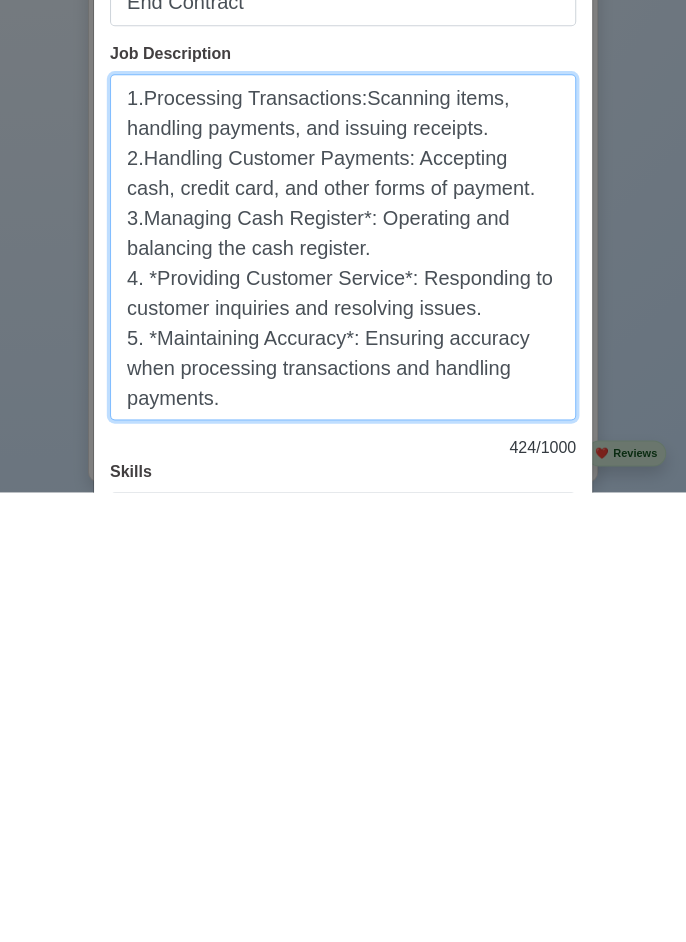 click on "1.Processing Transactions:Scanning items, handling payments, and issuing receipts.
2.Handling Customer Payments: Accepting cash, credit card, and other forms of payment.
3.Managing Cash Register*: Operating and balancing the cash register.
4. *Providing Customer Service*: Responding to customer inquiries and resolving issues.
5. *Maintaining Accuracy*: Ensuring accuracy when processing transactions and handling payments." at bounding box center (343, 697) 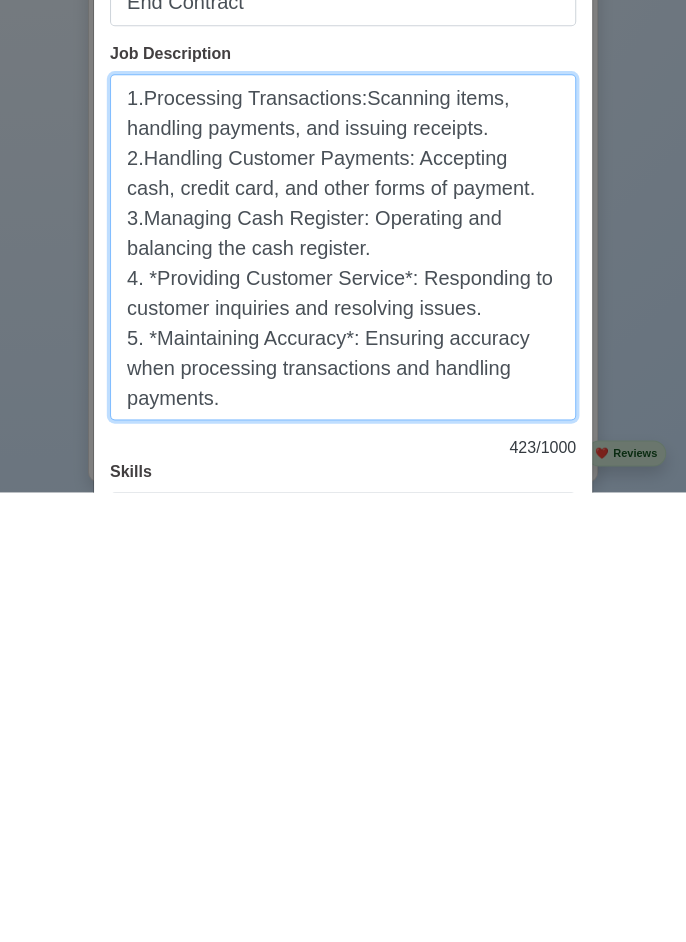 click on "1.Processing Transactions:Scanning items, handling payments, and issuing receipts.
2.Handling Customer Payments: Accepting cash, credit card, and other forms of payment.
3.Managing Cash Register: Operating and balancing the cash register.
4. *Providing Customer Service*: Responding to customer inquiries and resolving issues.
5. *Maintaining Accuracy*: Ensuring accuracy when processing transactions and handling payments." at bounding box center [343, 697] 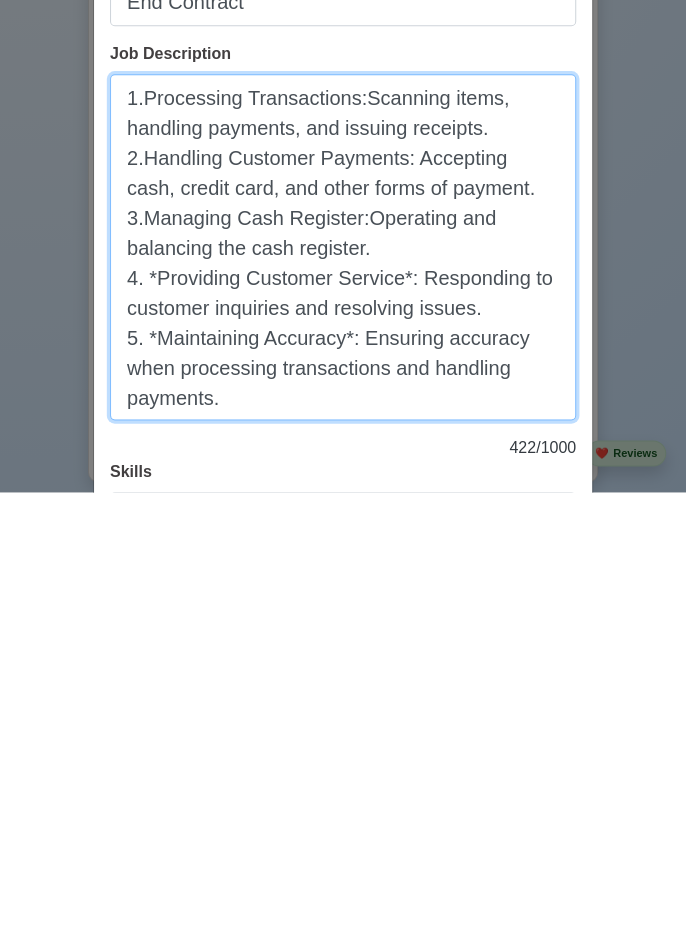 click on "1.Processing Transactions:Scanning items, handling payments, and issuing receipts.
2.Handling Customer Payments: Accepting cash, credit card, and other forms of payment.
3.Managing Cash Register:Operating and balancing the cash register.
4. *Providing Customer Service*: Responding to customer inquiries and resolving issues.
5. *Maintaining Accuracy*: Ensuring accuracy when processing transactions and handling payments." at bounding box center (343, 697) 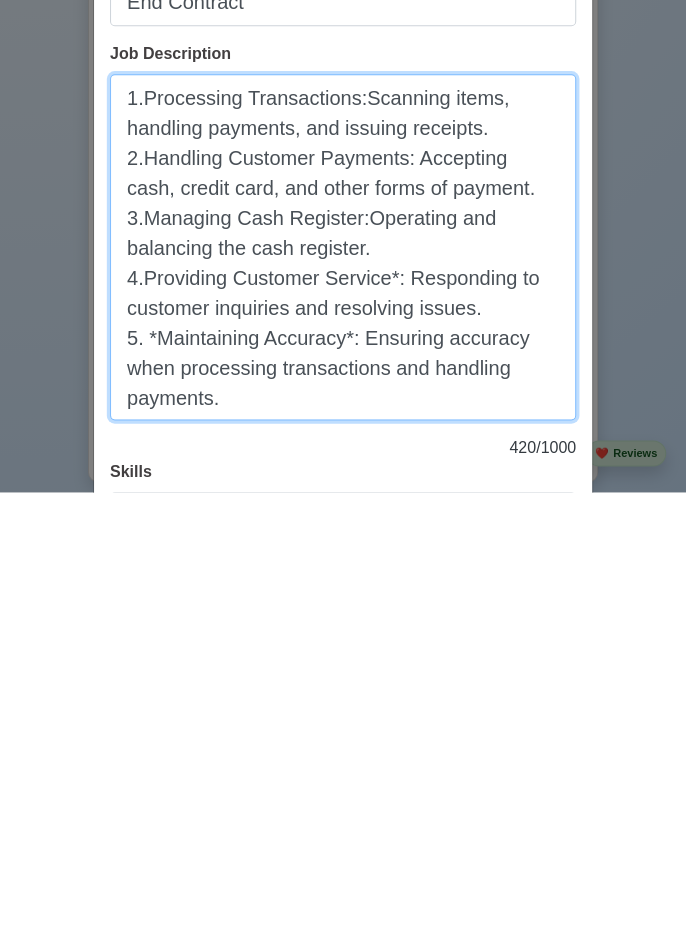 click on "1.Processing Transactions:Scanning items, handling payments, and issuing receipts.
2.Handling Customer Payments: Accepting cash, credit card, and other forms of payment.
3.Managing Cash Register:Operating and balancing the cash register.
4.Providing Customer Service*: Responding to customer inquiries and resolving issues.
5. *Maintaining Accuracy*: Ensuring accuracy when processing transactions and handling payments." at bounding box center [343, 697] 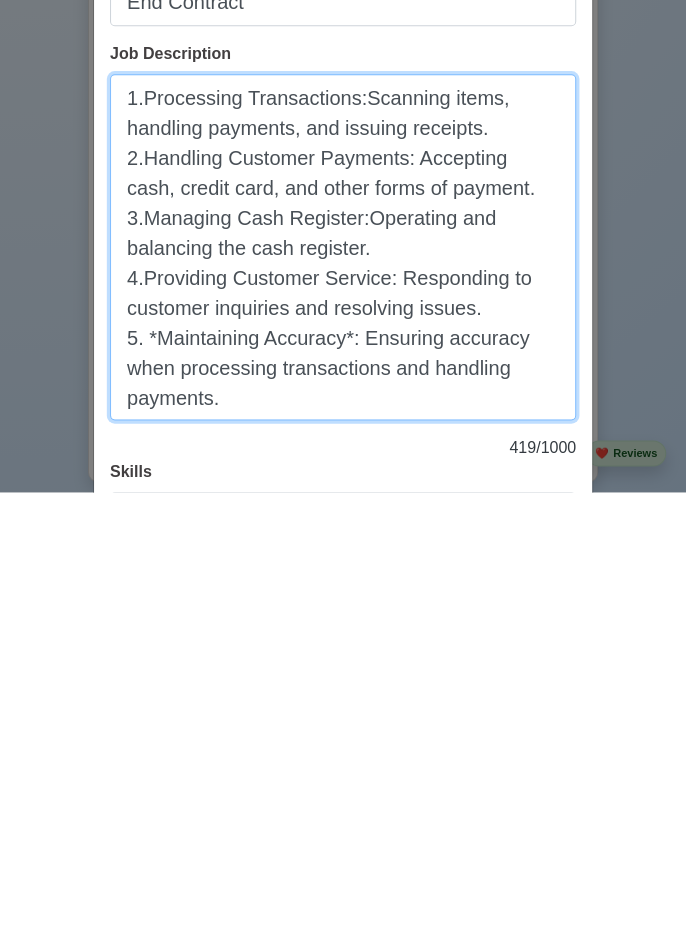 click on "1.Processing Transactions:Scanning items, handling payments, and issuing receipts.
2.Handling Customer Payments: Accepting cash, credit card, and other forms of payment.
3.Managing Cash Register:Operating and balancing the cash register.
4.Providing Customer Service: Responding to customer inquiries and resolving issues.
5. *Maintaining Accuracy*: Ensuring accuracy when processing transactions and handling payments." at bounding box center [343, 697] 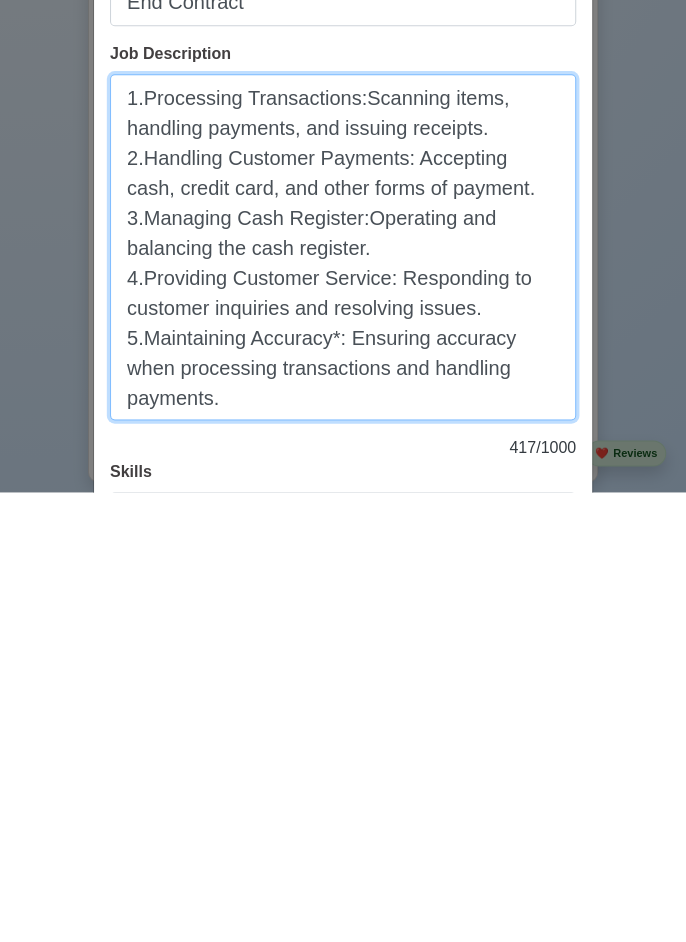 click on "1.Processing Transactions:Scanning items, handling payments, and issuing receipts.
2.Handling Customer Payments: Accepting cash, credit card, and other forms of payment.
3.Managing Cash Register:Operating and balancing the cash register.
4.Providing Customer Service: Responding to customer inquiries and resolving issues.
5.Maintaining Accuracy*: Ensuring accuracy when processing transactions and handling payments." at bounding box center [343, 697] 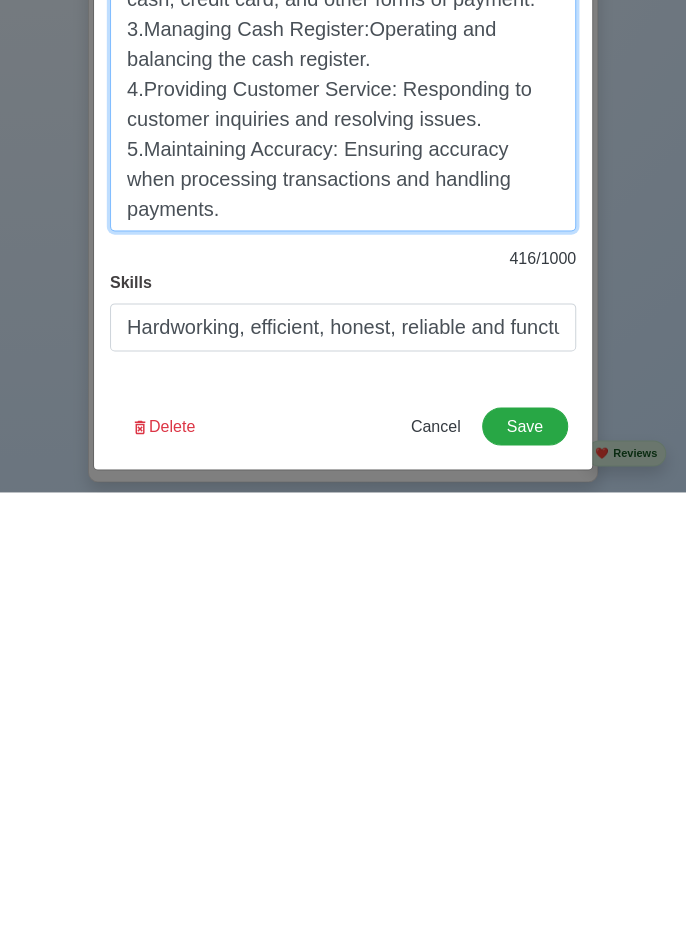 scroll, scrollTop: 338, scrollLeft: 0, axis: vertical 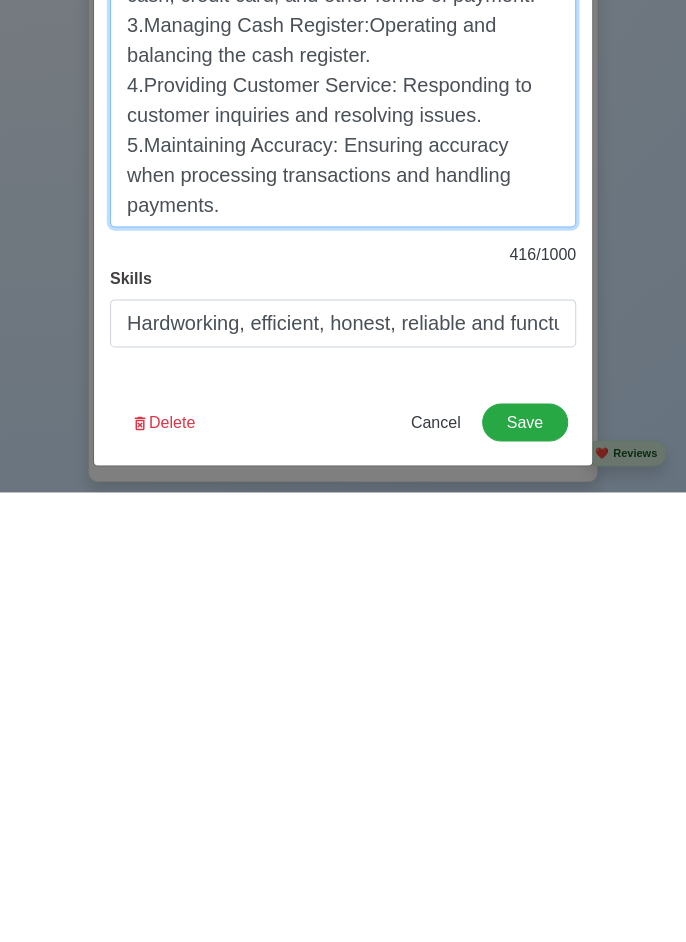 type on "1.Processing Transactions:Scanning items, handling payments, and issuing receipts.
2.Handling Customer Payments: Accepting cash, credit card, and other forms of payment.
3.Managing Cash Register:Operating and balancing the cash register.
4.Providing Customer Service: Responding to customer inquiries and resolving issues.
5.Maintaining Accuracy: Ensuring accuracy when processing transactions and handling payments." 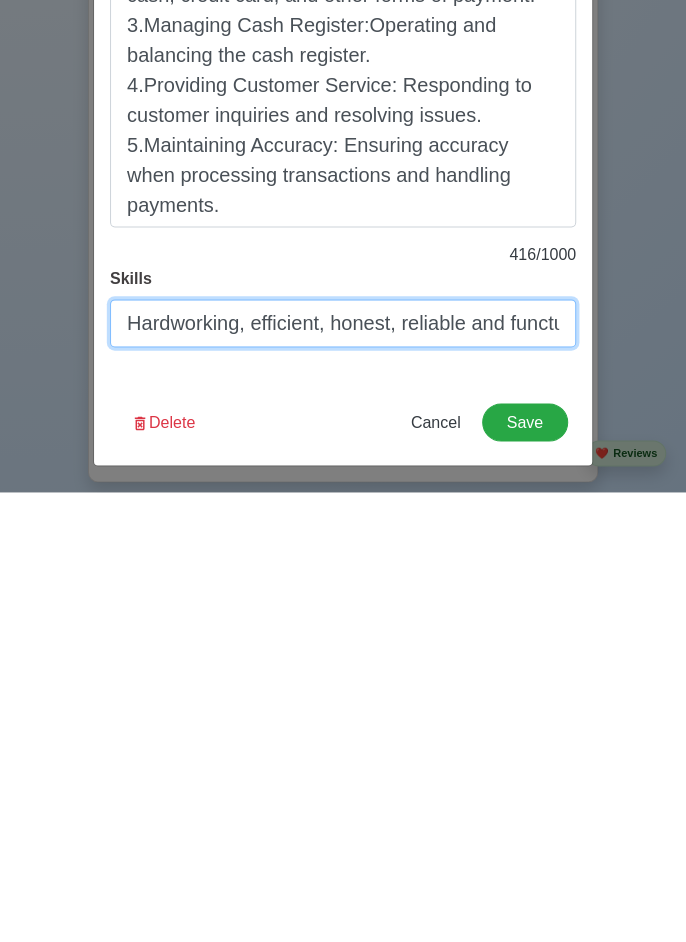 click on "Hardworking, efficient, honest, reliable and functual" at bounding box center [343, 773] 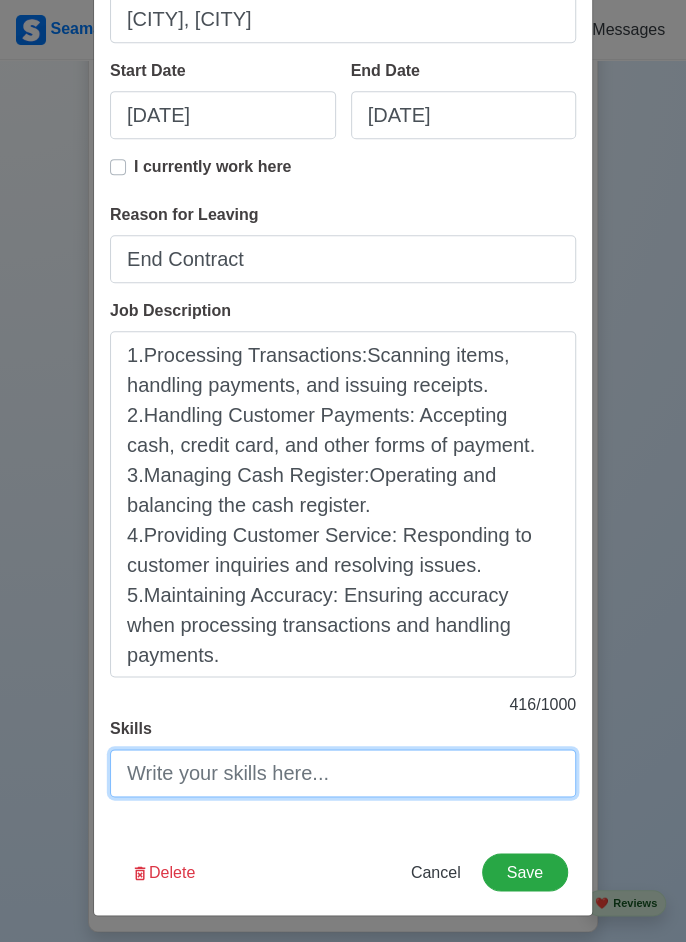 scroll, scrollTop: 4748, scrollLeft: 0, axis: vertical 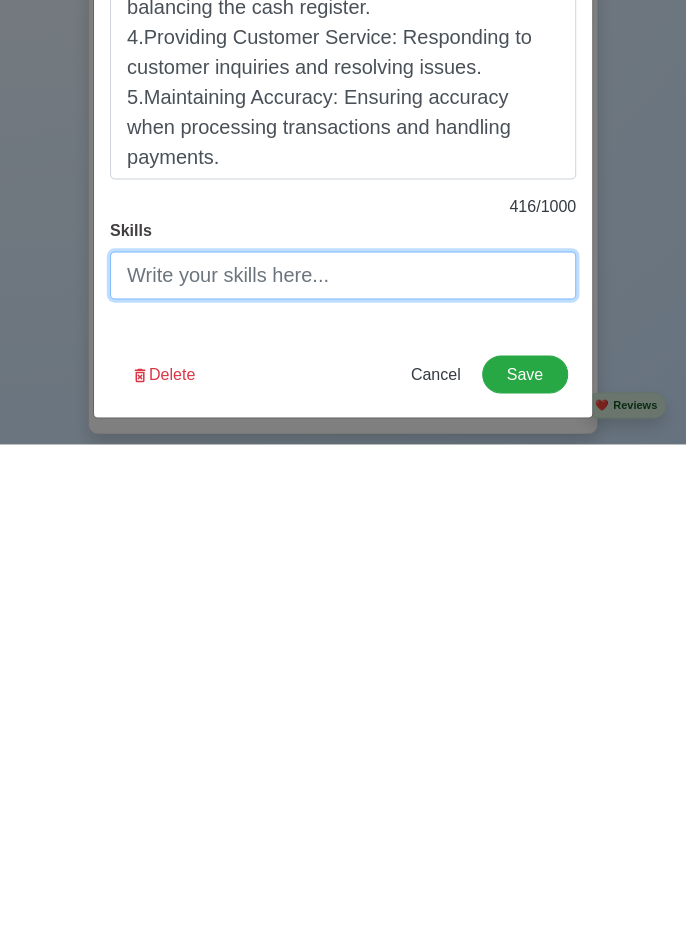 click on "Skills" at bounding box center [343, 773] 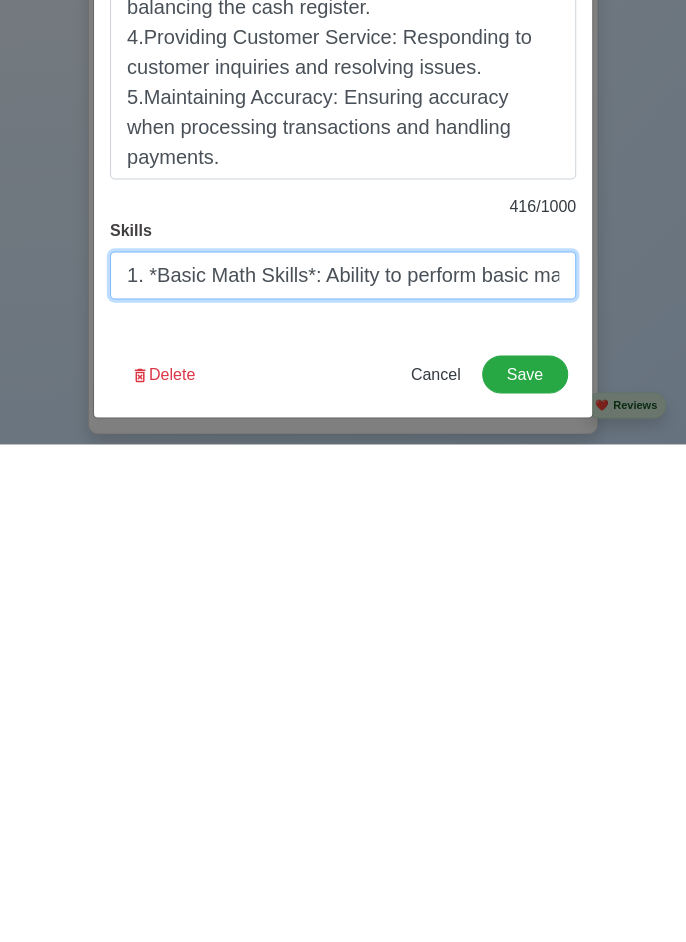 scroll, scrollTop: 0, scrollLeft: 2790, axis: horizontal 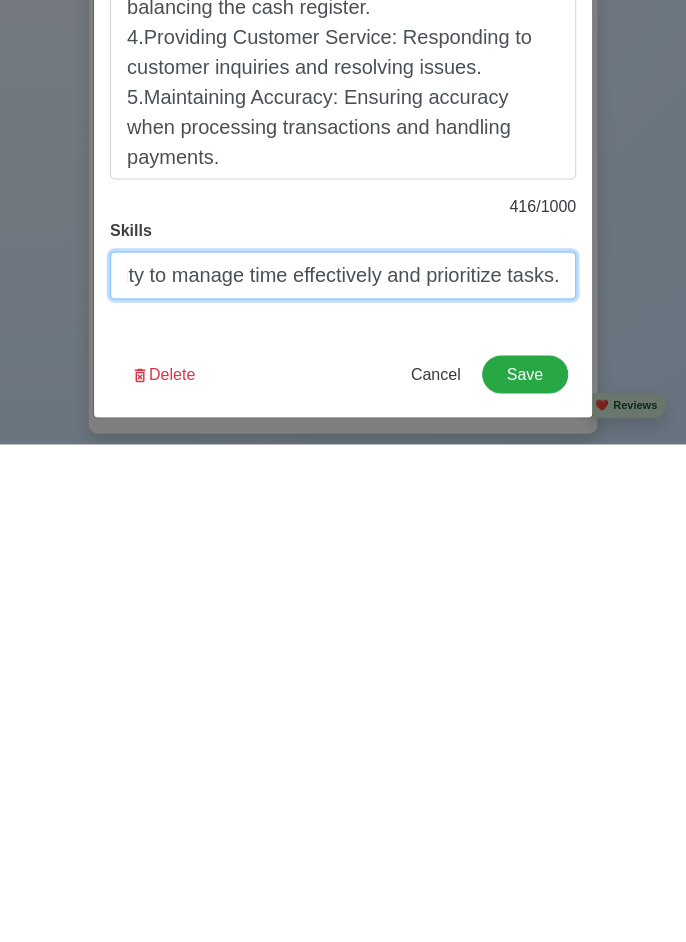 type on "1. *Basic Math Skills*: Ability to perform basic math calculations. 2. *Attention to Detail*: Attention to detail to ensure accuracy when processing transactions. 3. *Customer Service Skills*: Excellent customer service skills. 4. *Communication Skills*: Effective communication skills. 5. *Time Management*: Ability to manage time effectively and prioritize tasks." 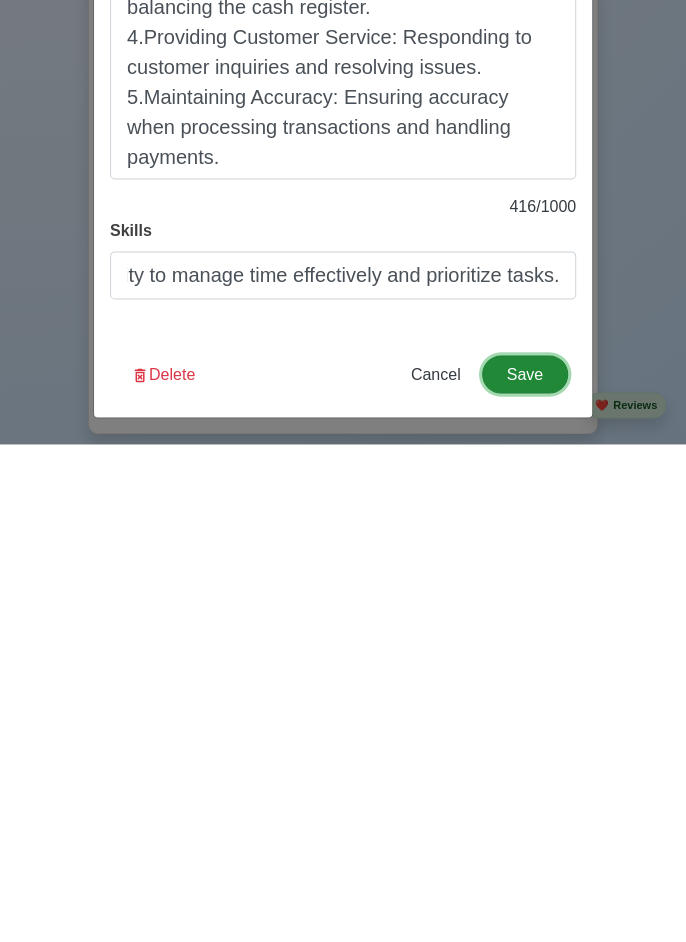 click on "Save" at bounding box center (525, 872) 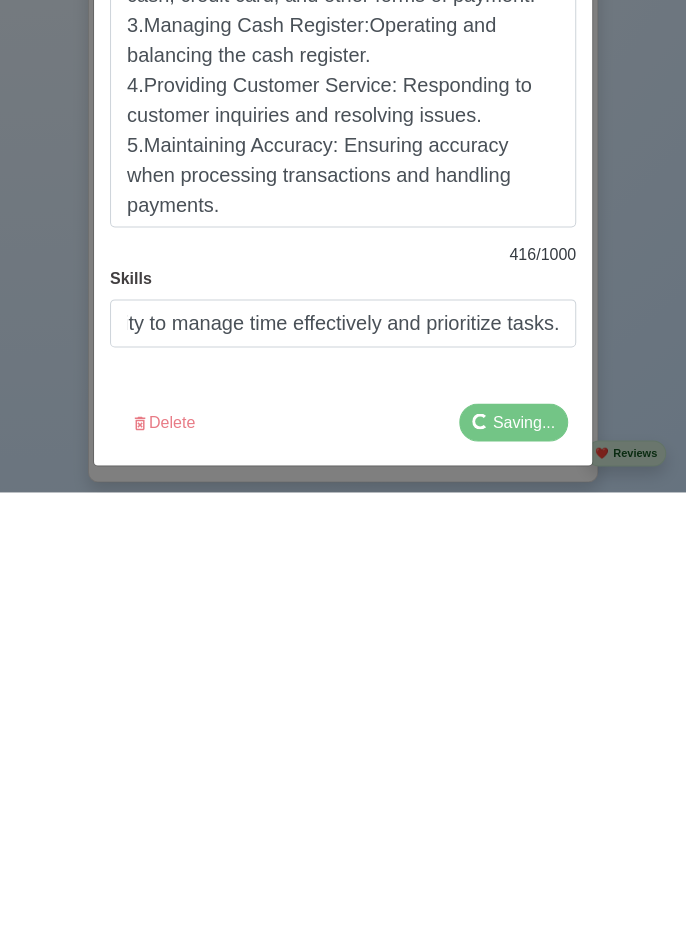 scroll, scrollTop: 0, scrollLeft: 0, axis: both 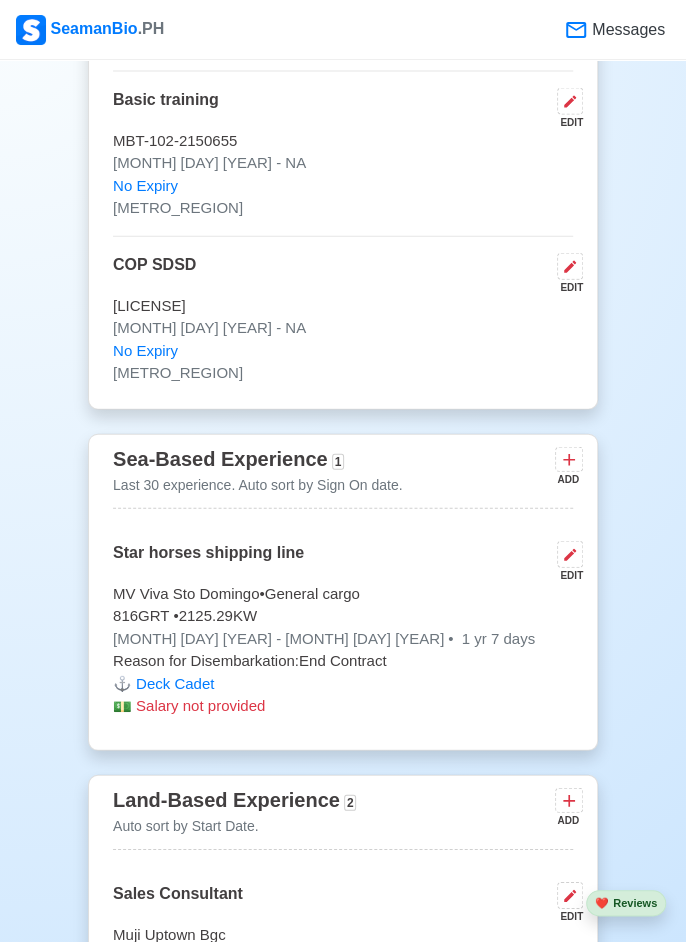 click at bounding box center [570, 554] 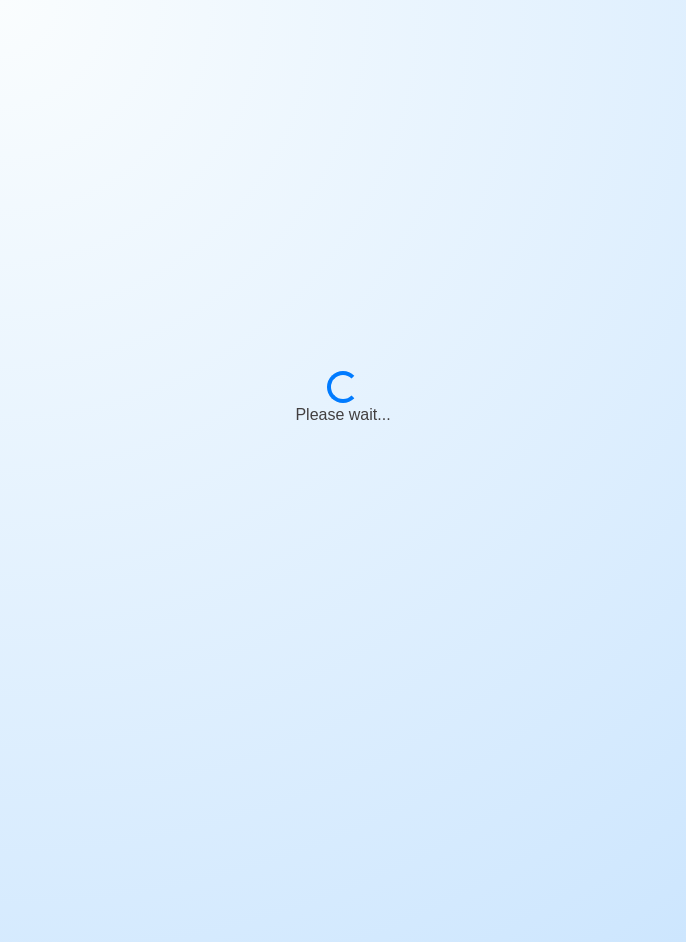 scroll, scrollTop: 0, scrollLeft: 0, axis: both 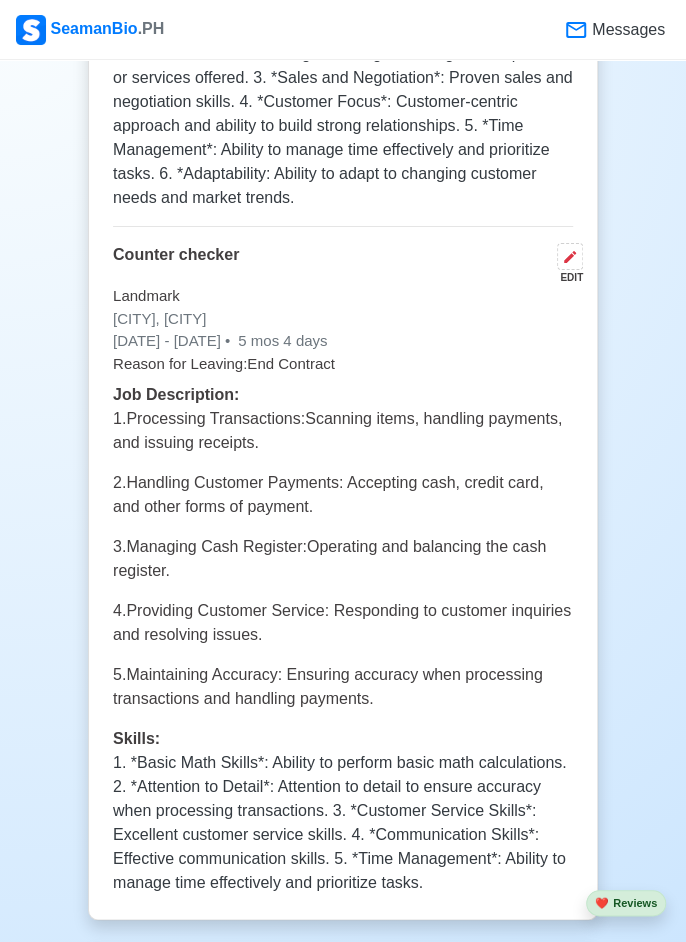 click on "1. *Basic Math Skills*: Ability to perform basic math calculations. 2. *Attention to Detail*: Attention to detail to ensure accuracy when processing transactions. 3. *Customer Service Skills*: Excellent customer service skills. 4. *Communication Skills*: Effective communication skills. 5. *Time Management*: Ability to manage time effectively and prioritize tasks." at bounding box center (343, 823) 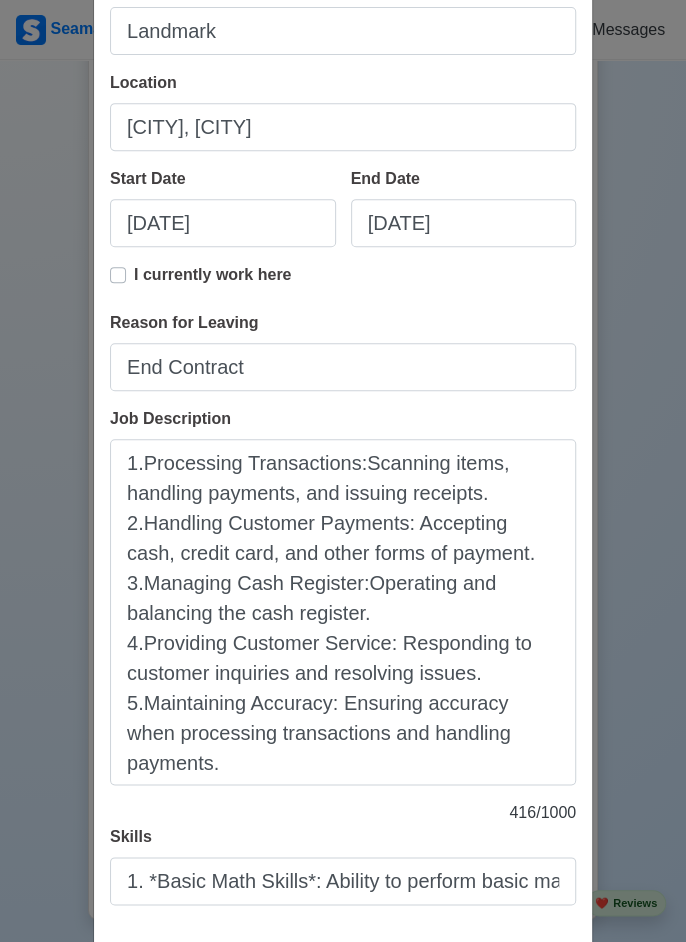 scroll, scrollTop: 246, scrollLeft: 0, axis: vertical 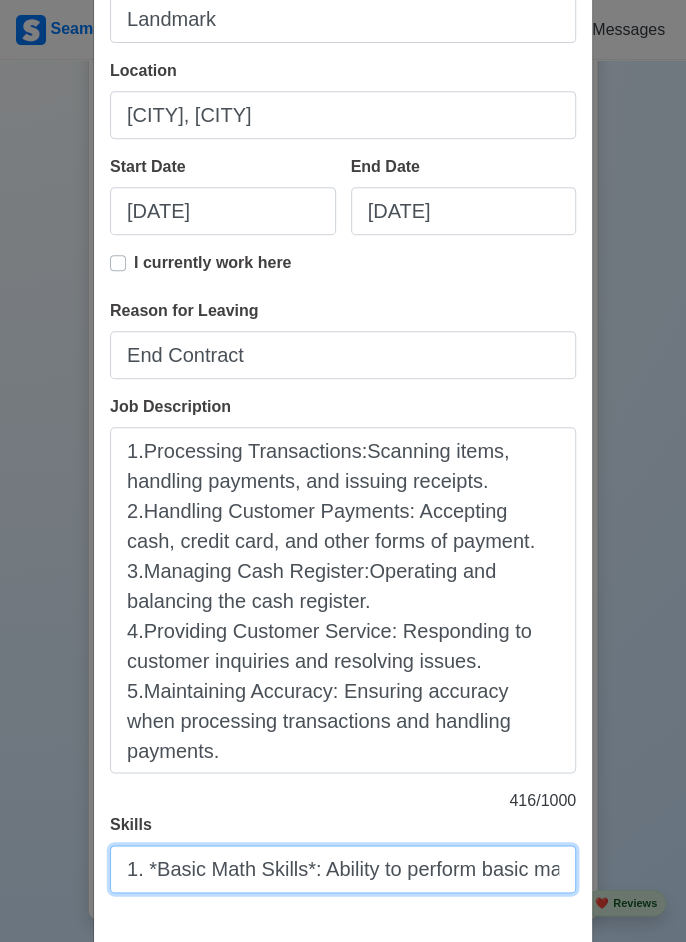 click on "1. *Basic Math Skills*: Ability to perform basic math calculations. 2. *Attention to Detail*: Attention to detail to ensure accuracy when processing transactions. 3. *Customer Service Skills*: Excellent customer service skills. 4. *Communication Skills*: Effective communication skills. 5. *Time Management*: Ability to manage time effectively and prioritize tasks." at bounding box center [343, 869] 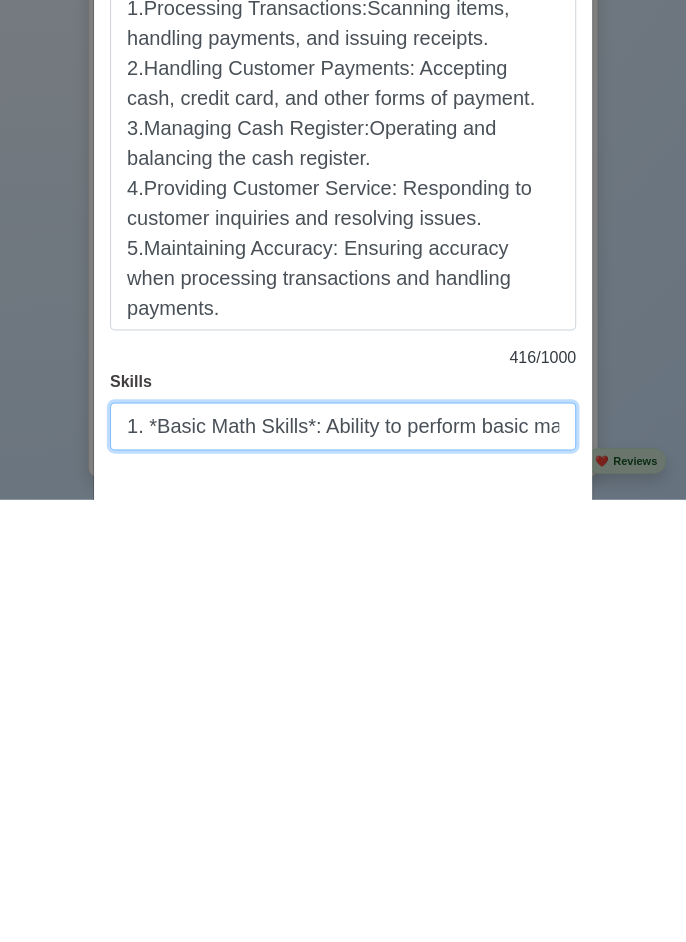 scroll, scrollTop: 5136, scrollLeft: 0, axis: vertical 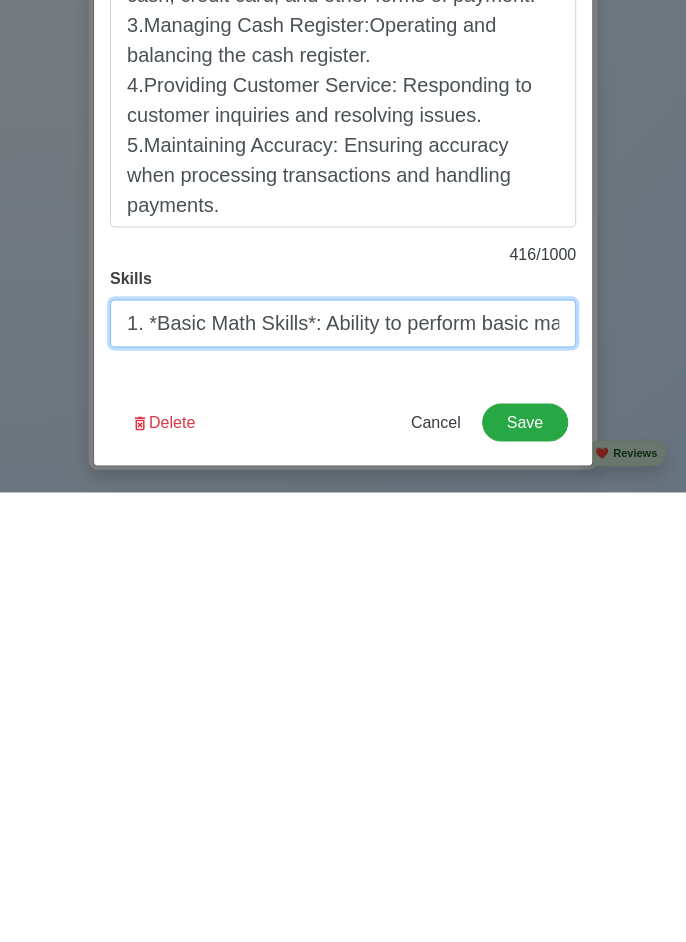click on "1. *Basic Math Skills*: Ability to perform basic math calculations. 2. *Attention to Detail*: Attention to detail to ensure accuracy when processing transactions. 3. *Customer Service Skills*: Excellent customer service skills. 4. *Communication Skills*: Effective communication skills. 5. *Time Management*: Ability to manage time effectively and prioritize tasks." at bounding box center (343, 773) 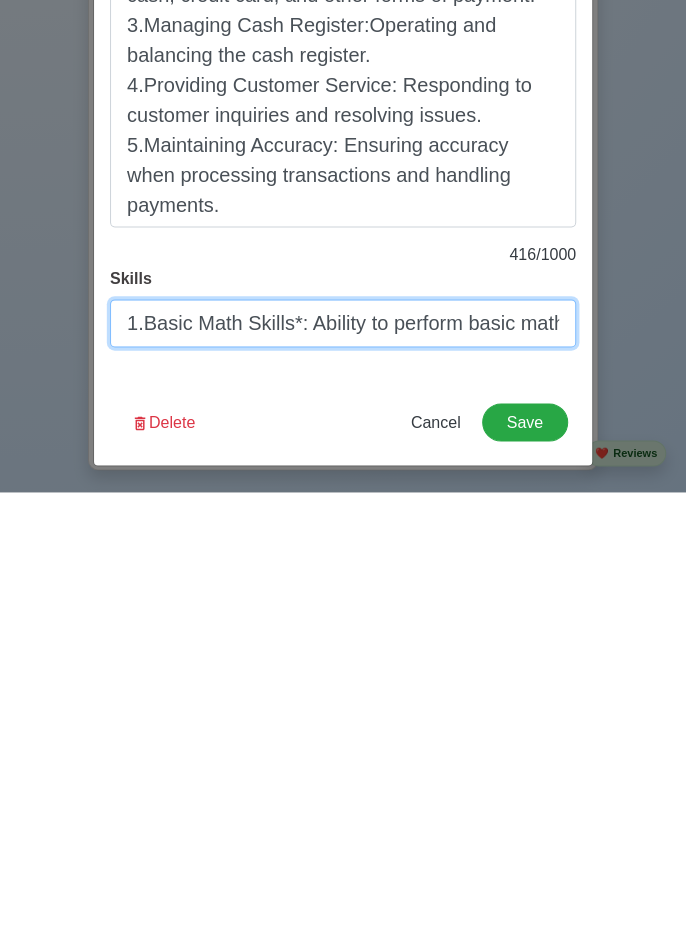 click on "1.Basic Math Skills*: Ability to perform basic math calculations. 2. *Attention to Detail*: Attention to detail to ensure accuracy when processing transactions. 3. *Customer Service Skills*: Excellent customer service skills. 4. *Communication Skills*: Effective communication skills. 5. *Time Management*: Ability to manage time effectively and prioritize tasks." at bounding box center (343, 773) 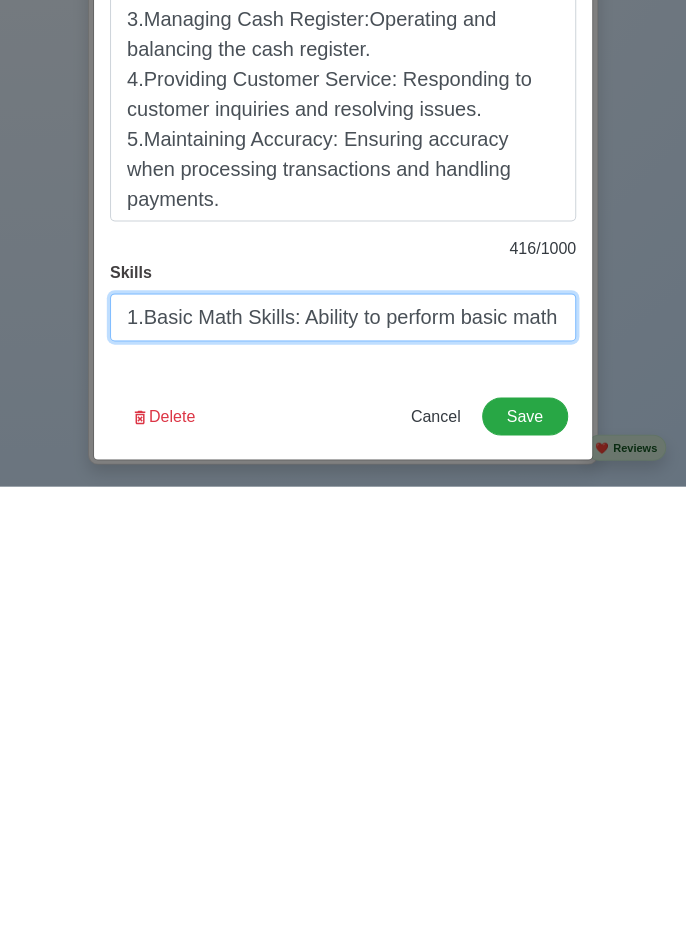 scroll, scrollTop: 5136, scrollLeft: 0, axis: vertical 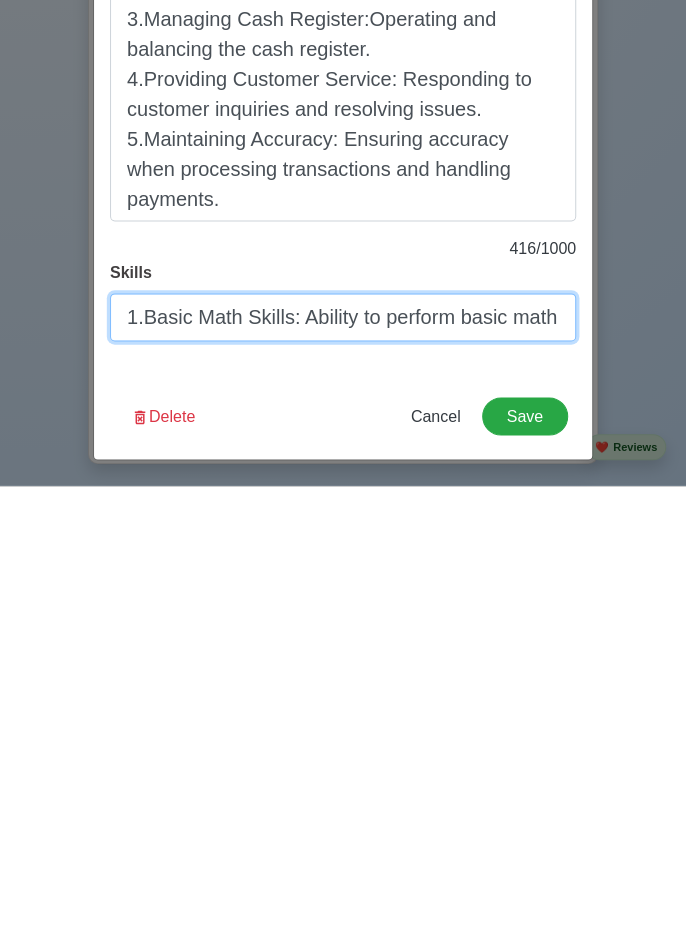 click on "1.Basic Math Skills: Ability to perform basic math calculations. 2. *Attention to Detail*: Attention to detail to ensure accuracy when processing transactions. 3. *Customer Service Skills*: Excellent customer service skills. 4. *Communication Skills*: Effective communication skills. 5. *Time Management*: Ability to manage time effectively and prioritize tasks." at bounding box center [343, 773] 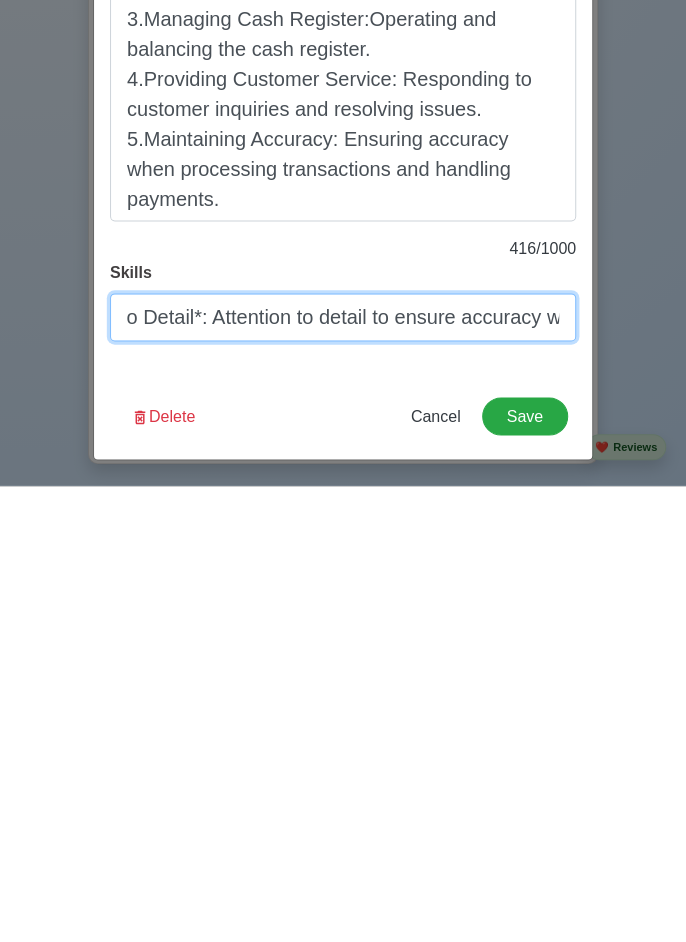 scroll, scrollTop: 0, scrollLeft: 697, axis: horizontal 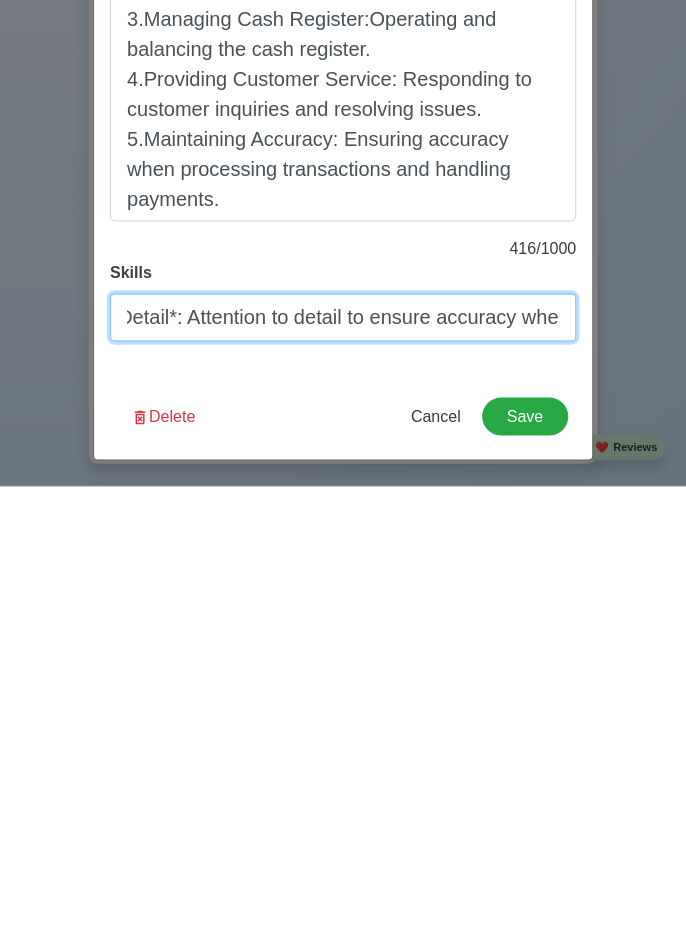 click on "1.Basic Math Skills: Ability to perform basic math calculations. 2. *Attention to Detail*: Attention to detail to ensure accuracy when processing transactions. 3. *Customer Service Skills*: Excellent customer service skills. 4. *Communication Skills*: Effective communication skills. 5. *Time Management*: Ability to manage time effectively and prioritize tasks." at bounding box center (343, 773) 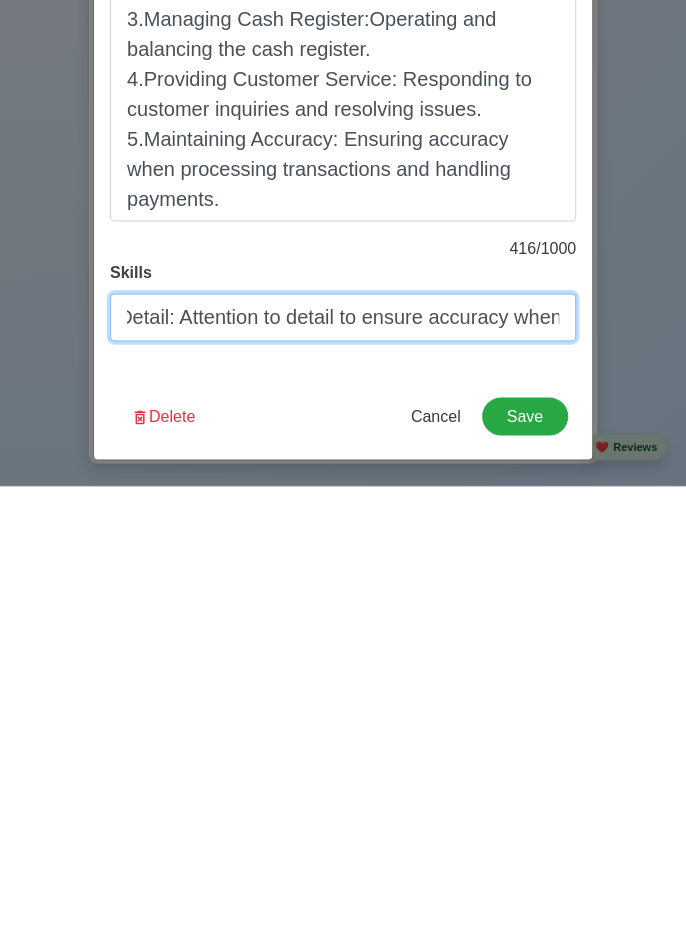 click on "1.Basic Math Skills: Ability to perform basic math calculations. 2. *Attention to Detail: Attention to detail to ensure accuracy when processing transactions. 3. *Customer Service Skills*: Excellent customer service skills. 4. *Communication Skills*: Effective communication skills. 5. *Time Management*: Ability to manage time effectively and prioritize tasks." at bounding box center (343, 773) 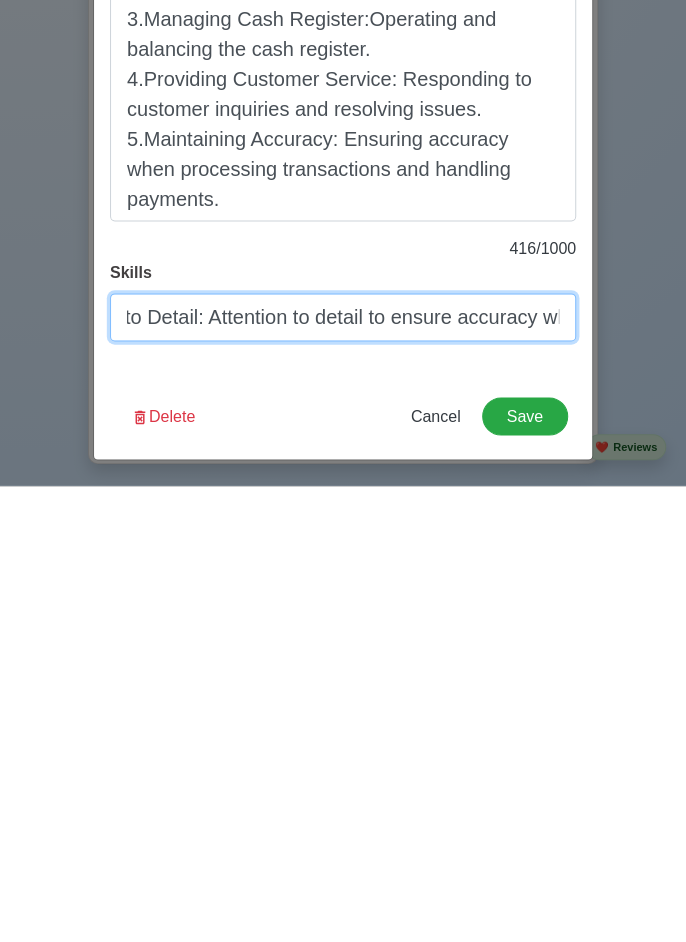 scroll, scrollTop: 0, scrollLeft: 575, axis: horizontal 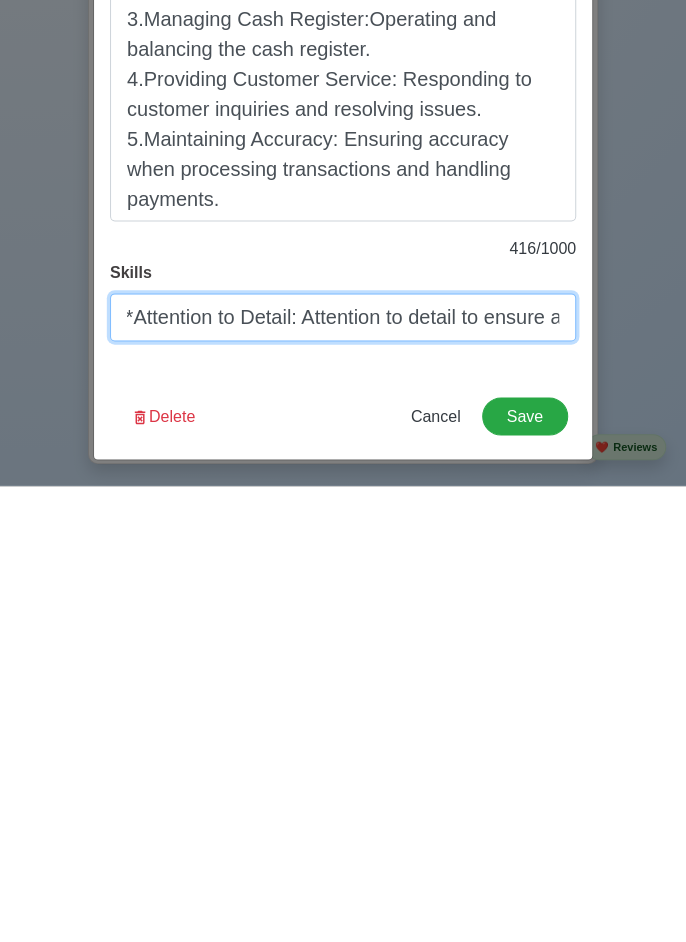 click on "1.Basic Math Skills: Ability to perform basic math calculations. 2. *Attention to Detail: Attention to detail to ensure accuracy when processing transactions. 3. *Customer Service Skills*: Excellent customer service skills. 4. *Communication Skills*: Effective communication skills. 5. *Time Management*: Ability to manage time effectively and prioritize tasks." at bounding box center [343, 773] 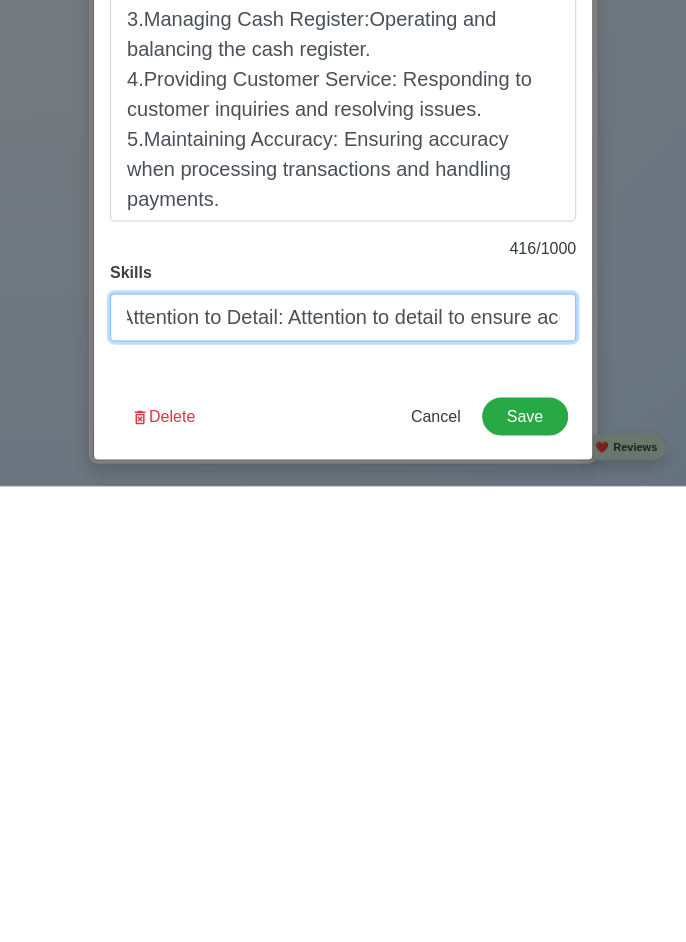 click on "1.Basic Math Skills: Ability to perform basic math calculations. 2.Attention to Detail: Attention to detail to ensure accuracy when processing transactions. 3. *Customer Service Skills*: Excellent customer service skills. 4. *Communication Skills*: Effective communication skills. 5. *Time Management*: Ability to manage time effectively and prioritize tasks." at bounding box center (343, 773) 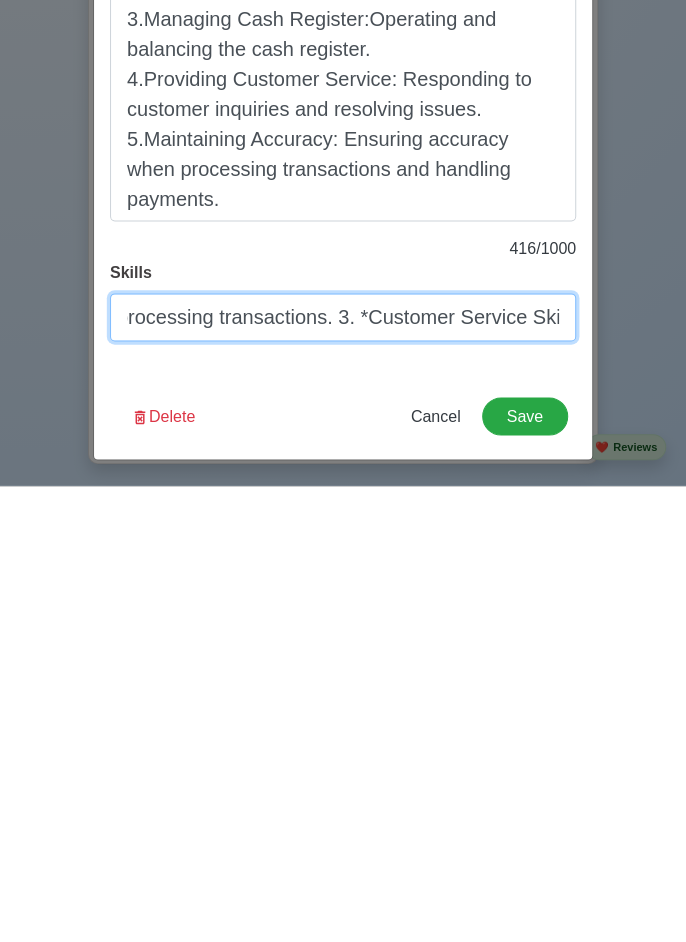 scroll, scrollTop: 0, scrollLeft: 1296, axis: horizontal 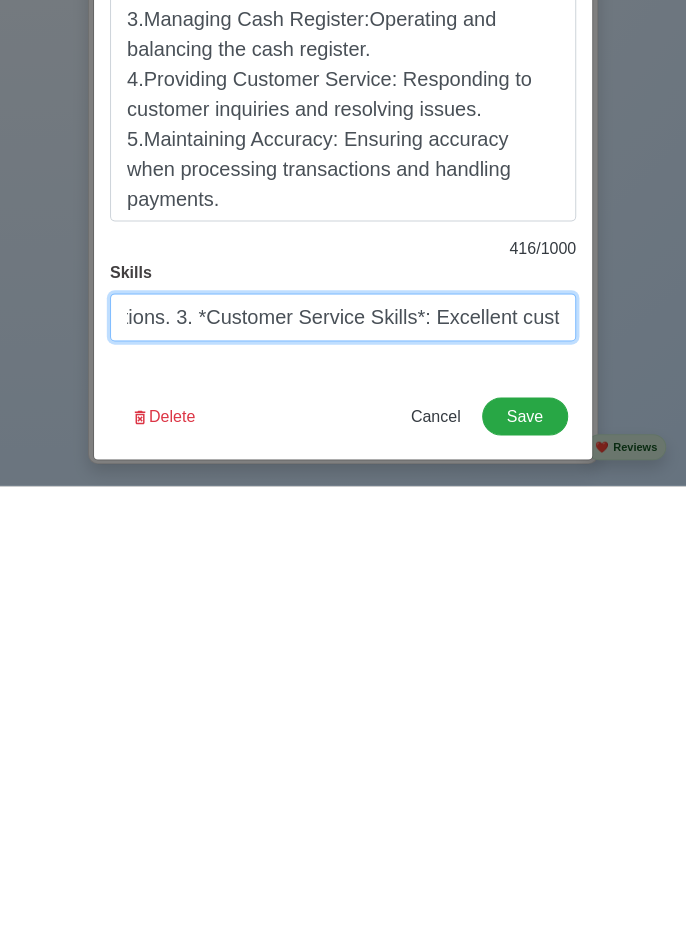 click on "1.Basic Math Skills: Ability to perform basic math calculations. 2.Attention to Detail: Attention to detail to ensure accuracy when processing transactions. 3. *Customer Service Skills*: Excellent customer service skills. 4. *Communication Skills*: Effective communication skills. 5. *Time Management*: Ability to manage time effectively and prioritize tasks." at bounding box center (343, 773) 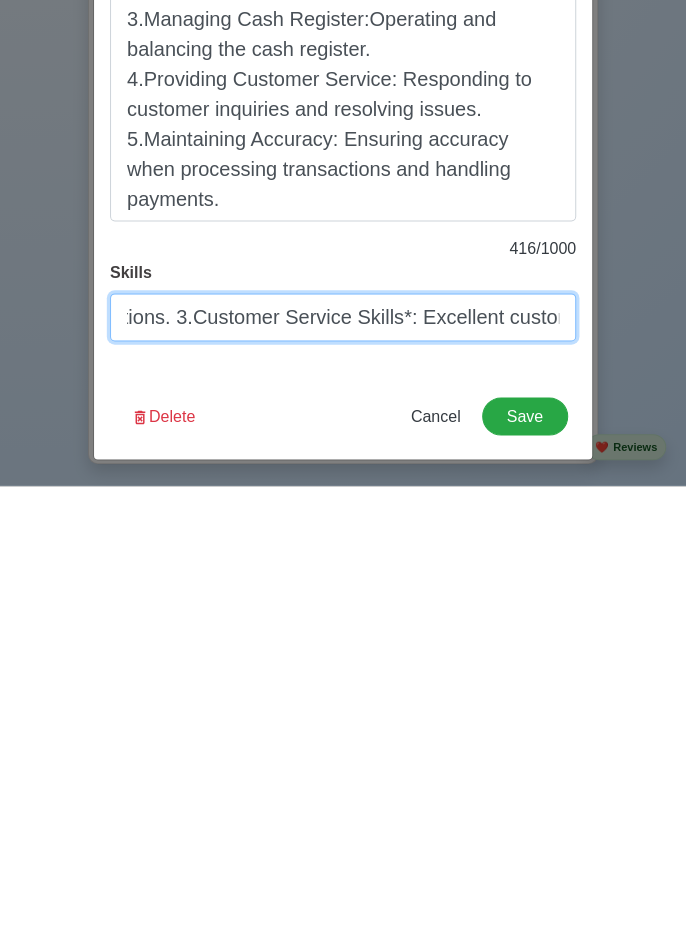 click on "1.Basic Math Skills: Ability to perform basic math calculations. 2.Attention to Detail: Attention to detail to ensure accuracy when processing transactions. 3.Customer Service Skills*: Excellent customer service skills. 4. *Communication Skills*: Effective communication skills. 5. *Time Management*: Ability to manage time effectively and prioritize tasks." at bounding box center (343, 773) 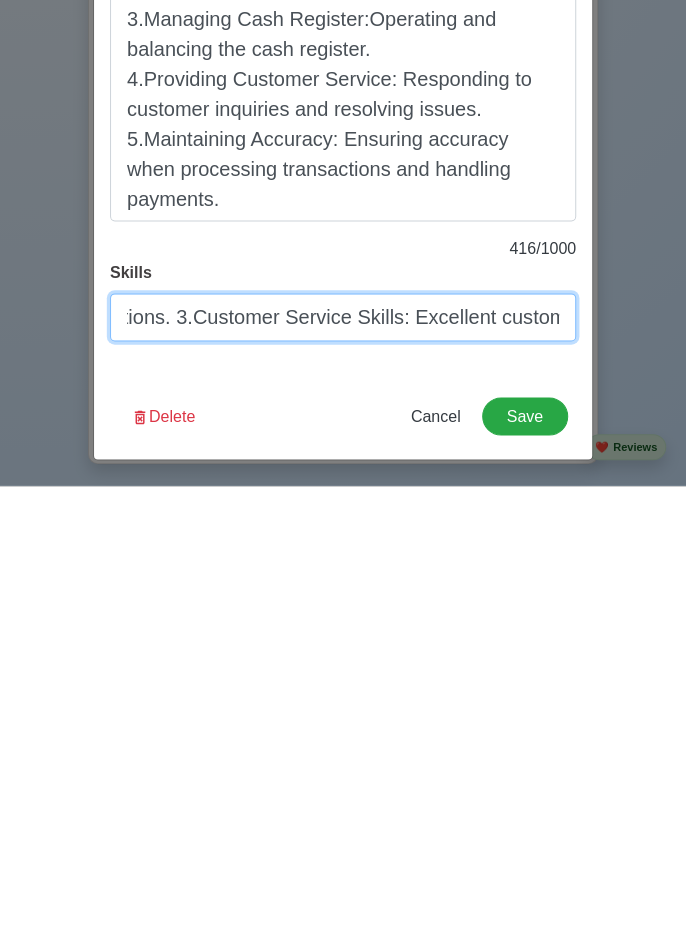 click on "1.Basic Math Skills: Ability to perform basic math calculations. 2.Attention to Detail: Attention to detail to ensure accuracy when processing transactions. 3.Customer Service Skills: Excellent customer service skills. 4. *Communication Skills*: Effective communication skills. 5. *Time Management*: Ability to manage time effectively and prioritize tasks." at bounding box center [343, 773] 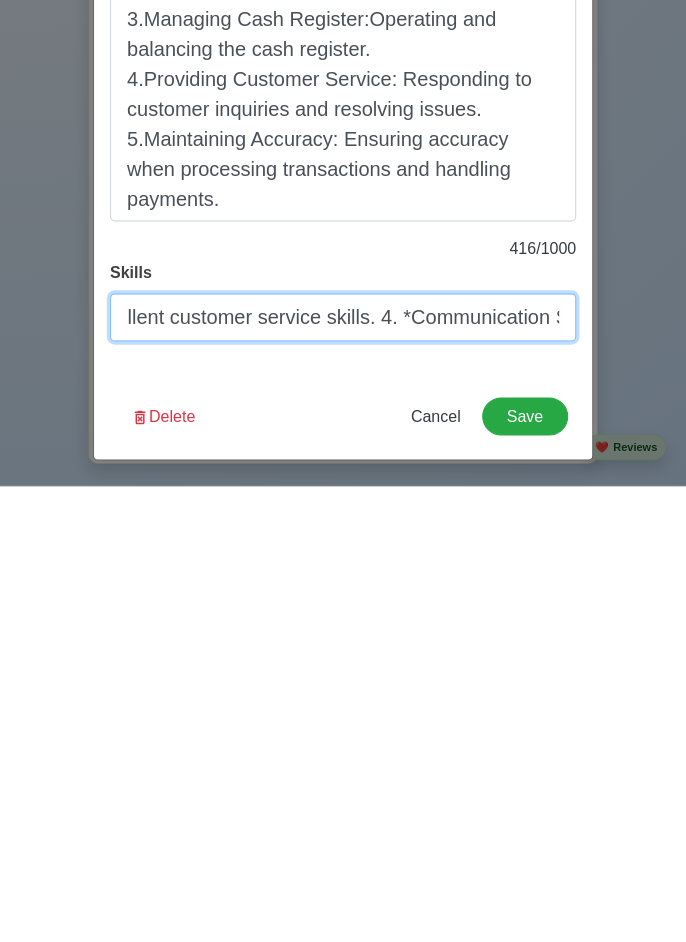 click on "1.Basic Math Skills: Ability to perform basic math calculations. 2.Attention to Detail: Attention to detail to ensure accuracy when processing transactions. 3.Customer Service Skills: Excellent customer service skills. 4. *Communication Skills*: Effective communication skills. 5. *Time Management*: Ability to manage time effectively and prioritize tasks." at bounding box center (343, 773) 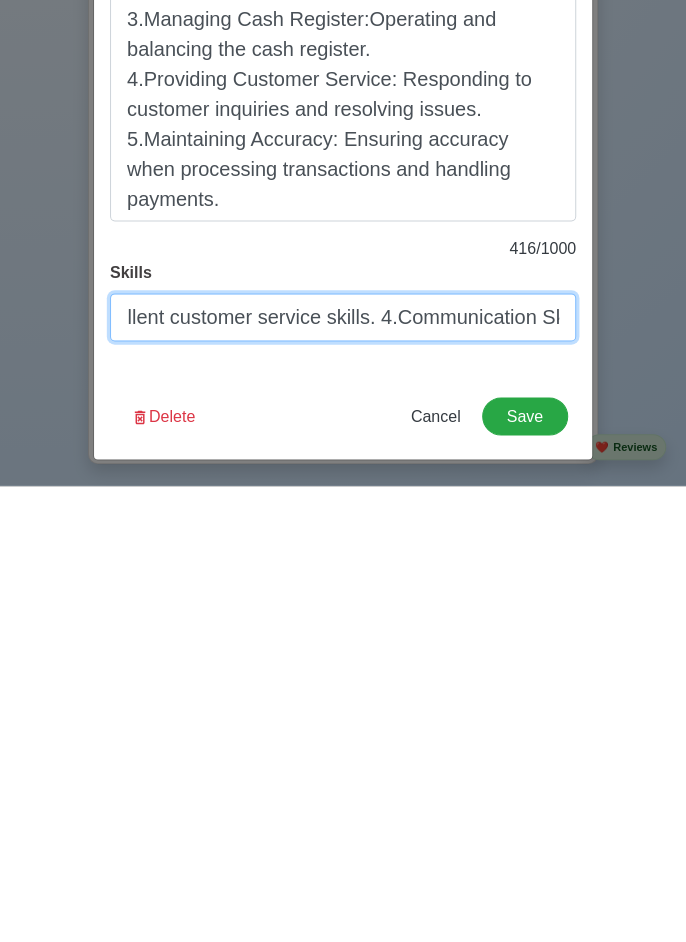 click on "1.Basic Math Skills: Ability to perform basic math calculations. 2.Attention to Detail: Attention to detail to ensure accuracy when processing transactions. 3.Customer Service Skills: Excellent customer service skills. 4.Communication Skills*: Effective communication skills. 5. *Time Management*: Ability to manage time effectively and prioritize tasks." at bounding box center (343, 773) 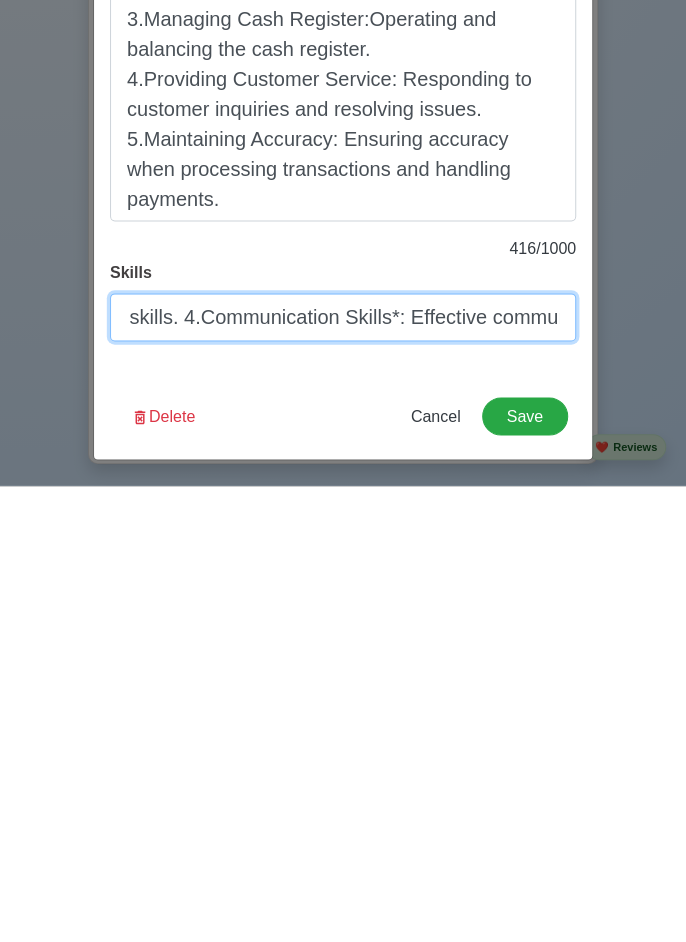 click on "1.Basic Math Skills: Ability to perform basic math calculations. 2.Attention to Detail: Attention to detail to ensure accuracy when processing transactions. 3.Customer Service Skills: Excellent customer service skills. 4.Communication Skills*: Effective communication skills. 5. *Time Management*: Ability to manage time effectively and prioritize tasks." at bounding box center (343, 773) 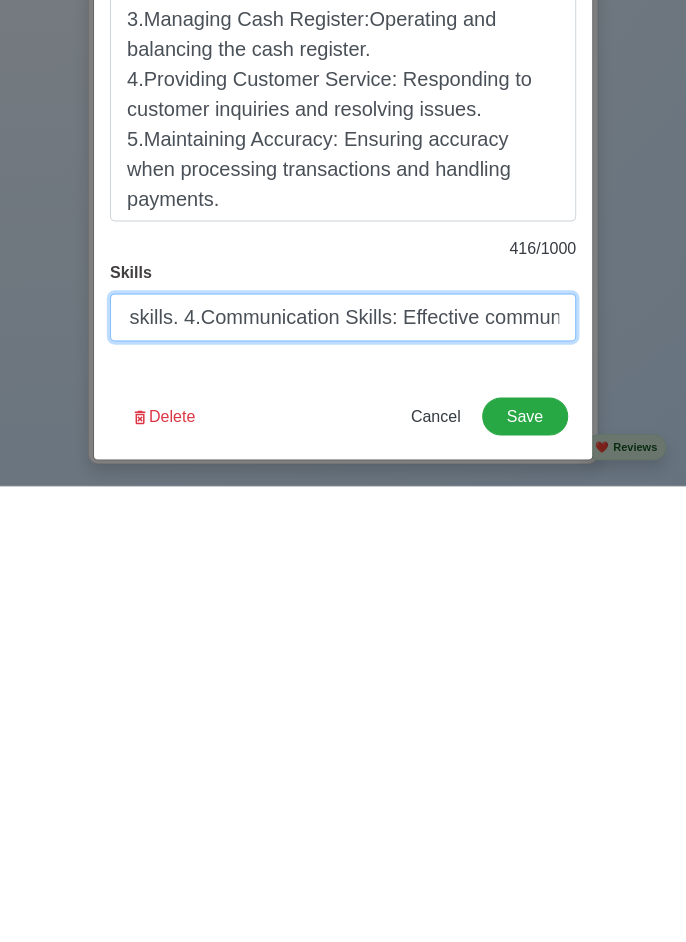 click on "1.Basic Math Skills: Ability to perform basic math calculations. 2.Attention to Detail: Attention to detail to ensure accuracy when processing transactions. 3.Customer Service Skills: Excellent customer service skills. 4.Communication Skills: Effective communication skills. 5. *Time Management*: Ability to manage time effectively and prioritize tasks." at bounding box center (343, 773) 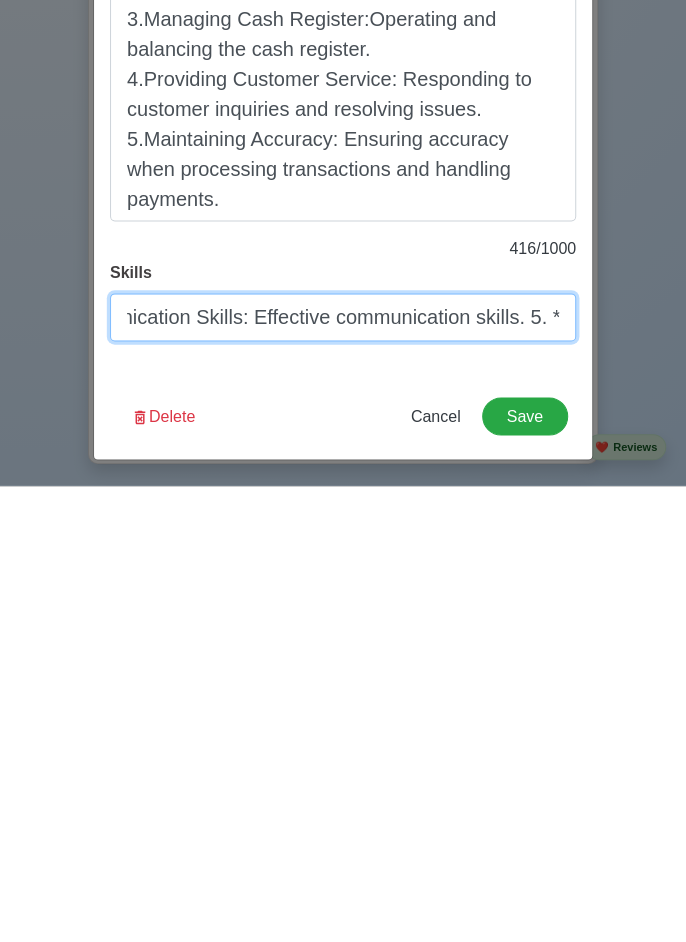 scroll, scrollTop: 0, scrollLeft: 2136, axis: horizontal 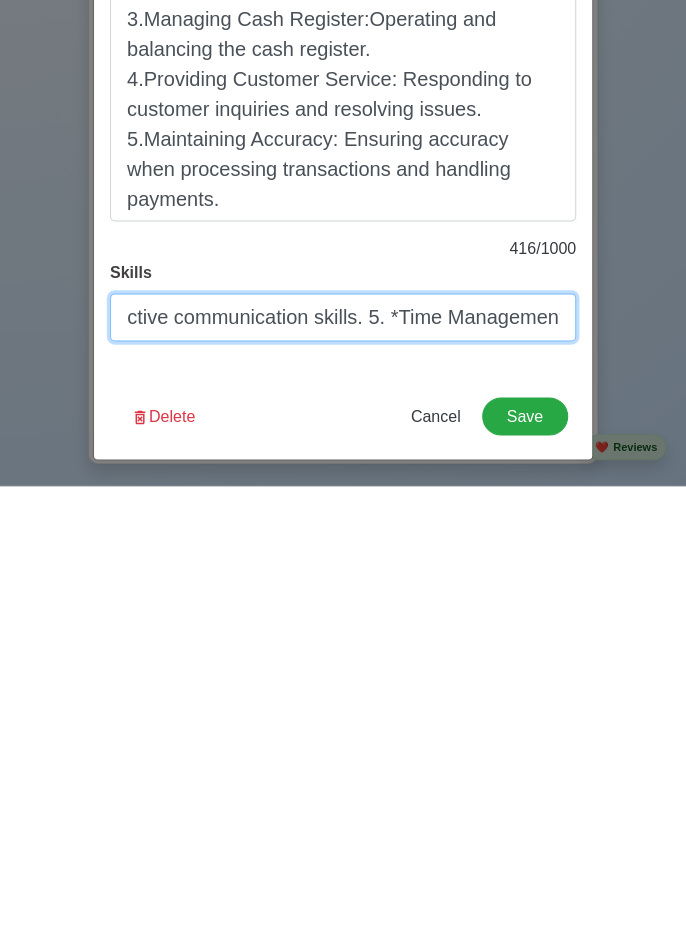 click on "1.Basic Math Skills: Ability to perform basic math calculations. 2.Attention to Detail: Attention to detail to ensure accuracy when processing transactions. 3.Customer Service Skills: Excellent customer service skills. 4.Communication Skills: Effective communication skills. 5. *Time Management*: Ability to manage time effectively and prioritize tasks." at bounding box center (343, 773) 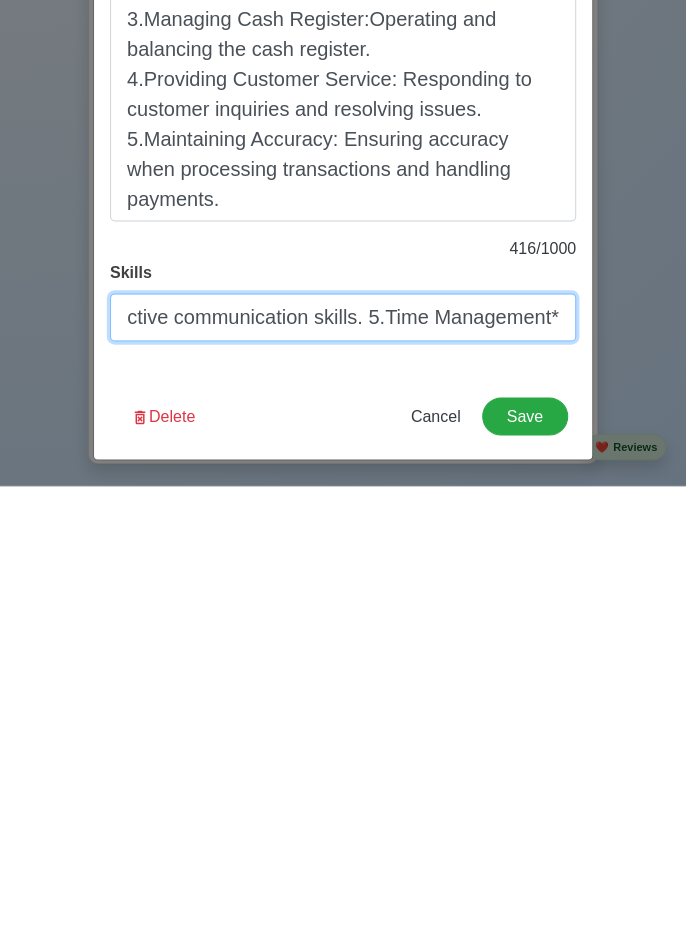 click on "1.Basic Math Skills: Ability to perform basic math calculations. 2.Attention to Detail: Attention to detail to ensure accuracy when processing transactions. 3.Customer Service Skills: Excellent customer service skills. 4.Communication Skills: Effective communication skills. 5.Time Management*: Ability to manage time effectively and prioritize tasks." at bounding box center [343, 773] 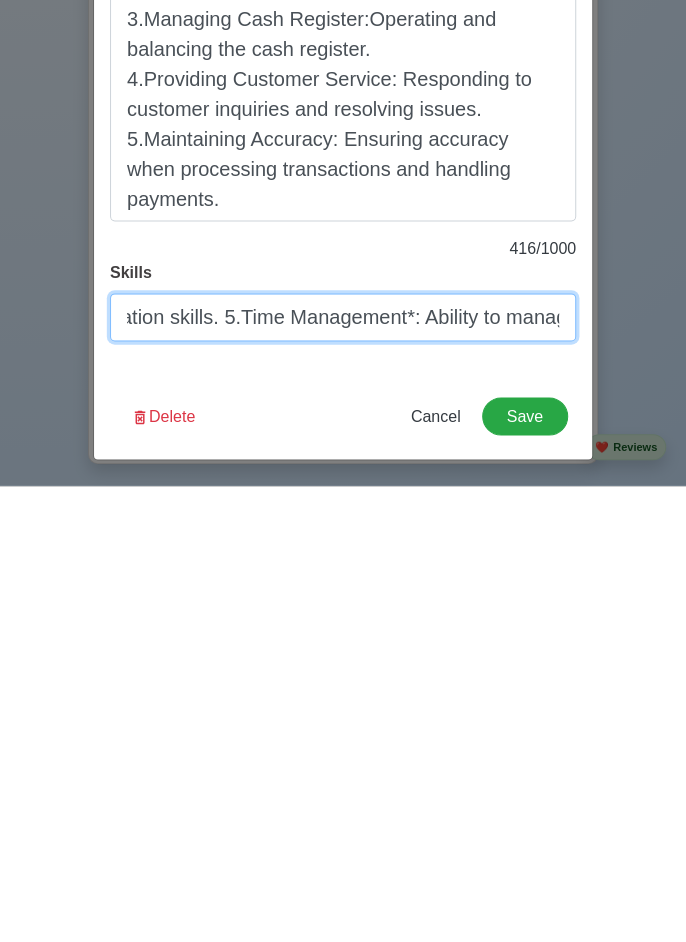 click on "1.Basic Math Skills: Ability to perform basic math calculations. 2.Attention to Detail: Attention to detail to ensure accuracy when processing transactions. 3.Customer Service Skills: Excellent customer service skills. 4.Communication Skills: Effective communication skills. 5.Time Management*: Ability to manage time effectively and prioritize tasks." at bounding box center [343, 773] 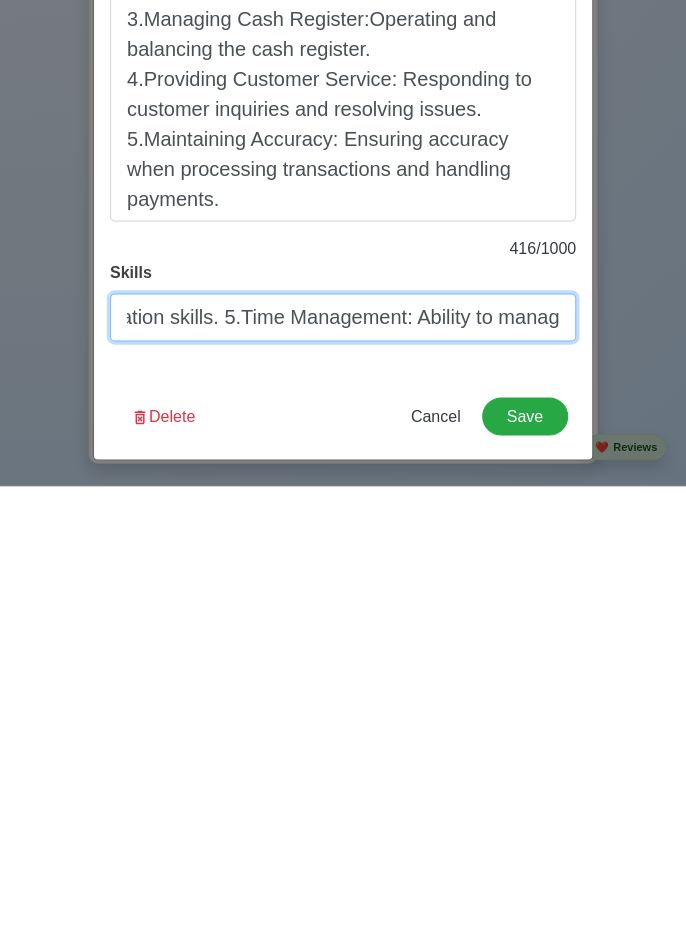 click on "1.Basic Math Skills: Ability to perform basic math calculations. 2.Attention to Detail: Attention to detail to ensure accuracy when processing transactions. 3.Customer Service Skills: Excellent customer service skills. 4.Communication Skills: Effective communication skills. 5.Time Management: Ability to manage time effectively and prioritize tasks." at bounding box center [343, 773] 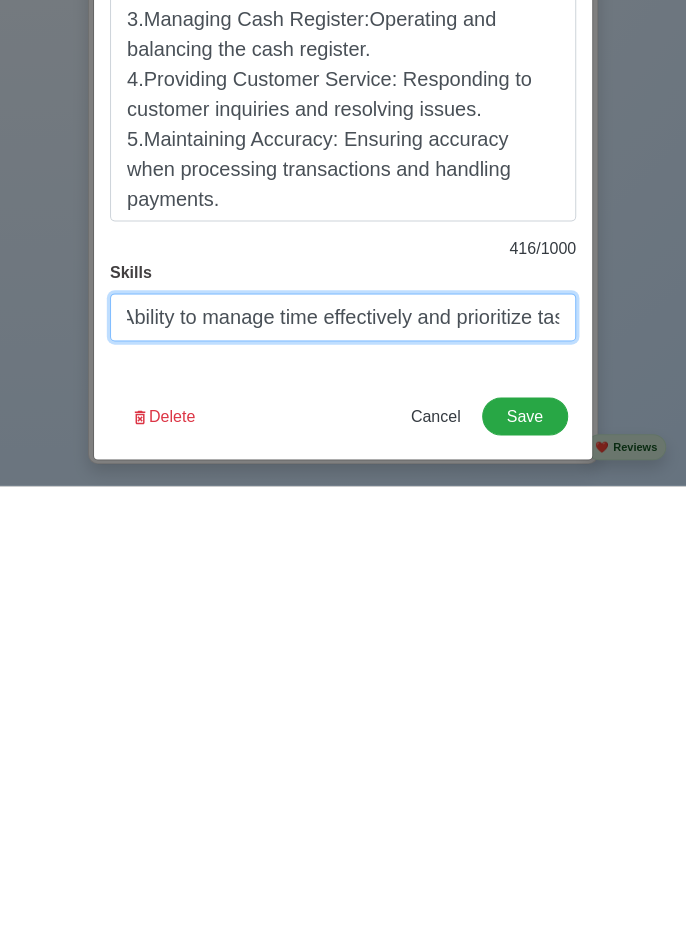 scroll, scrollTop: 0, scrollLeft: 2676, axis: horizontal 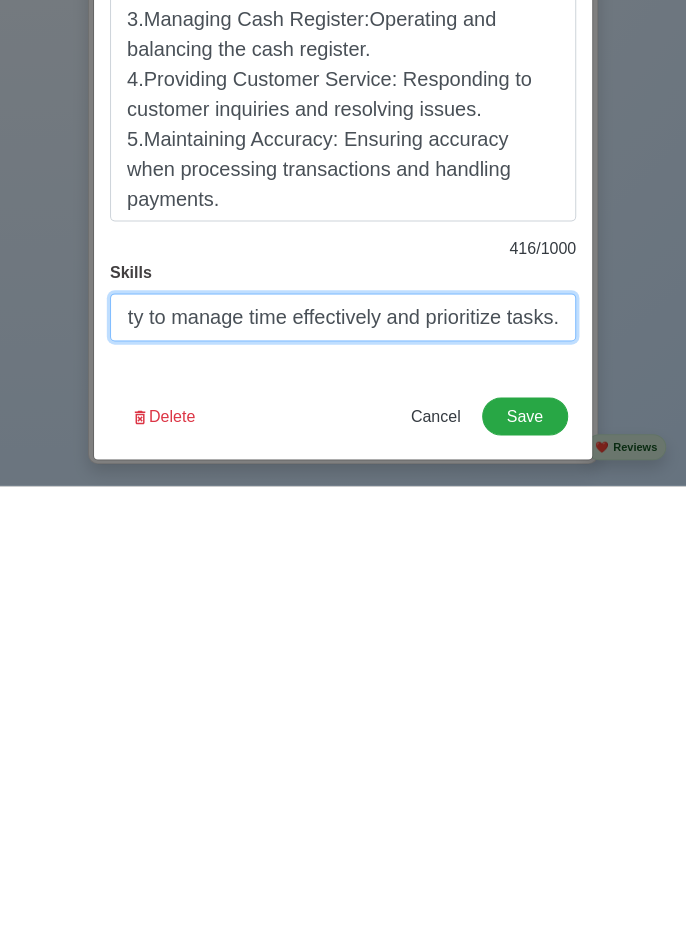 type on "1.Basic Math Skills: Ability to perform basic math calculations. 2.Attention to Detail: Attention to detail to ensure accuracy when processing transactions. 3.Customer Service Skills: Excellent customer service skills. 4.Communication Skills: Effective communication skills. 5.Time Management: Ability to manage time effectively and prioritize tasks." 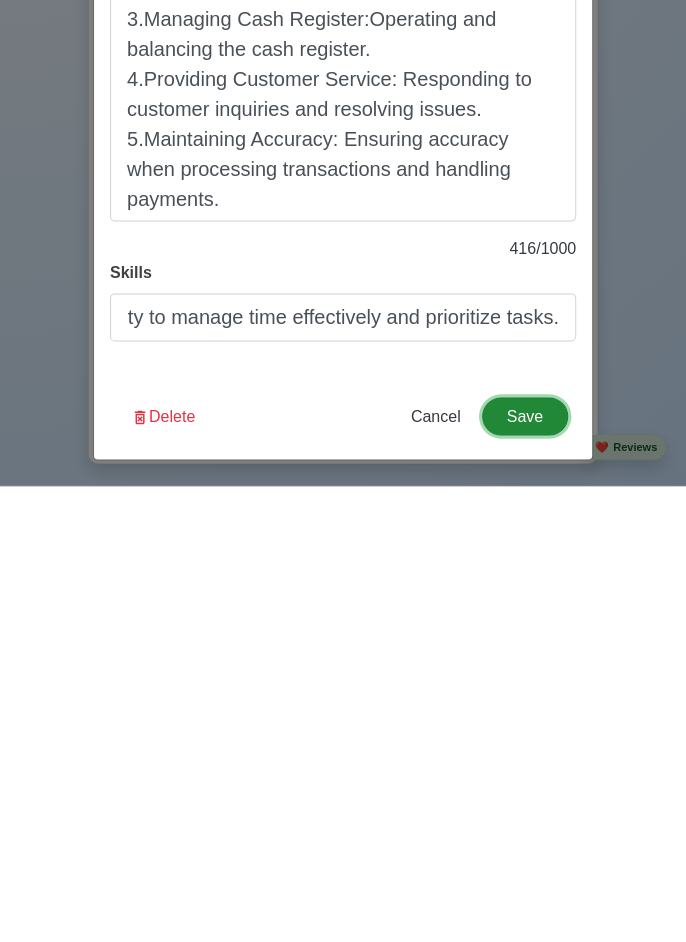 click on "Save" at bounding box center [525, 872] 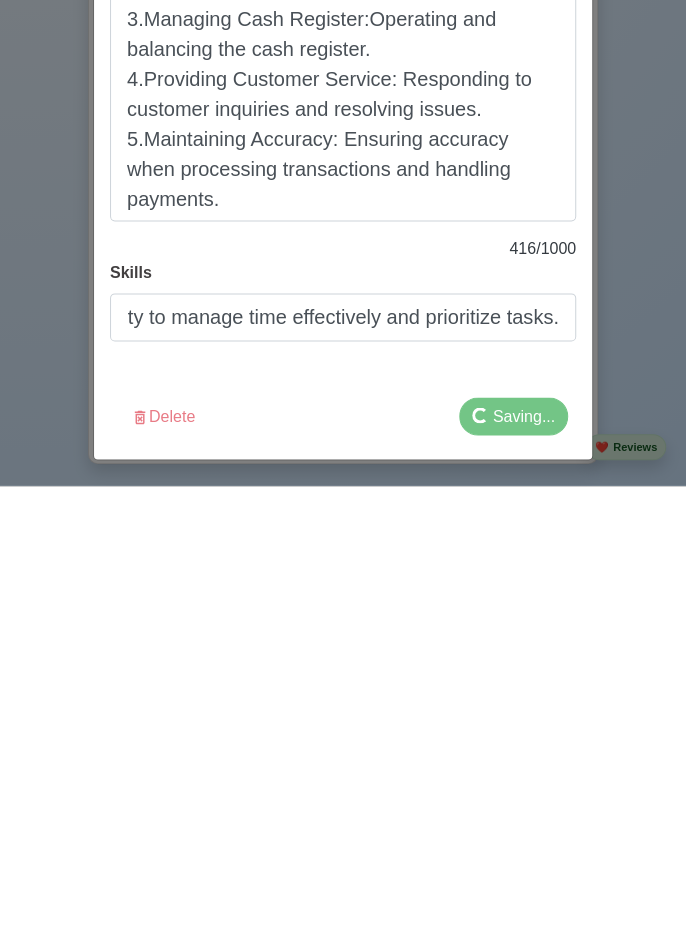 scroll, scrollTop: 5136, scrollLeft: 0, axis: vertical 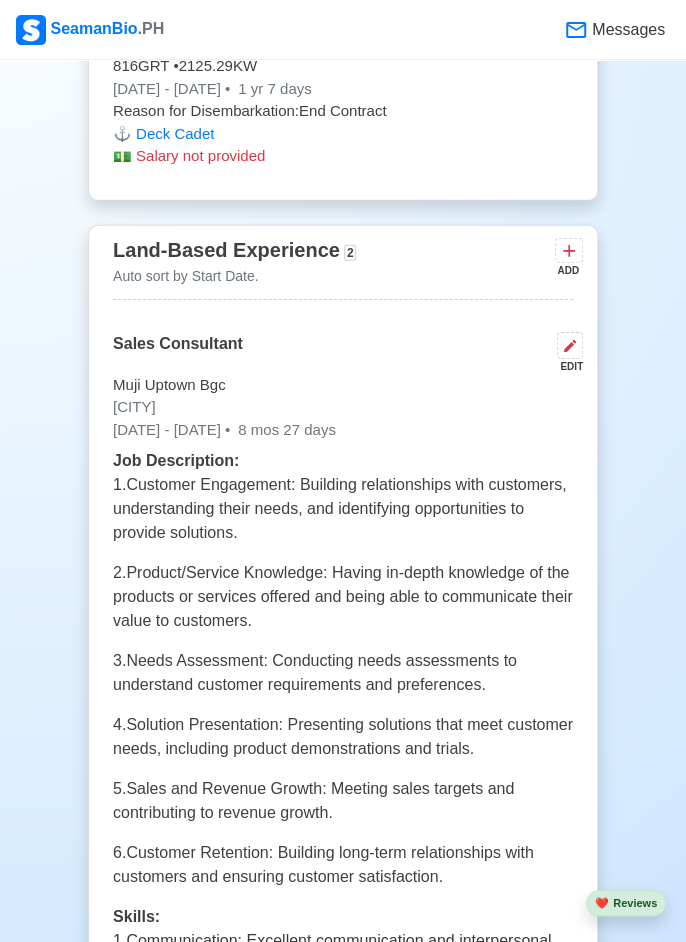click 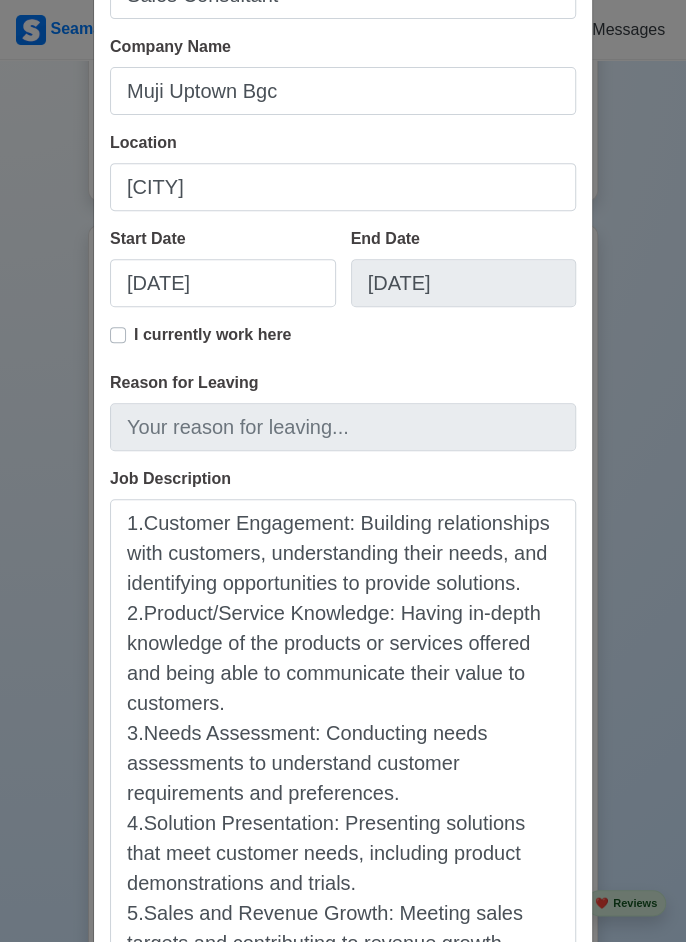scroll, scrollTop: 486, scrollLeft: 0, axis: vertical 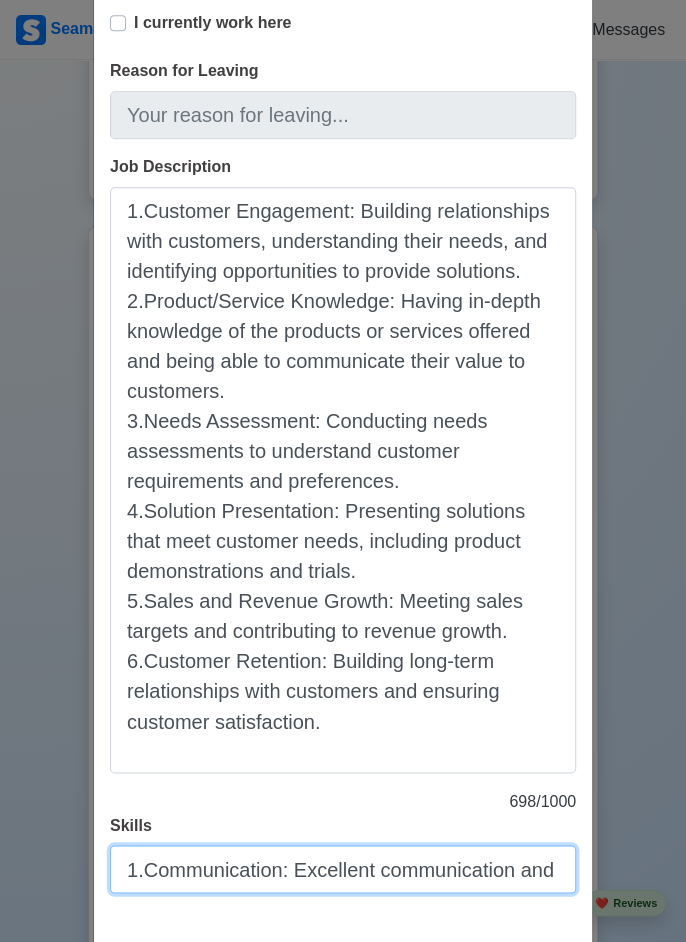 click on "1.Communication: Excellent communication and interpersonal skills. 2. *Product Knowledge*: Strong knowledge of the products or services offered. 3. *Sales and Negotiation*: Proven sales and negotiation skills. 4. *Customer Focus*: Customer-centric approach and ability to build strong relationships. 5. *Time Management*: Ability to manage time effectively and prioritize tasks. 6. *Adaptability: Ability to adapt to changing customer needs and market trends." at bounding box center (343, 869) 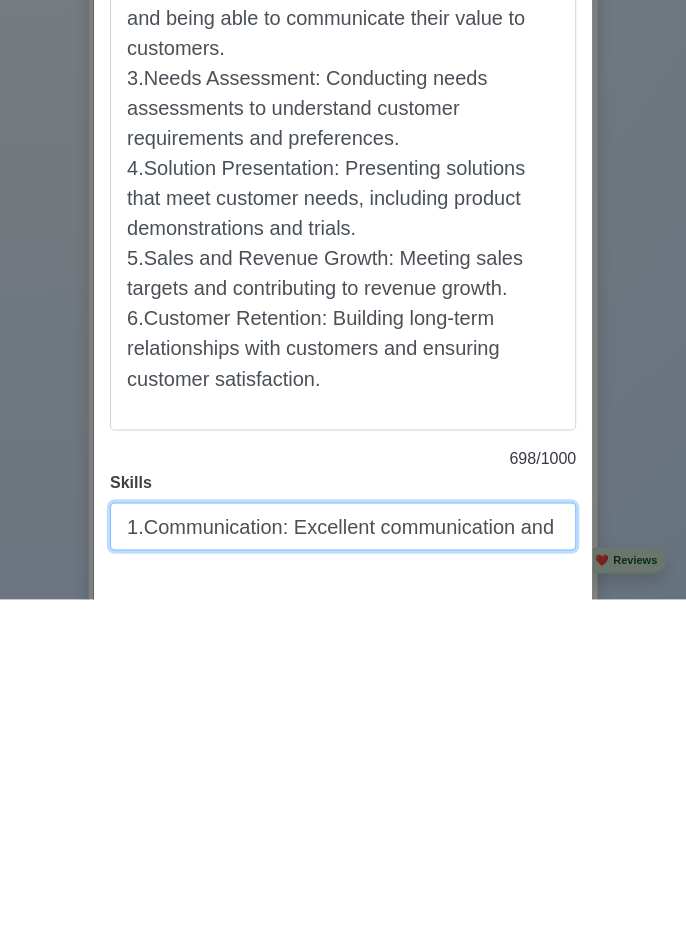 scroll, scrollTop: 4225, scrollLeft: 0, axis: vertical 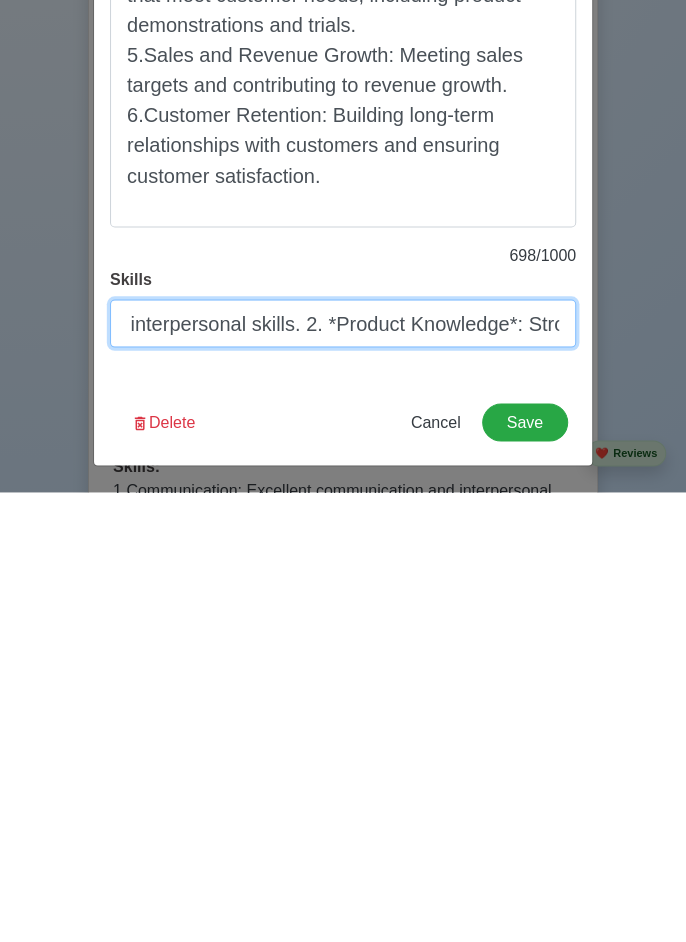 click on "1.Communication: Excellent communication and interpersonal skills. 2. *Product Knowledge*: Strong knowledge of the products or services offered. 3. *Sales and Negotiation*: Proven sales and negotiation skills. 4. *Customer Focus*: Customer-centric approach and ability to build strong relationships. 5. *Time Management*: Ability to manage time effectively and prioritize tasks. 6. *Adaptability: Ability to adapt to changing customer needs and market trends." at bounding box center [343, 773] 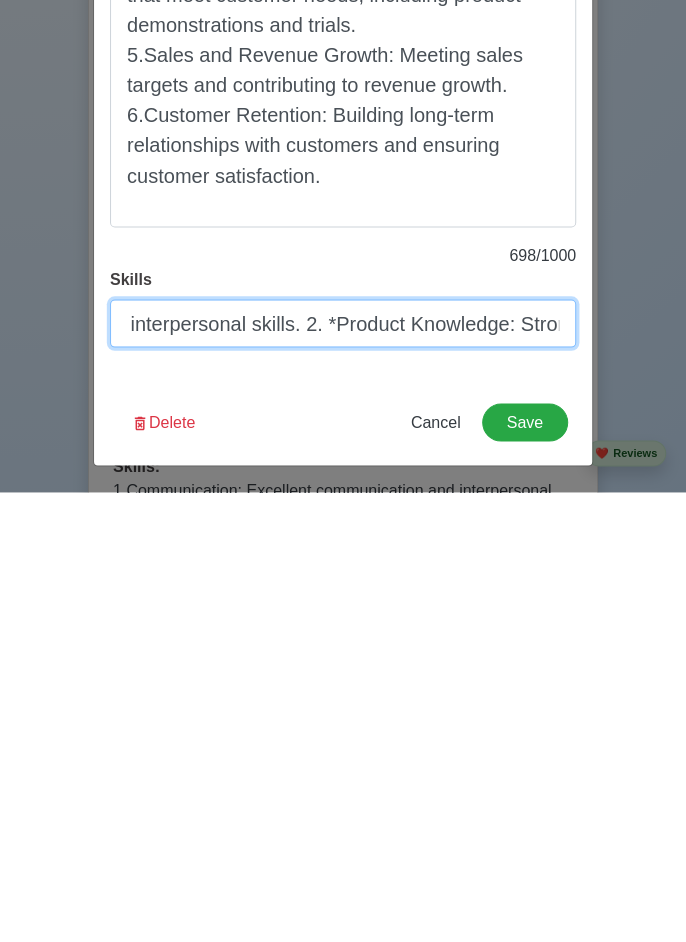 click on "1.Communication: Excellent communication and interpersonal skills. 2. *Product Knowledge: Strong knowledge of the products or services offered. 3. *Sales and Negotiation*: Proven sales and negotiation skills. 4. *Customer Focus*: Customer-centric approach and ability to build strong relationships. 5. *Time Management*: Ability to manage time effectively and prioritize tasks. 6. *Adaptability: Ability to adapt to changing customer needs and market trends." at bounding box center [343, 773] 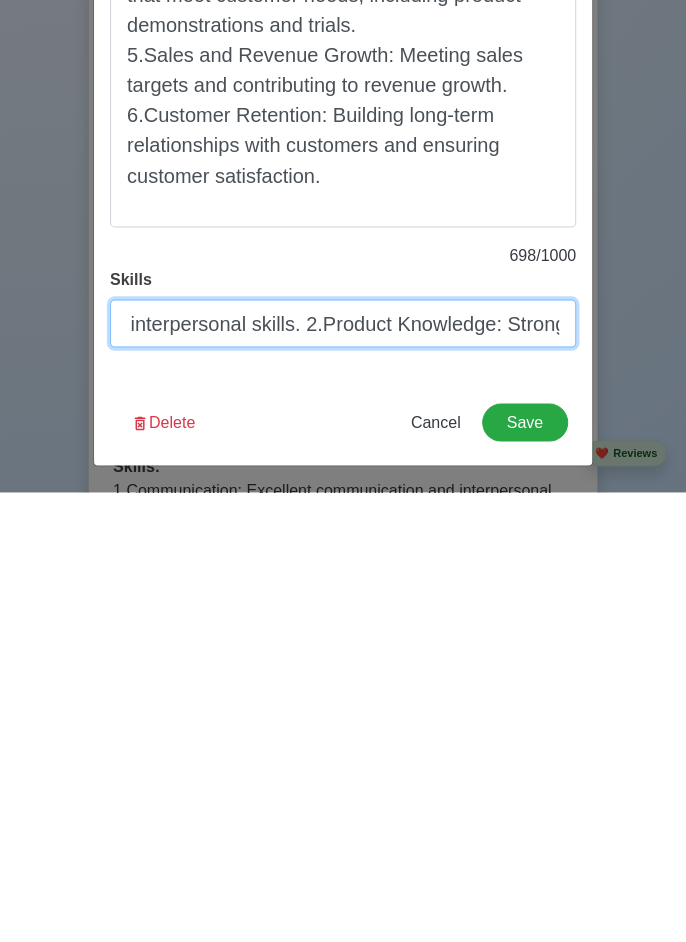 click on "1.Communication: Excellent communication and interpersonal skills. 2.Product Knowledge: Strong knowledge of the products or services offered. 3. *Sales and Negotiation*: Proven sales and negotiation skills. 4. *Customer Focus*: Customer-centric approach and ability to build strong relationships. 5. *Time Management*: Ability to manage time effectively and prioritize tasks. 6. *Adaptability: Ability to adapt to changing customer needs and market trends." at bounding box center [343, 773] 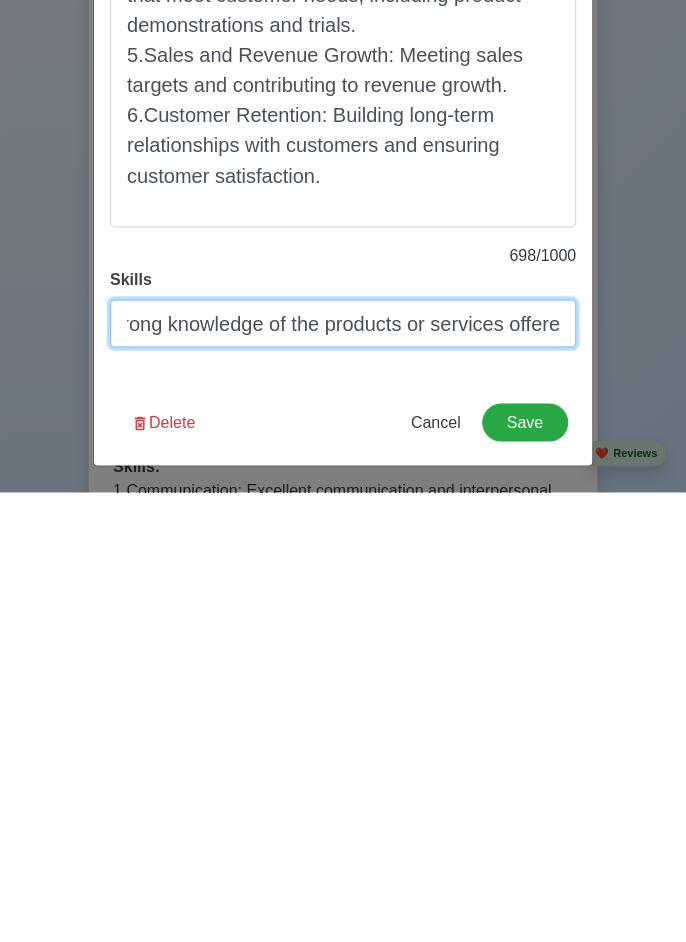 scroll, scrollTop: 0, scrollLeft: 996, axis: horizontal 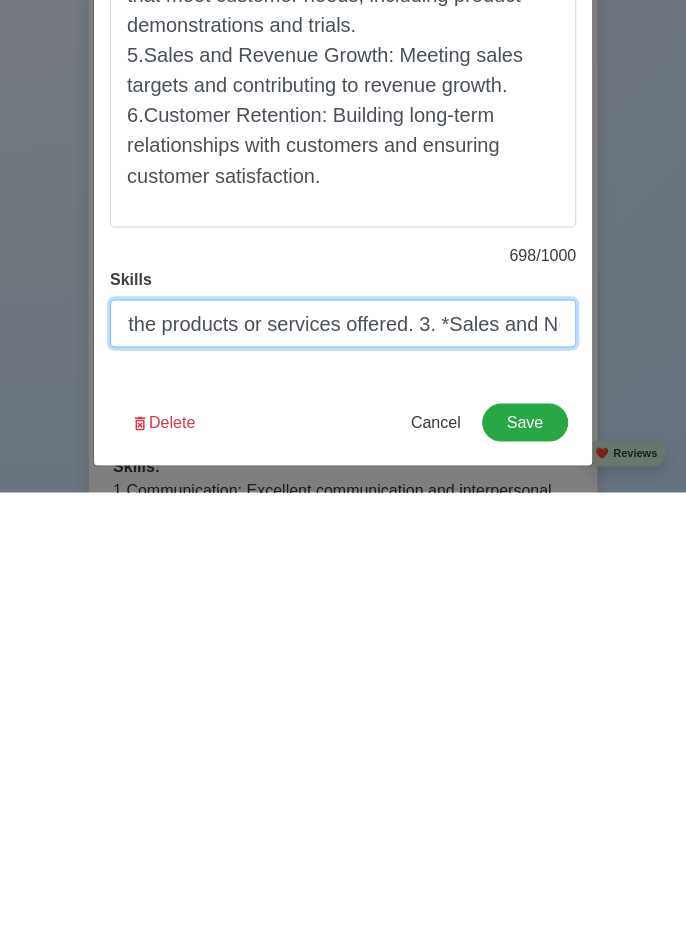 click on "1.Communication: Excellent communication and interpersonal skills. 2.Product Knowledge: Strong knowledge of the products or services offered. 3. *Sales and Negotiation*: Proven sales and negotiation skills. 4. *Customer Focus*: Customer-centric approach and ability to build strong relationships. 5. *Time Management*: Ability to manage time effectively and prioritize tasks. 6. *Adaptability: Ability to adapt to changing customer needs and market trends." at bounding box center [343, 773] 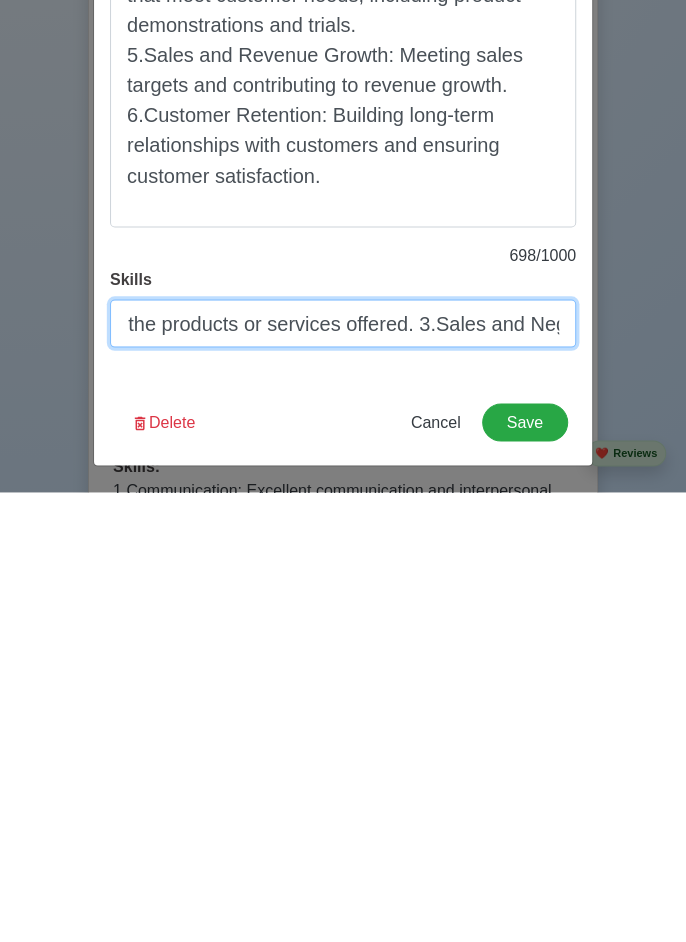 click on "1.Communication: Excellent communication and interpersonal skills. 2.Product Knowledge: Strong knowledge of the products or services offered. 3.Sales and Negotiation*: Proven sales and negotiation skills. 4. *Customer Focus*: Customer-centric approach and ability to build strong relationships. 5. *Time Management*: Ability to manage time effectively and prioritize tasks. 6. *Adaptability: Ability to adapt to changing customer needs and market trends." at bounding box center (343, 773) 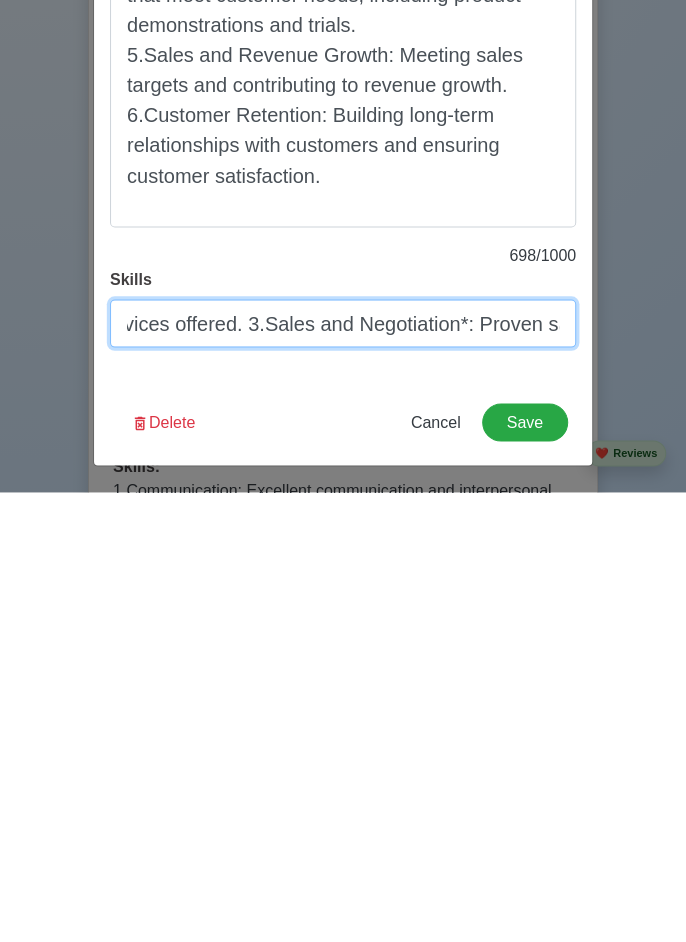click on "1.Communication: Excellent communication and interpersonal skills. 2.Product Knowledge: Strong knowledge of the products or services offered. 3.Sales and Negotiation*: Proven sales and negotiation skills. 4. *Customer Focus*: Customer-centric approach and ability to build strong relationships. 5. *Time Management*: Ability to manage time effectively and prioritize tasks. 6. *Adaptability: Ability to adapt to changing customer needs and market trends." at bounding box center [343, 773] 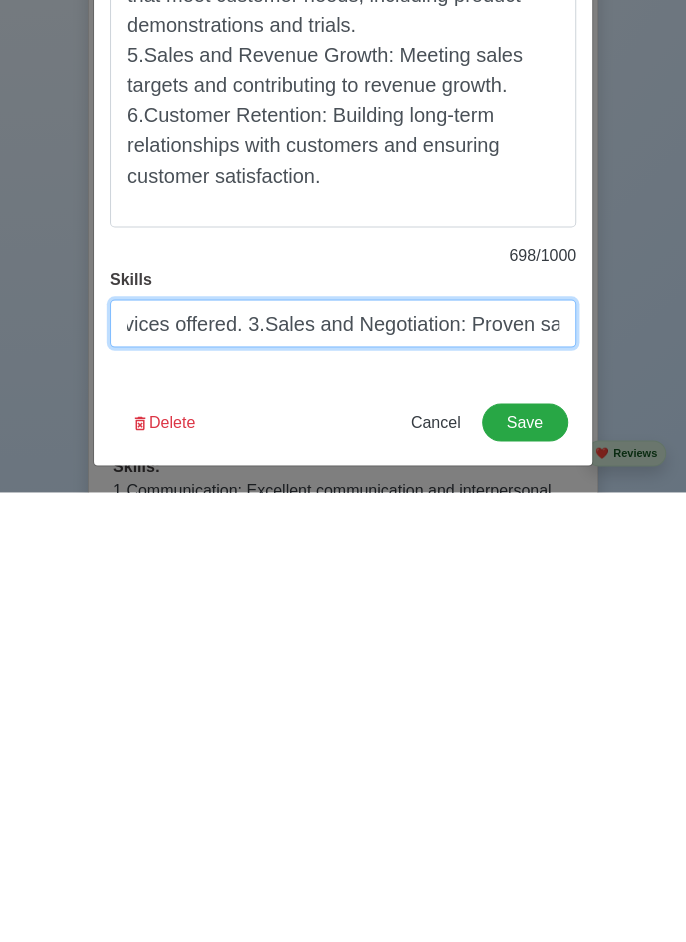 click on "1.Communication: Excellent communication and interpersonal skills. 2.Product Knowledge: Strong knowledge of the products or services offered. 3.Sales and Negotiation: Proven sales and negotiation skills. 4. *Customer Focus*: Customer-centric approach and ability to build strong relationships. 5. *Time Management*: Ability to manage time effectively and prioritize tasks. 6. *Adaptability: Ability to adapt to changing customer needs and market trends." at bounding box center [343, 773] 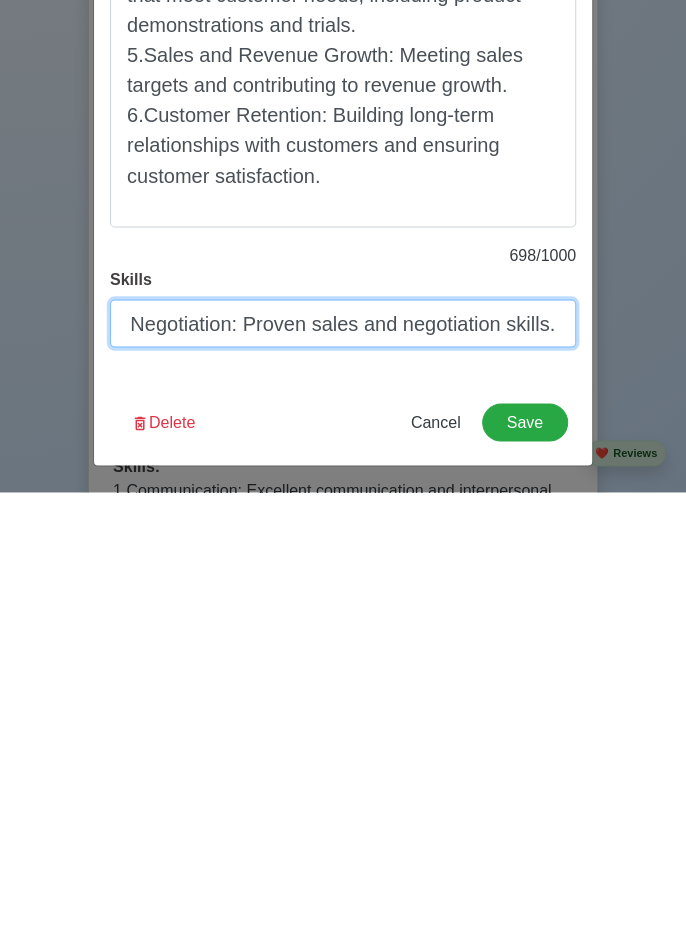 scroll, scrollTop: 0, scrollLeft: 1636, axis: horizontal 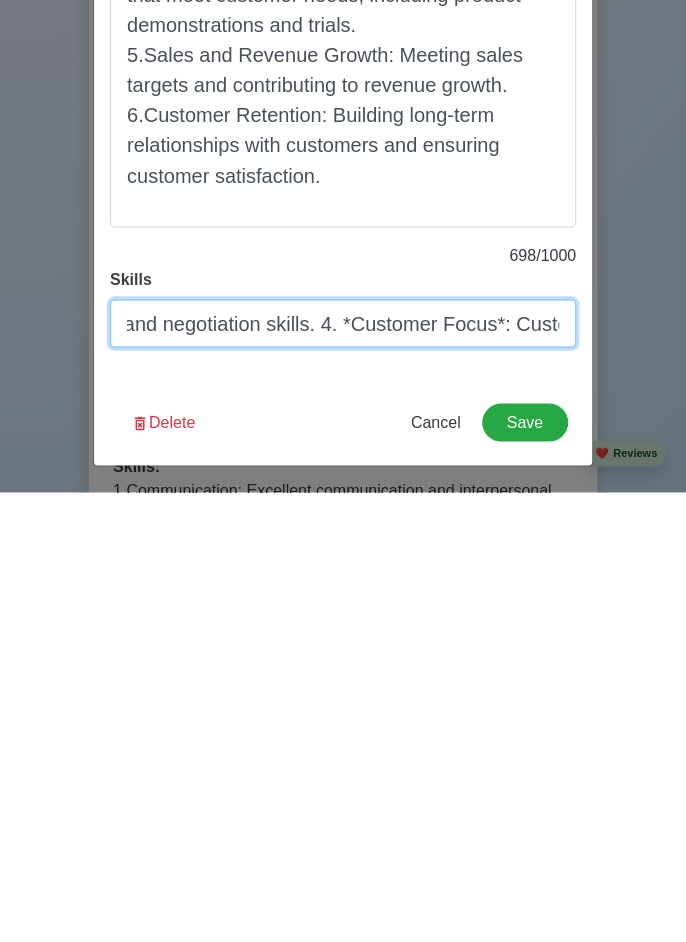 click on "1.Communication: Excellent communication and interpersonal skills. 2.Product Knowledge: Strong knowledge of the products or services offered. 3.Sales and Negotiation: Proven sales and negotiation skills. 4. *Customer Focus*: Customer-centric approach and ability to build strong relationships. 5. *Time Management*: Ability to manage time effectively and prioritize tasks. 6. *Adaptability: Ability to adapt to changing customer needs and market trends." at bounding box center (343, 773) 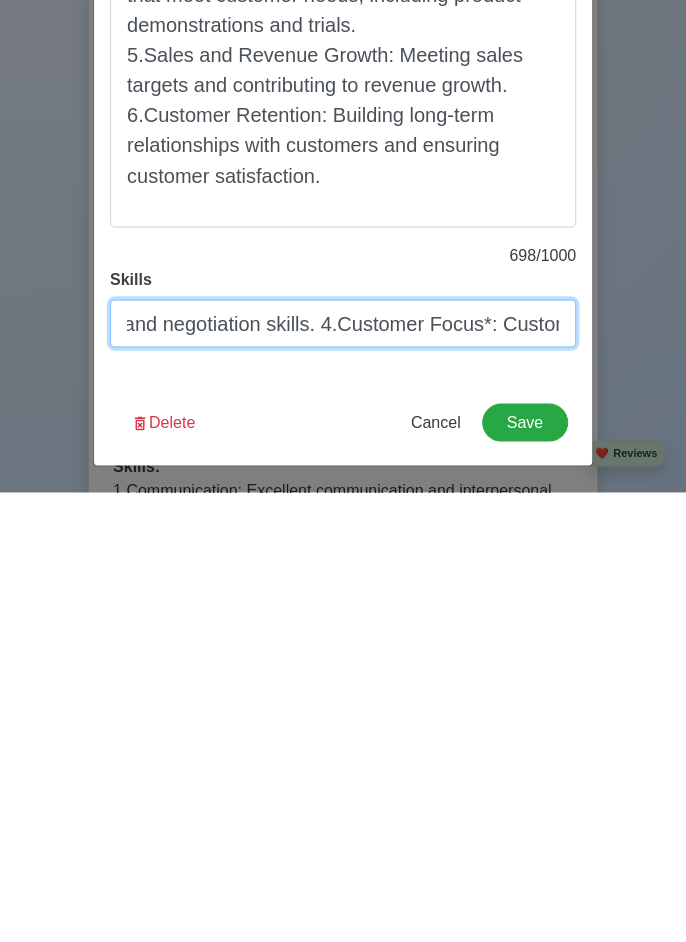 click on "1.Communication: Excellent communication and interpersonal skills. 2.Product Knowledge: Strong knowledge of the products or services offered. 3.Sales and Negotiation: Proven sales and negotiation skills. 4.Customer Focus*: Customer-centric approach and ability to build strong relationships. 5. *Time Management*: Ability to manage time effectively and prioritize tasks. 6. *Adaptability: Ability to adapt to changing customer needs and market trends." at bounding box center [343, 773] 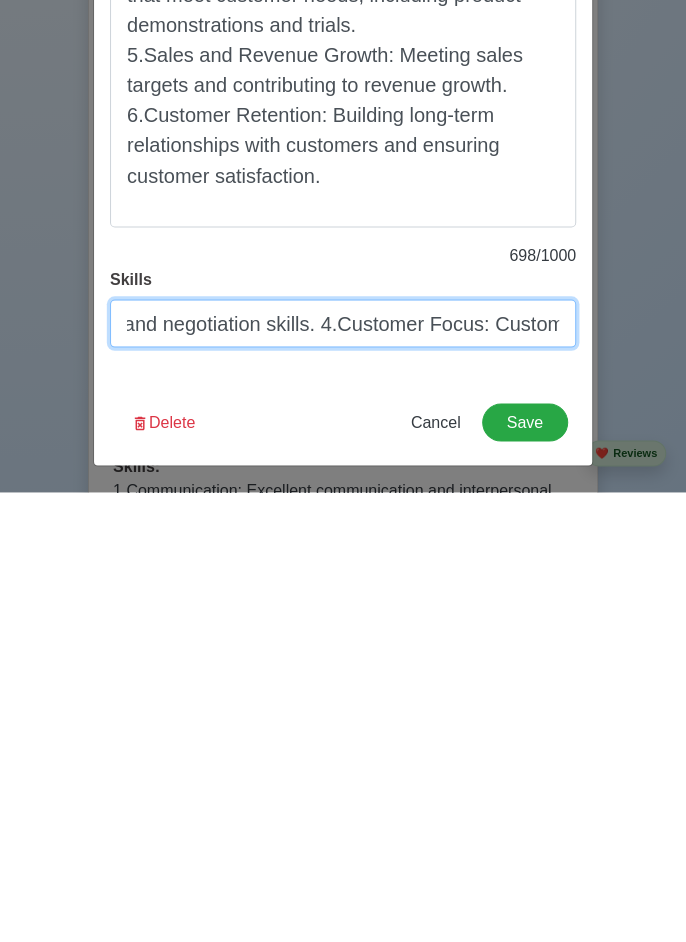 click on "1.Communication: Excellent communication and interpersonal skills. 2.Product Knowledge: Strong knowledge of the products or services offered. 3.Sales and Negotiation: Proven sales and negotiation skills. 4.Customer Focus: Customer-centric approach and ability to build strong relationships. 5. *Time Management*: Ability to manage time effectively and prioritize tasks. 6. *Adaptability: Ability to adapt to changing customer needs and market trends." at bounding box center [343, 773] 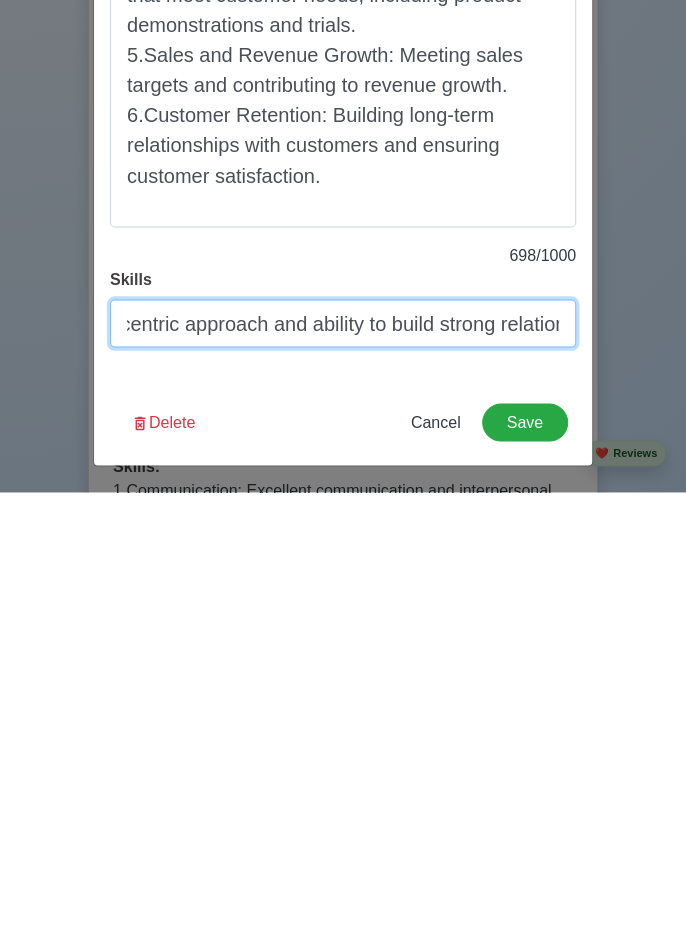 scroll, scrollTop: 0, scrollLeft: 2343, axis: horizontal 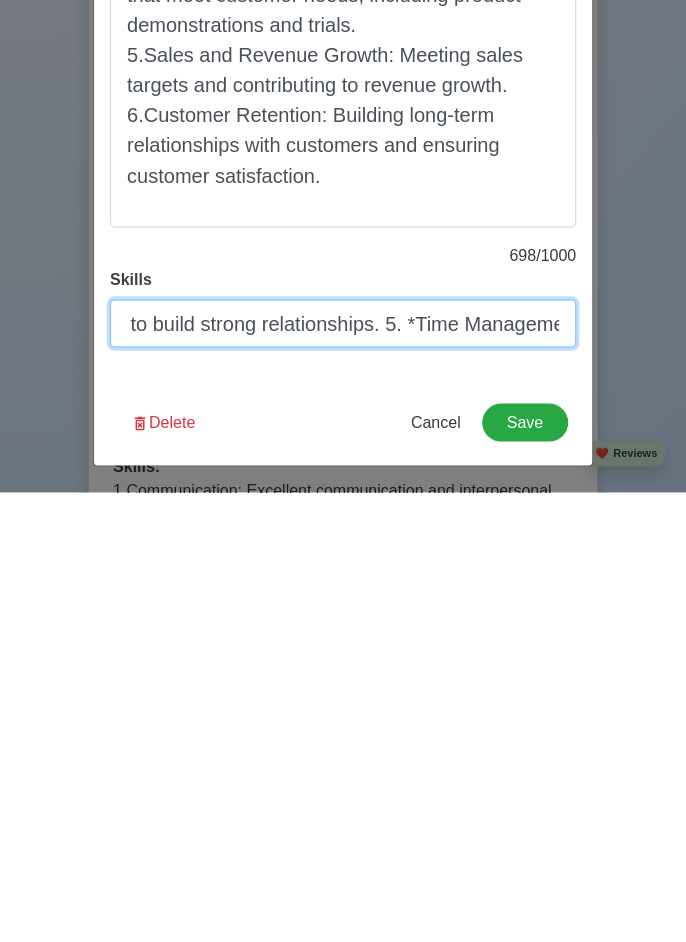 click on "1.Communication: Excellent communication and interpersonal skills. 2.Product Knowledge: Strong knowledge of the products or services offered. 3.Sales and Negotiation: Proven sales and negotiation skills. 4.Customer Focus: Customer-centric approach and ability to build strong relationships. 5. *Time Management*: Ability to manage time effectively and prioritize tasks. 6. *Adaptability: Ability to adapt to changing customer needs and market trends." at bounding box center [343, 773] 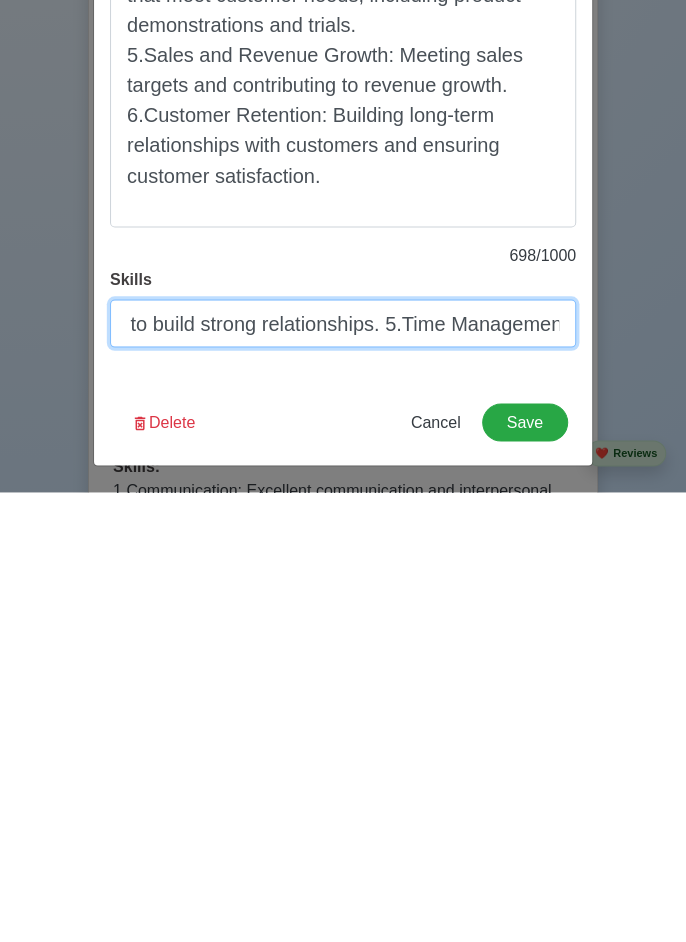 click on "1.Communication: Excellent communication and interpersonal skills. 2.Product Knowledge: Strong knowledge of the products or services offered. 3.Sales and Negotiation: Proven sales and negotiation skills. 4.Customer Focus: Customer-centric approach and ability to build strong relationships. 5.Time Management*: Ability to manage time effectively and prioritize tasks. 6. *Adaptability: Ability to adapt to changing customer needs and market trends." at bounding box center (343, 773) 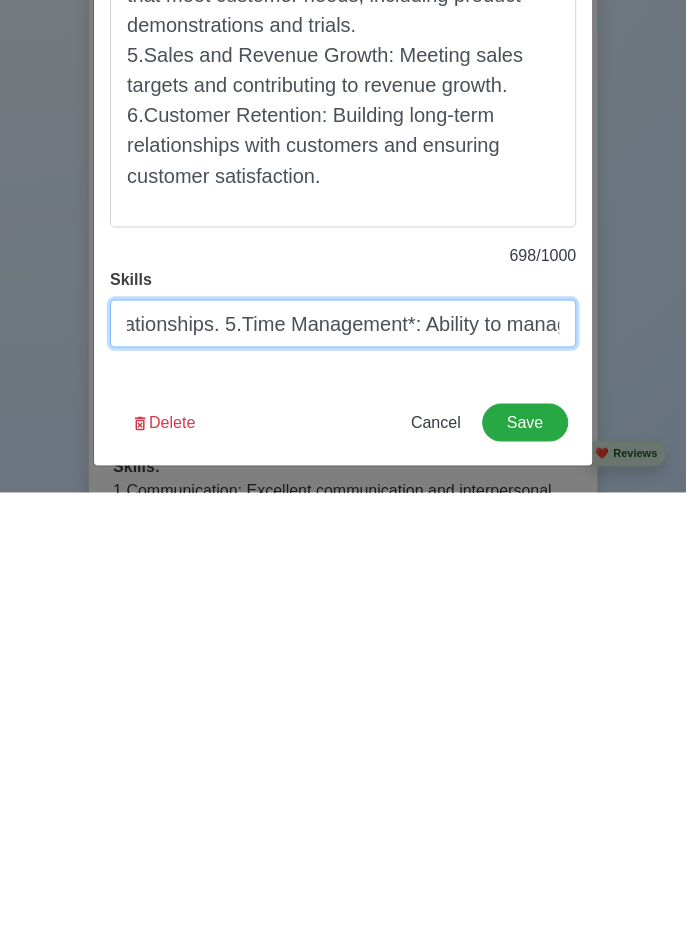 click on "1.Communication: Excellent communication and interpersonal skills. 2.Product Knowledge: Strong knowledge of the products or services offered. 3.Sales and Negotiation: Proven sales and negotiation skills. 4.Customer Focus: Customer-centric approach and ability to build strong relationships. 5.Time Management*: Ability to manage time effectively and prioritize tasks. 6. *Adaptability: Ability to adapt to changing customer needs and market trends." at bounding box center [343, 773] 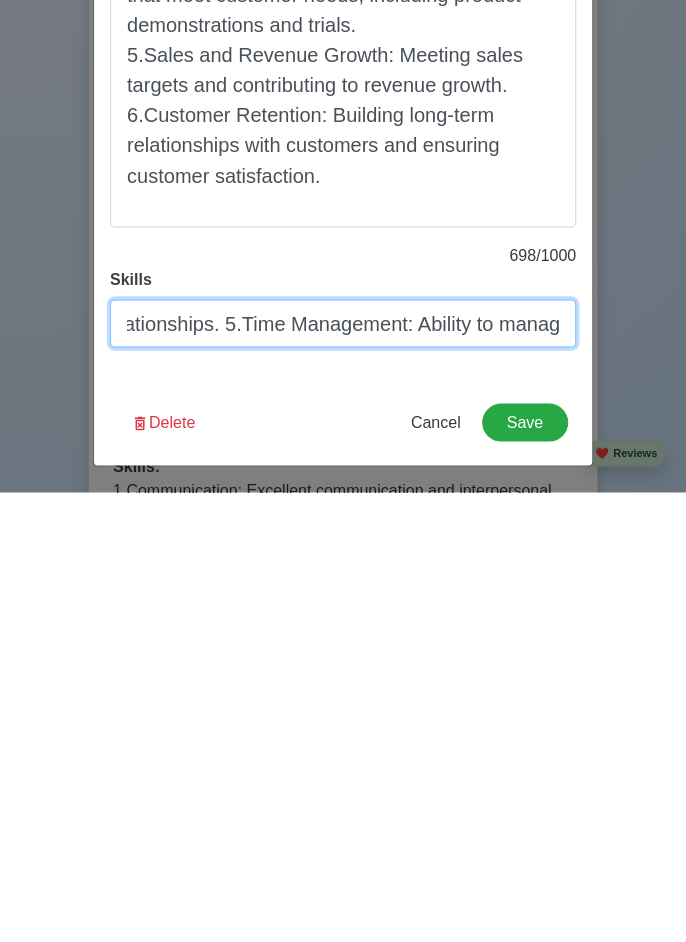 click on "1.Communication: Excellent communication and interpersonal skills. 2.Product Knowledge: Strong knowledge of the products or services offered. 3.Sales and Negotiation: Proven sales and negotiation skills. 4.Customer Focus: Customer-centric approach and ability to build strong relationships. 5.Time Management: Ability to manage time effectively and prioritize tasks. 6. *Adaptability: Ability to adapt to changing customer needs and market trends." at bounding box center [343, 773] 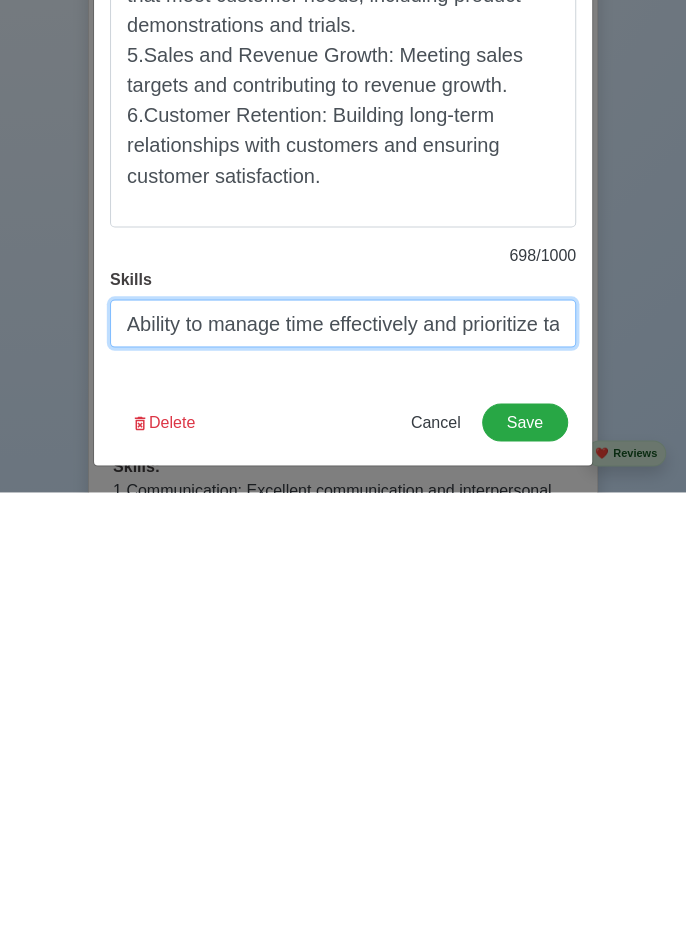 scroll, scrollTop: 0, scrollLeft: 3010, axis: horizontal 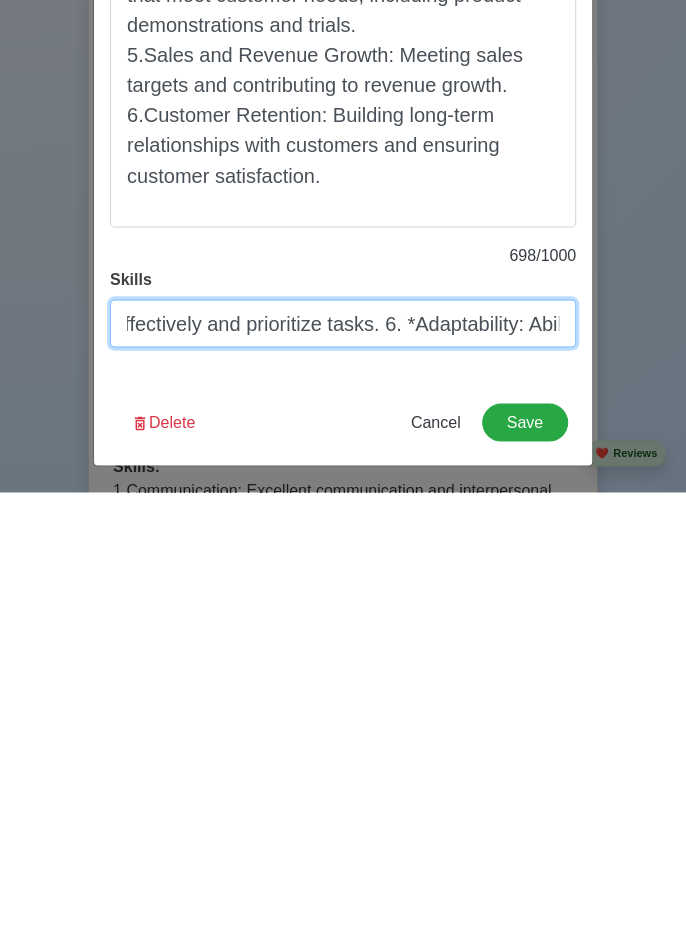 click on "1.Communication: Excellent communication and interpersonal skills. 2.Product Knowledge: Strong knowledge of the products or services offered. 3.Sales and Negotiation: Proven sales and negotiation skills. 4.Customer Focus: Customer-centric approach and ability to build strong relationships. 5.Time Management: Ability to manage time effectively and prioritize tasks. 6. *Adaptability: Ability to adapt to changing customer needs and market trends." at bounding box center [343, 773] 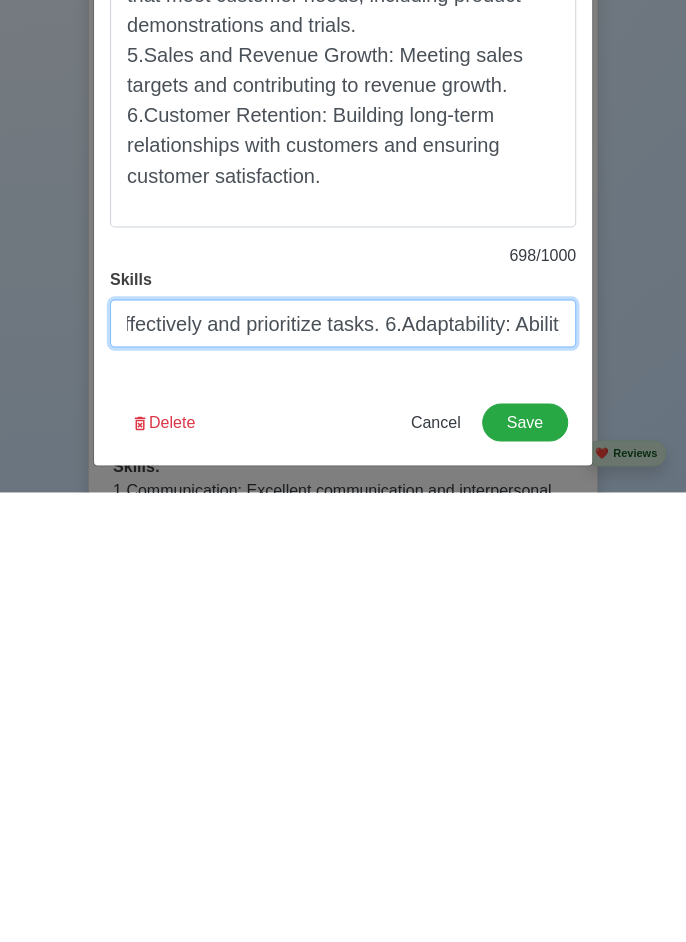 click on "1.Communication: Excellent communication and interpersonal skills. 2.Product Knowledge: Strong knowledge of the products or services offered. 3.Sales and Negotiation: Proven sales and negotiation skills. 4.Customer Focus: Customer-centric approach and ability to build strong relationships. 5.Time Management: Ability to manage time effectively and prioritize tasks. 6.Adaptability: Ability to adapt to changing customer needs and market trends." at bounding box center [343, 773] 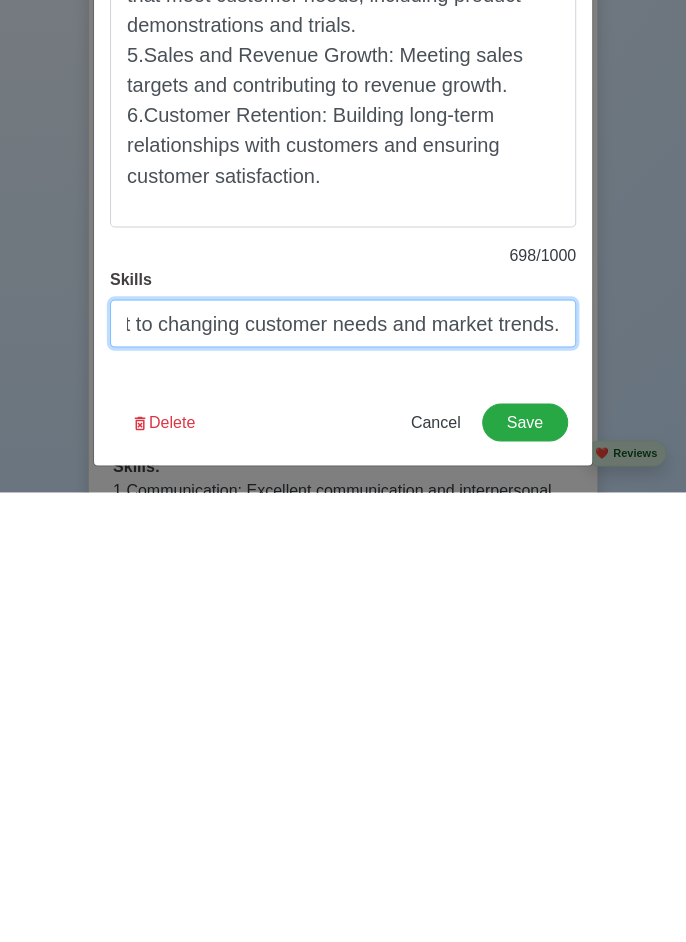 scroll, scrollTop: 0, scrollLeft: 3644, axis: horizontal 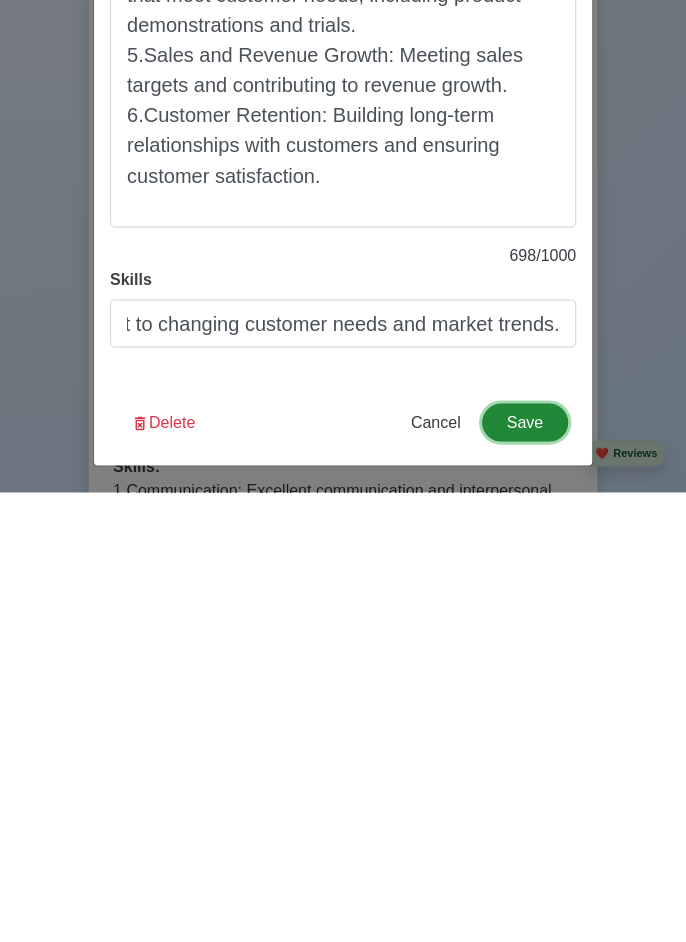 click on "Save" at bounding box center (525, 872) 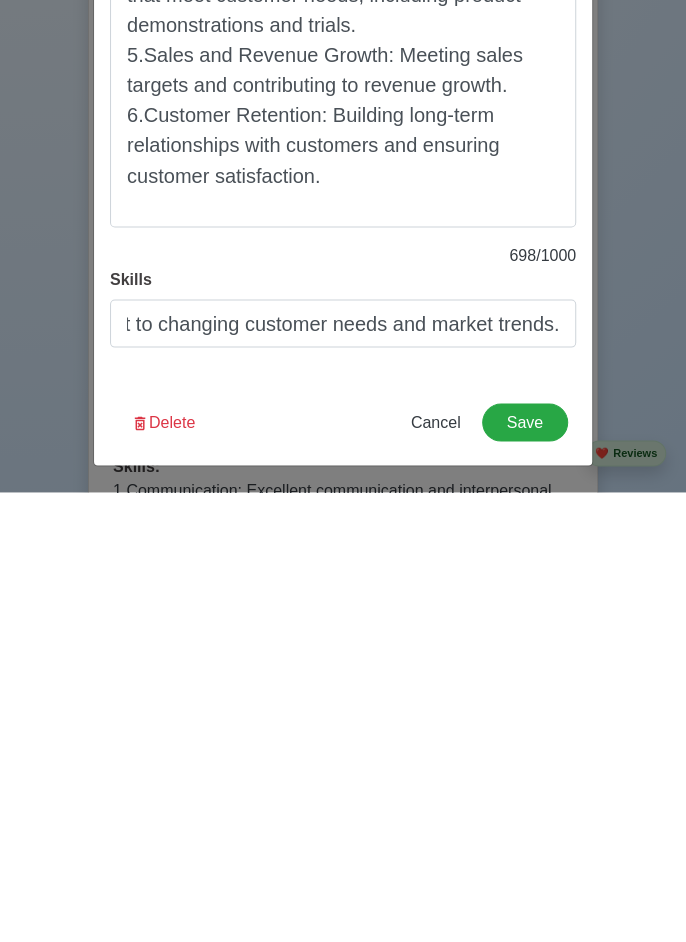 scroll, scrollTop: 0, scrollLeft: 0, axis: both 